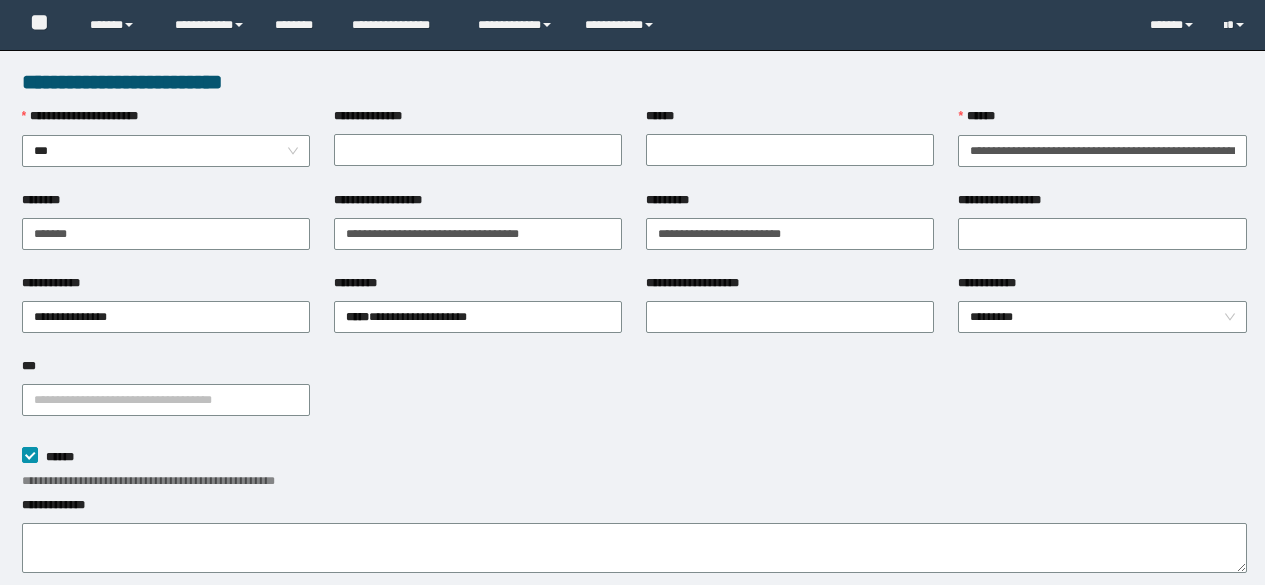 scroll, scrollTop: 200, scrollLeft: 0, axis: vertical 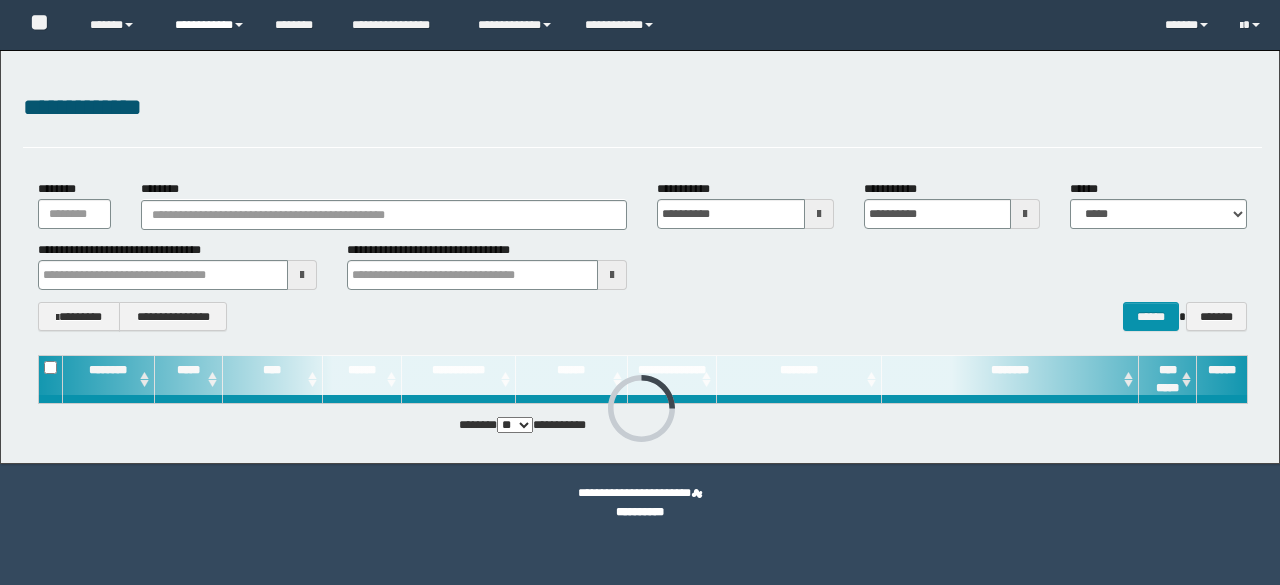 click on "**********" at bounding box center [210, 25] 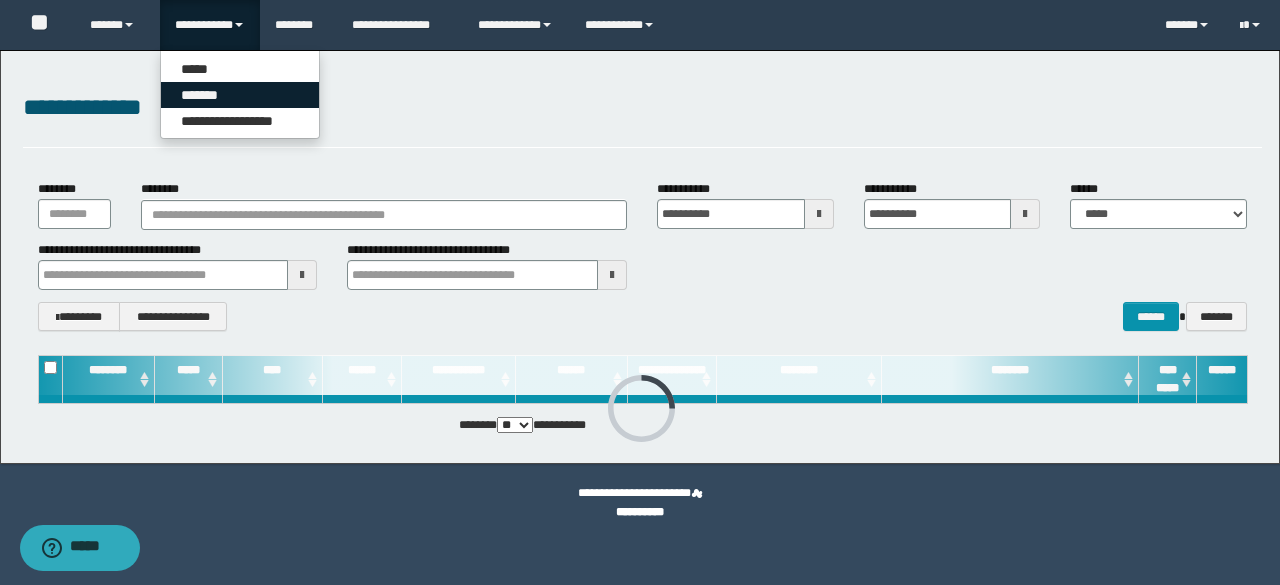 click on "*******" at bounding box center (240, 95) 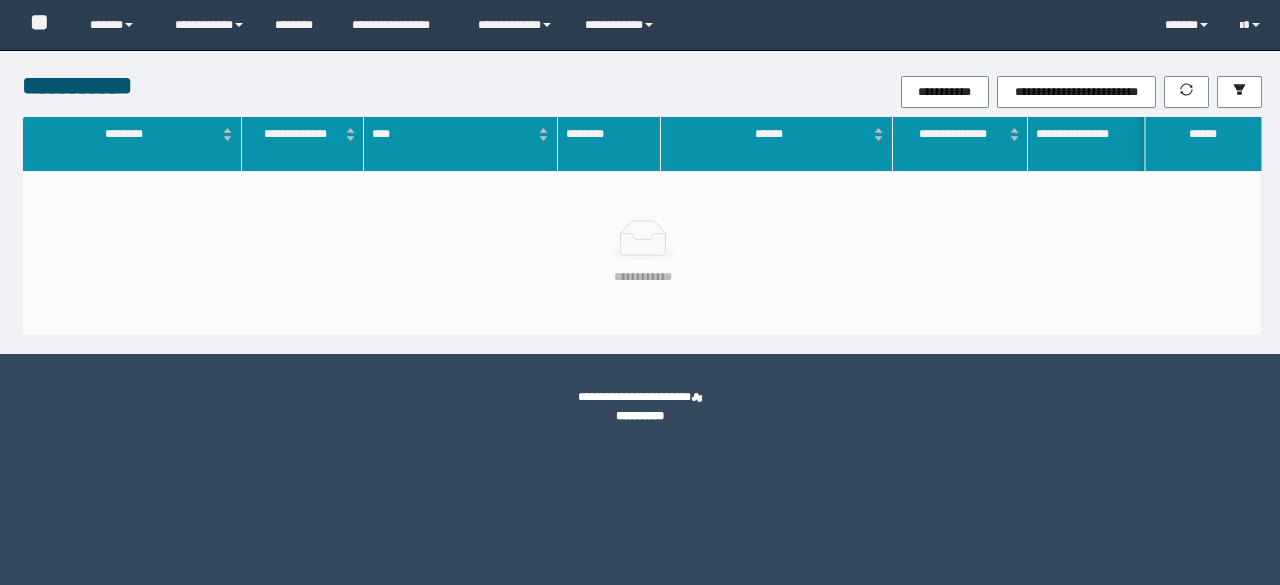 scroll, scrollTop: 0, scrollLeft: 0, axis: both 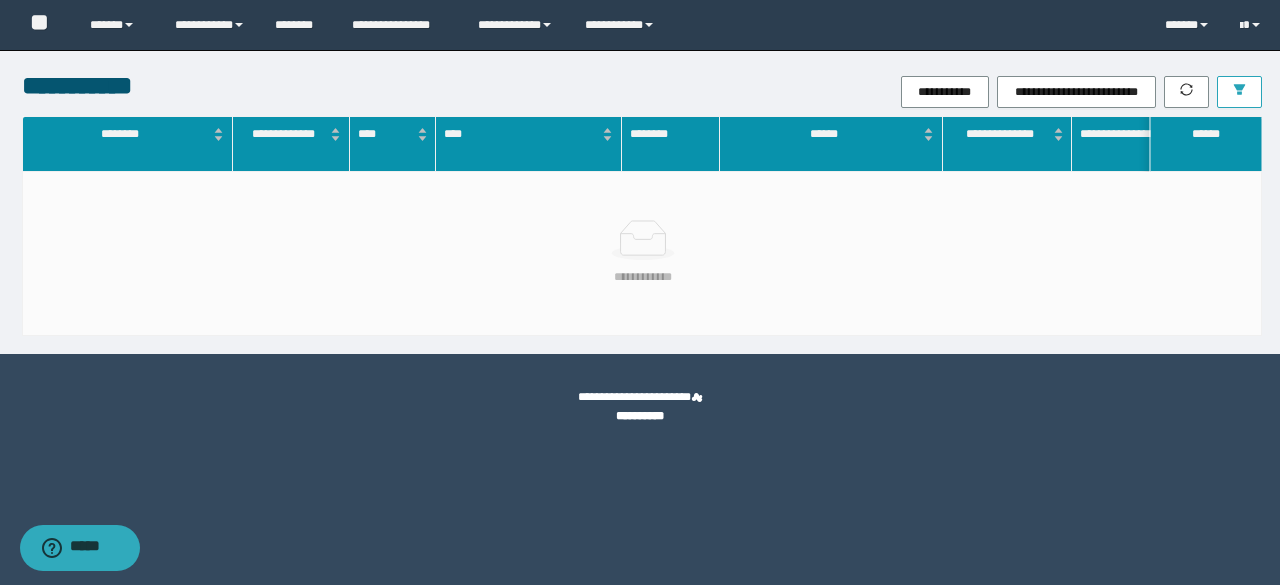 click at bounding box center [1239, 92] 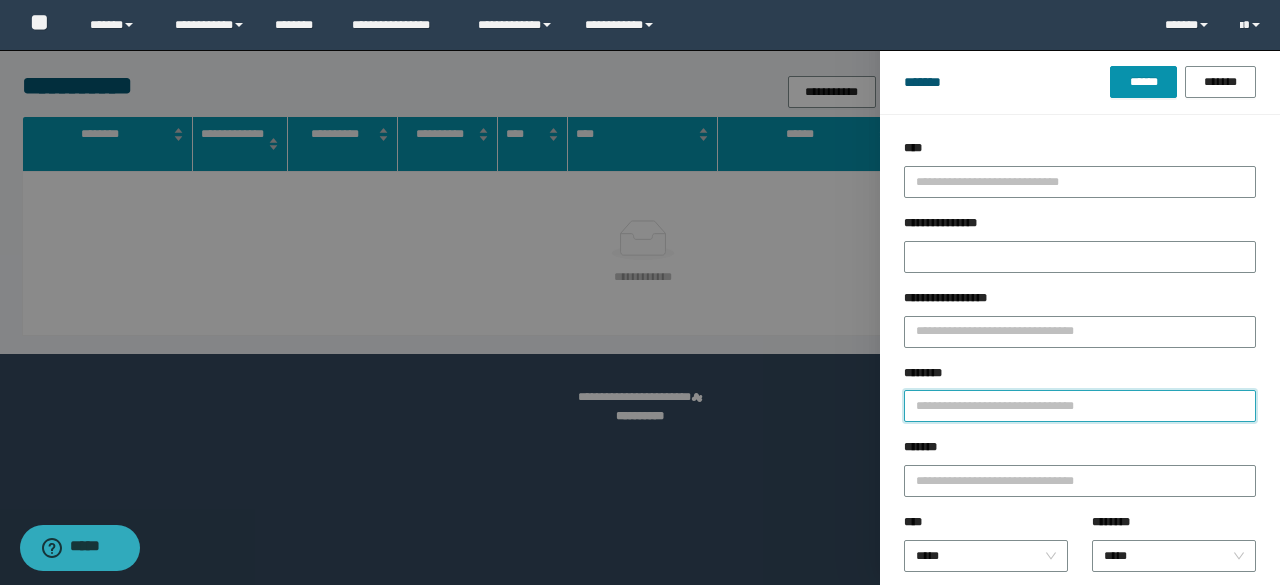 click on "********" at bounding box center (1080, 406) 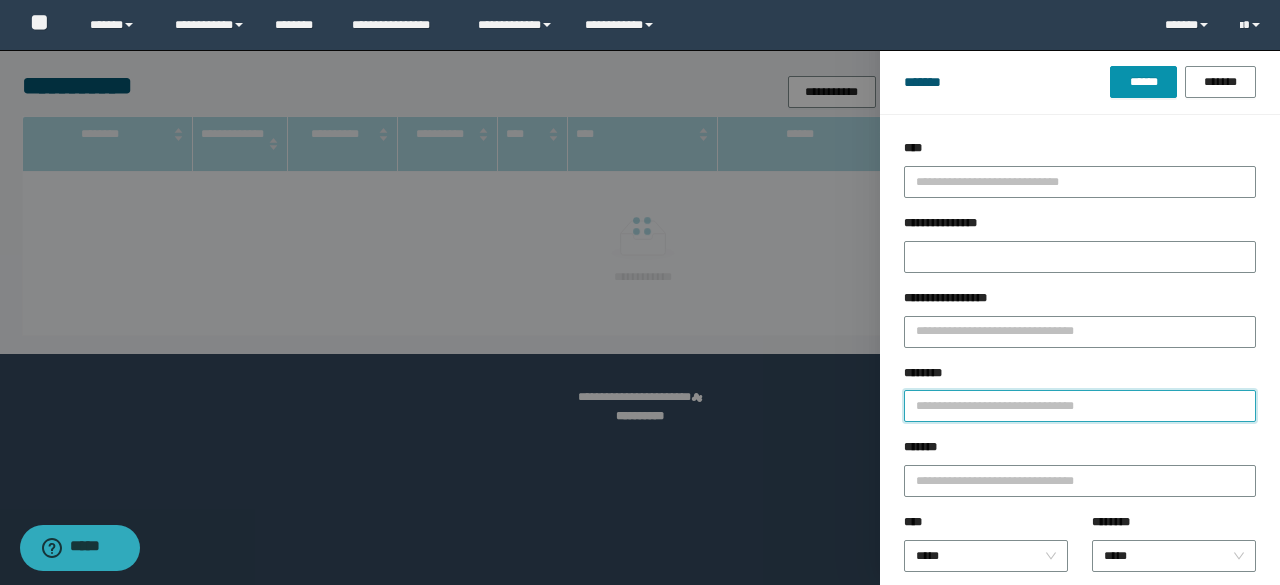 paste on "********" 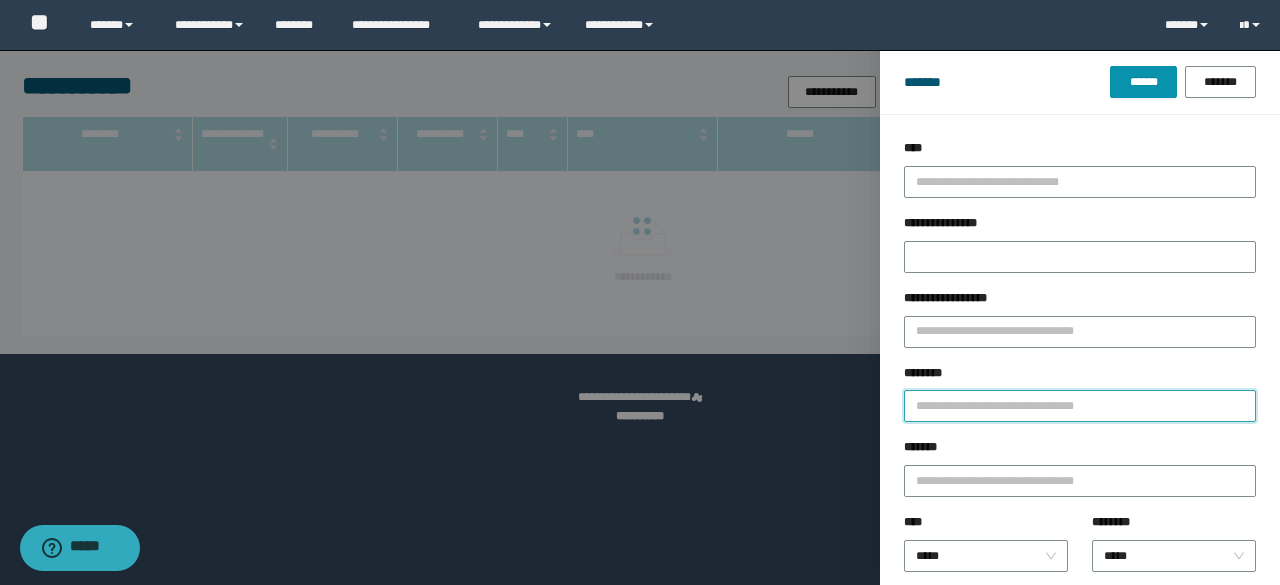 type on "********" 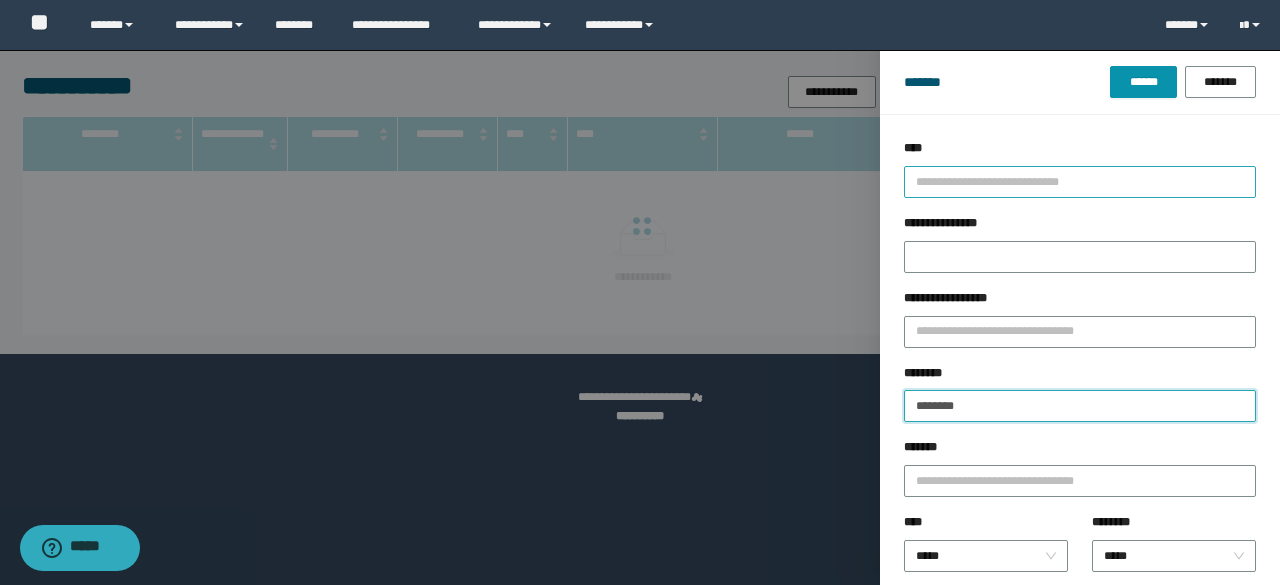 type on "********" 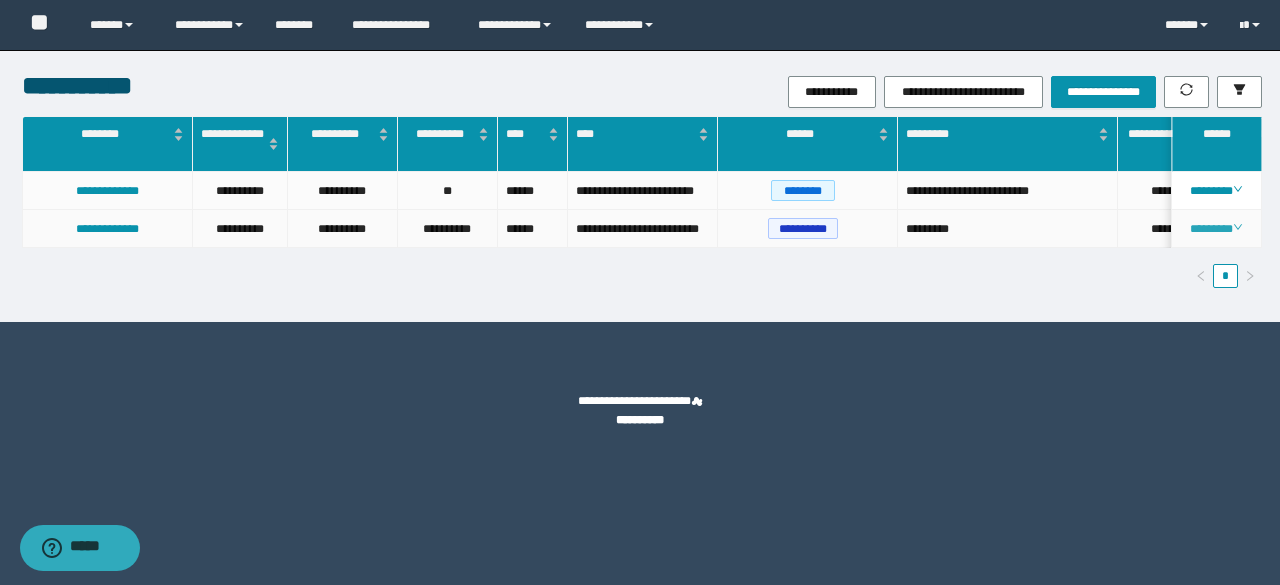 click on "********" at bounding box center (1216, 229) 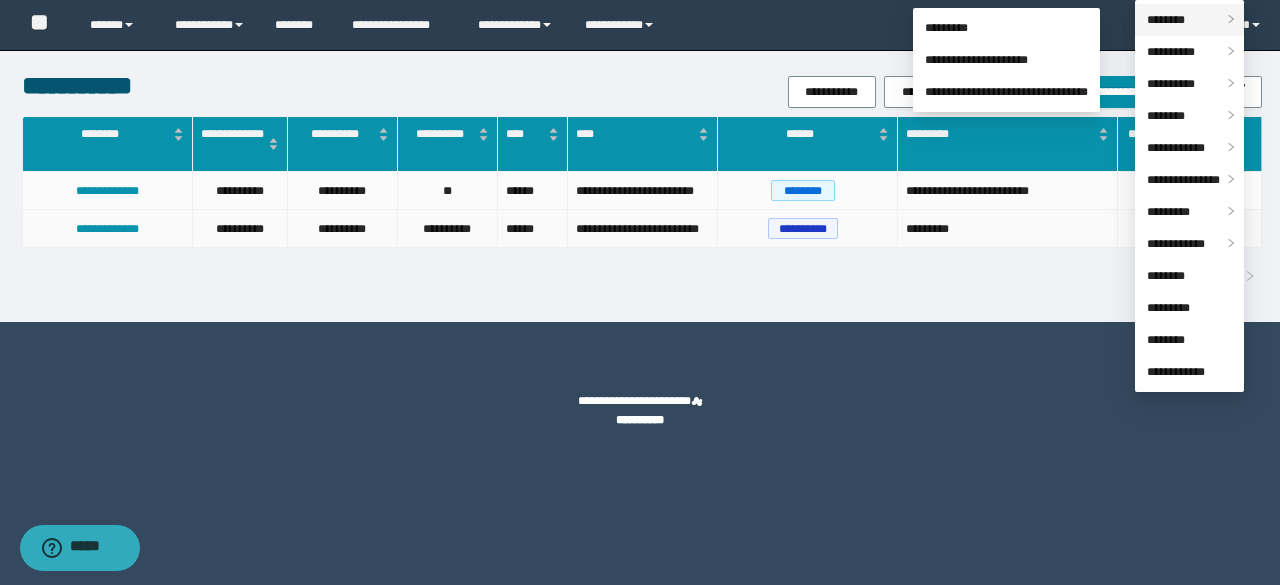 click on "********" at bounding box center [1166, 20] 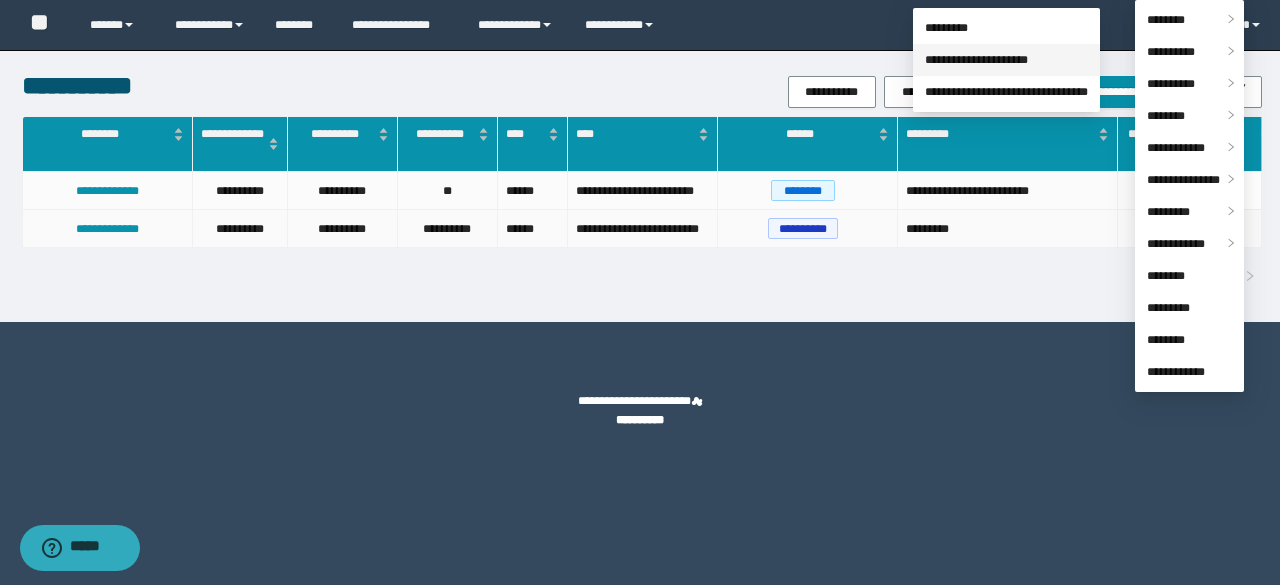 click on "**********" at bounding box center (976, 60) 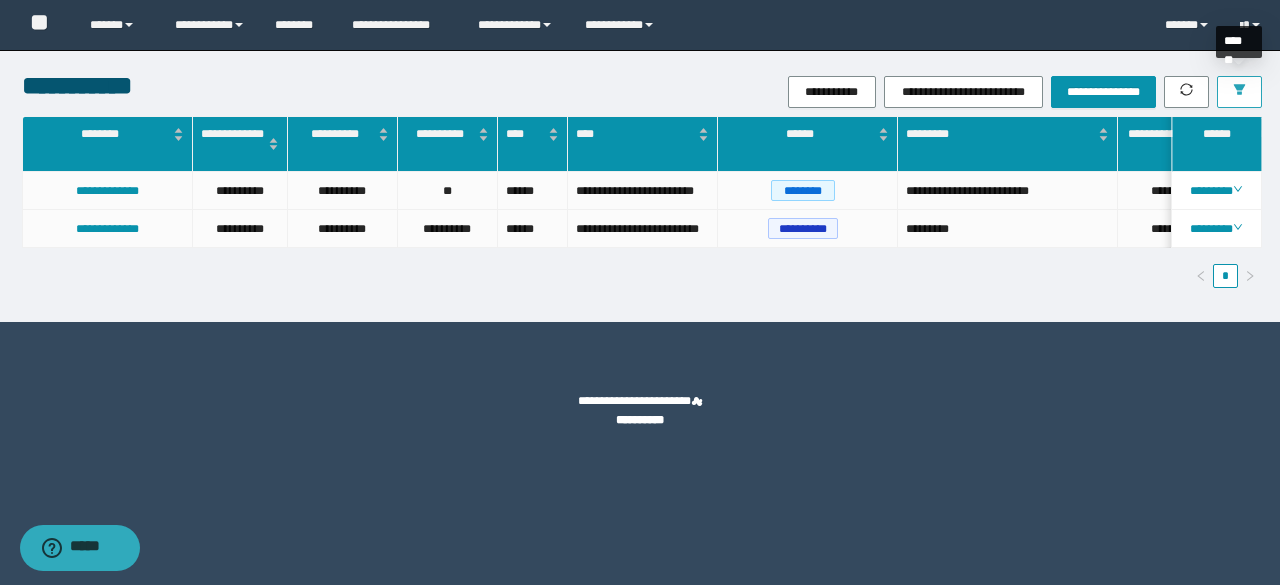 click at bounding box center [1239, 92] 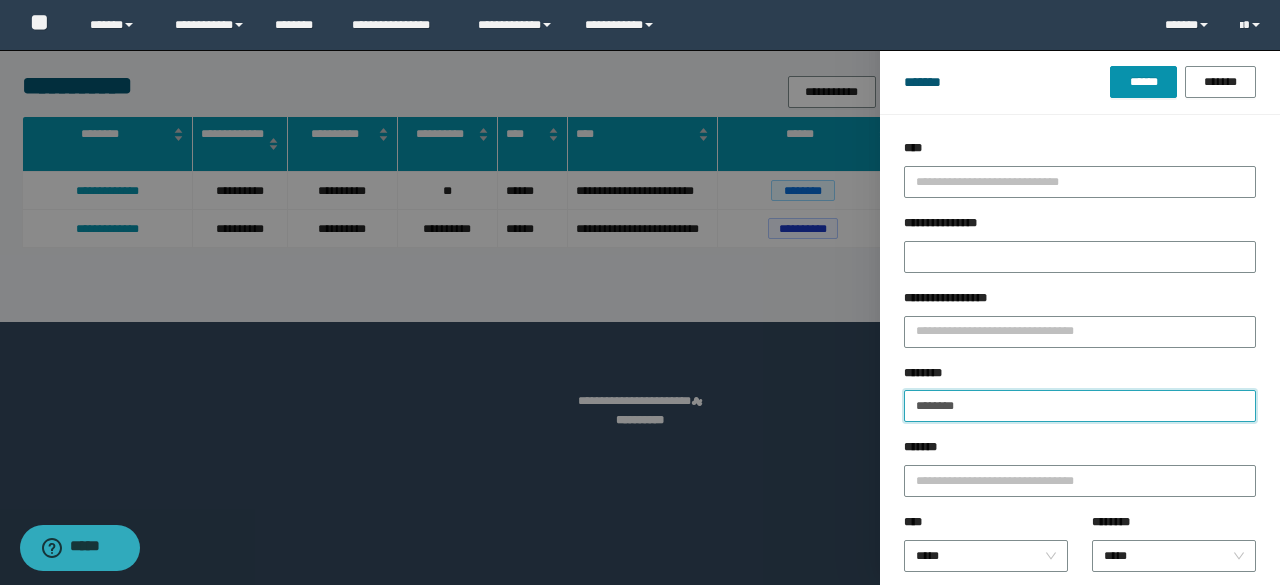 drag, startPoint x: 986, startPoint y: 403, endPoint x: 784, endPoint y: 409, distance: 202.0891 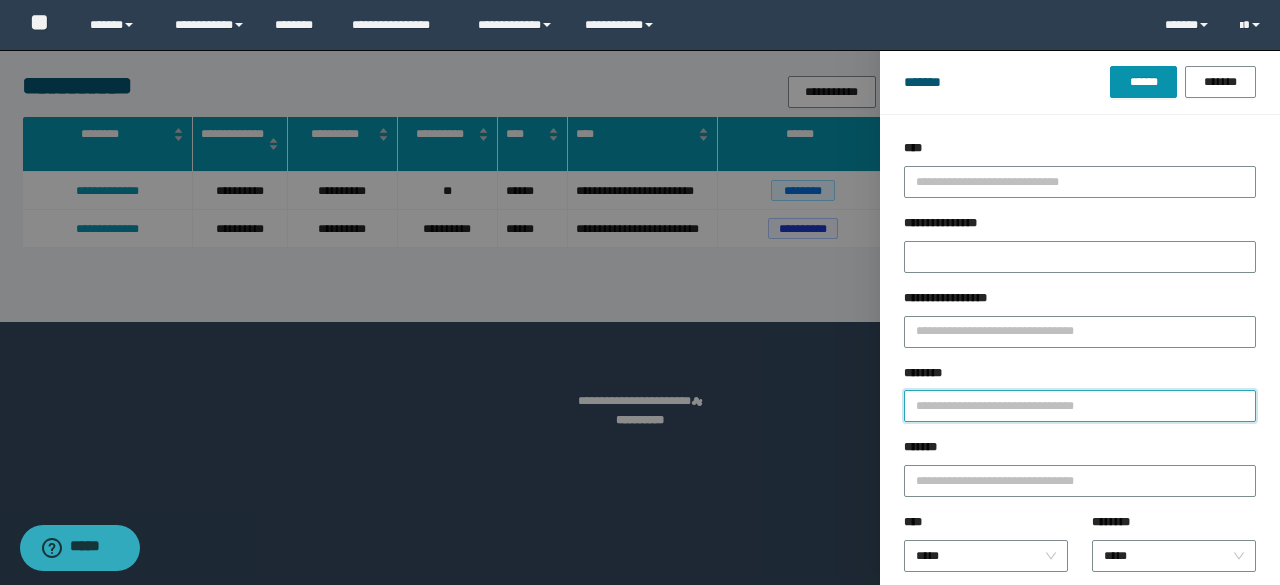 paste on "*******" 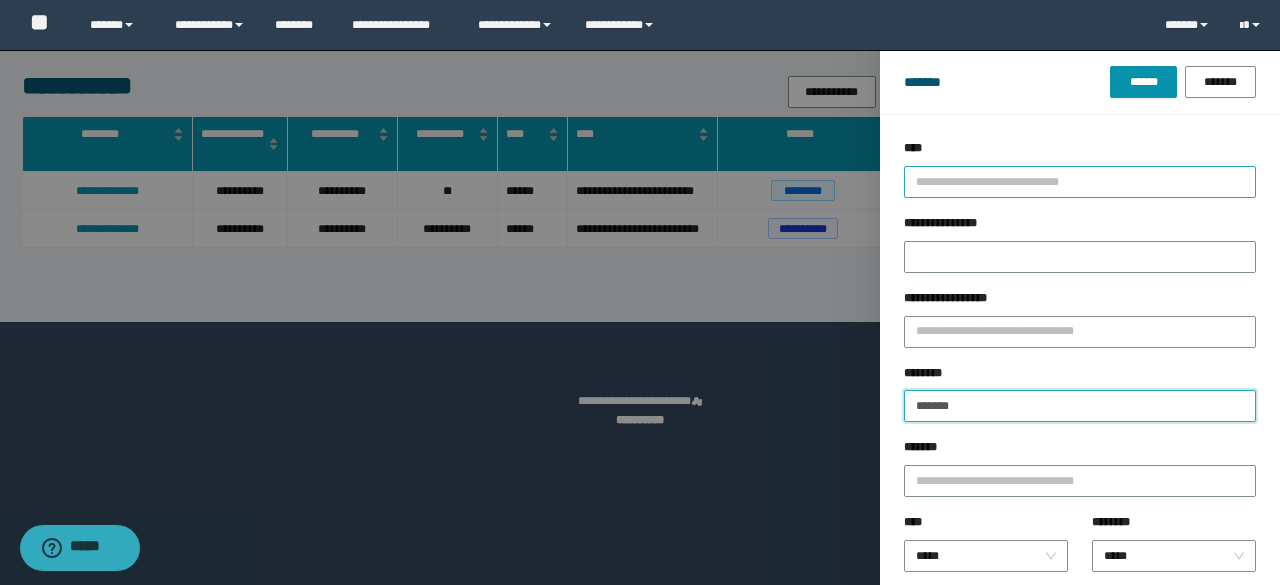 type on "*******" 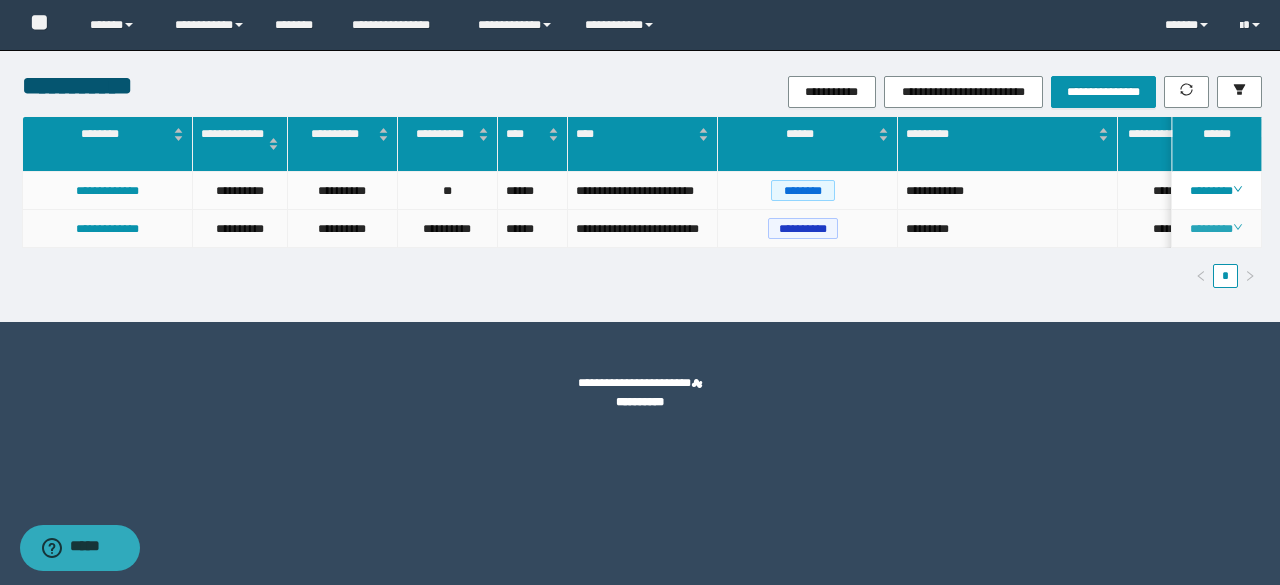 click 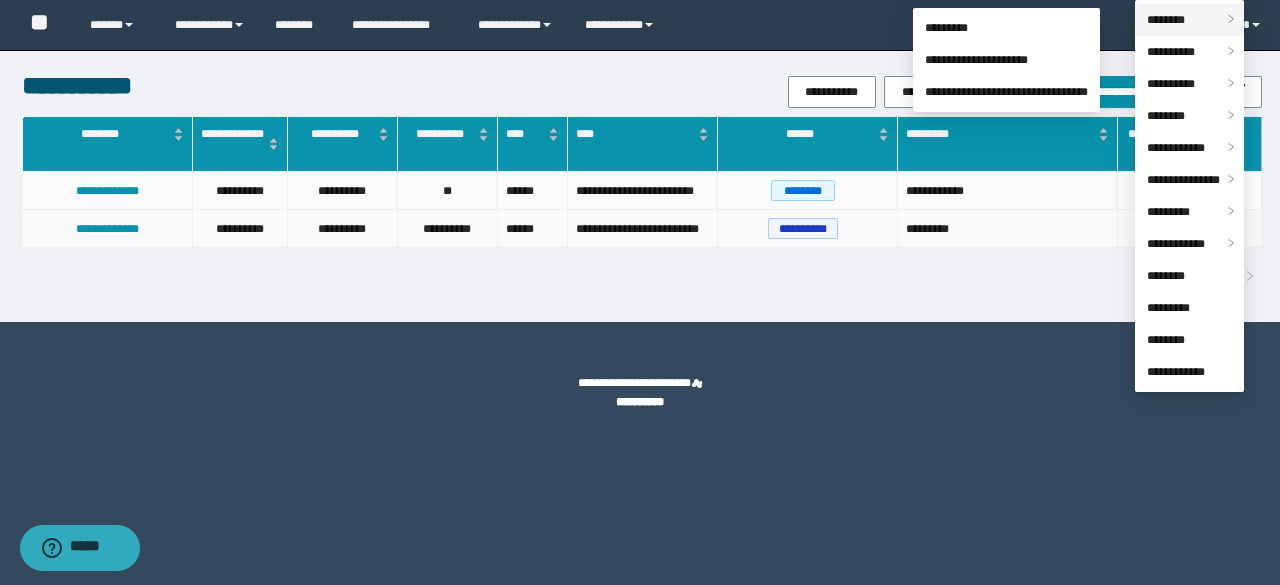 click on "********" at bounding box center [1166, 20] 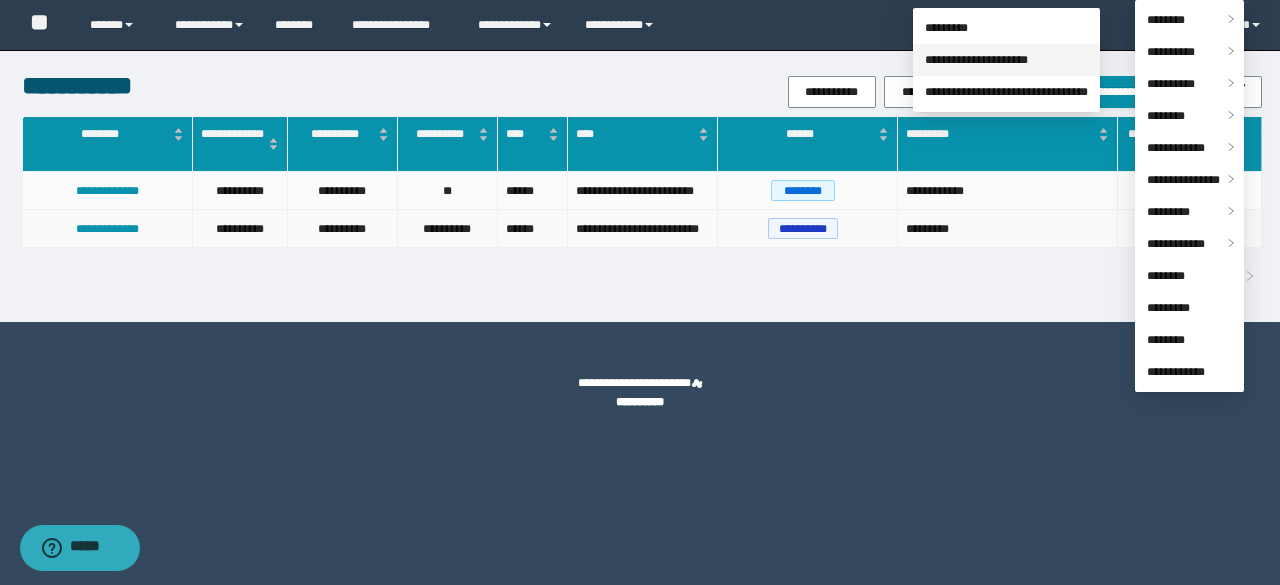 click on "**********" at bounding box center [976, 60] 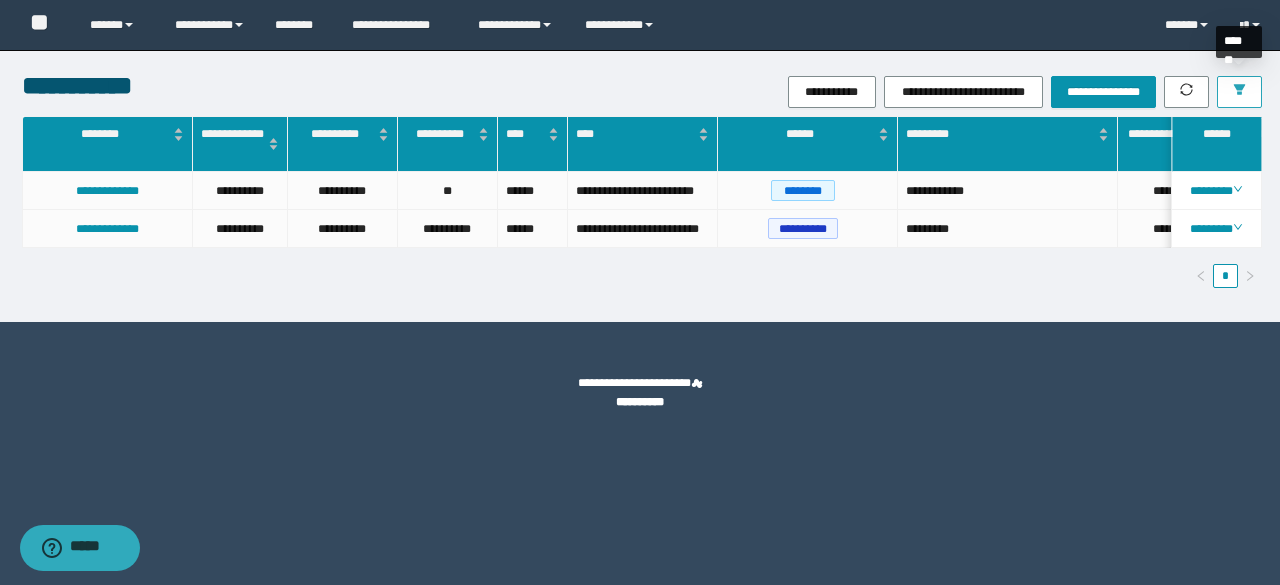 click at bounding box center (1239, 92) 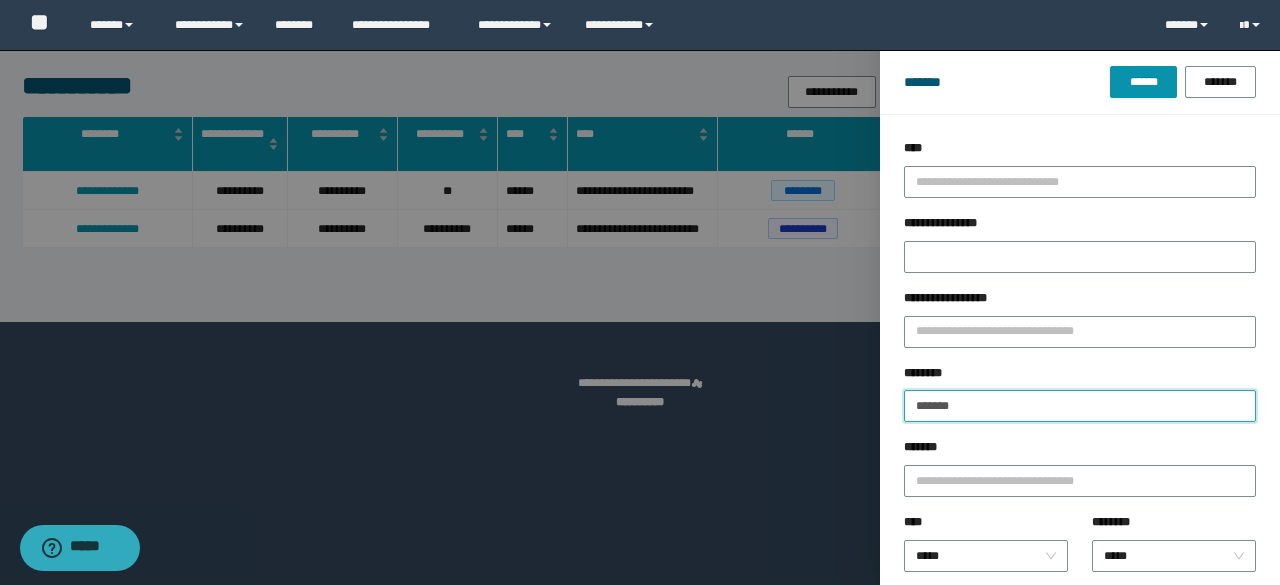drag, startPoint x: 1004, startPoint y: 411, endPoint x: 533, endPoint y: 344, distance: 475.74152 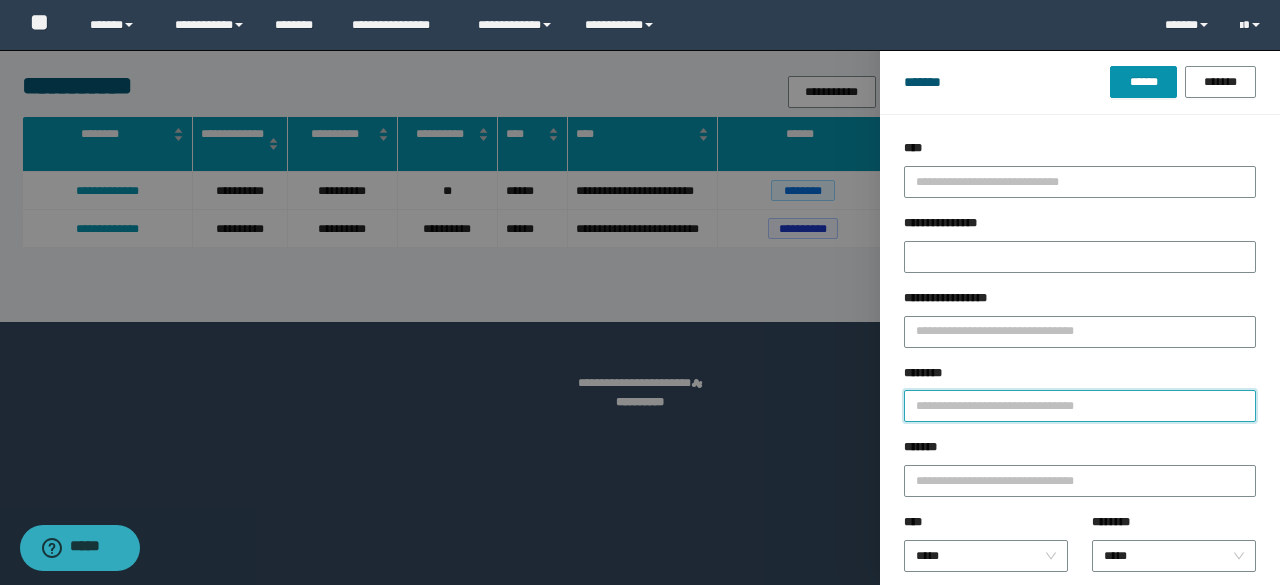 paste on "**********" 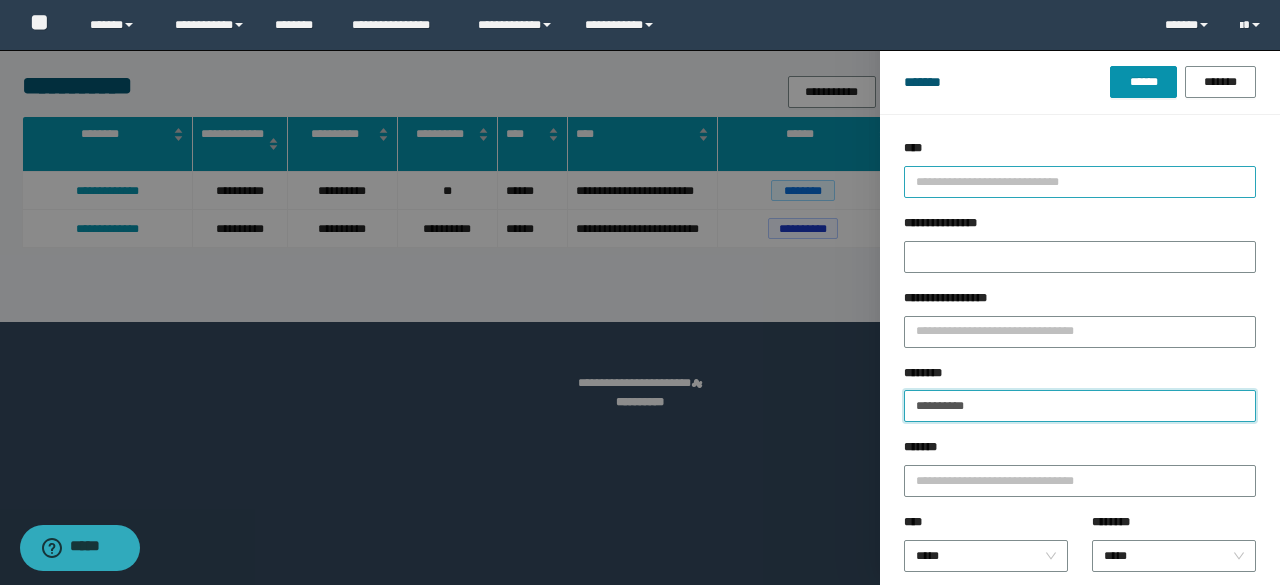 type on "**********" 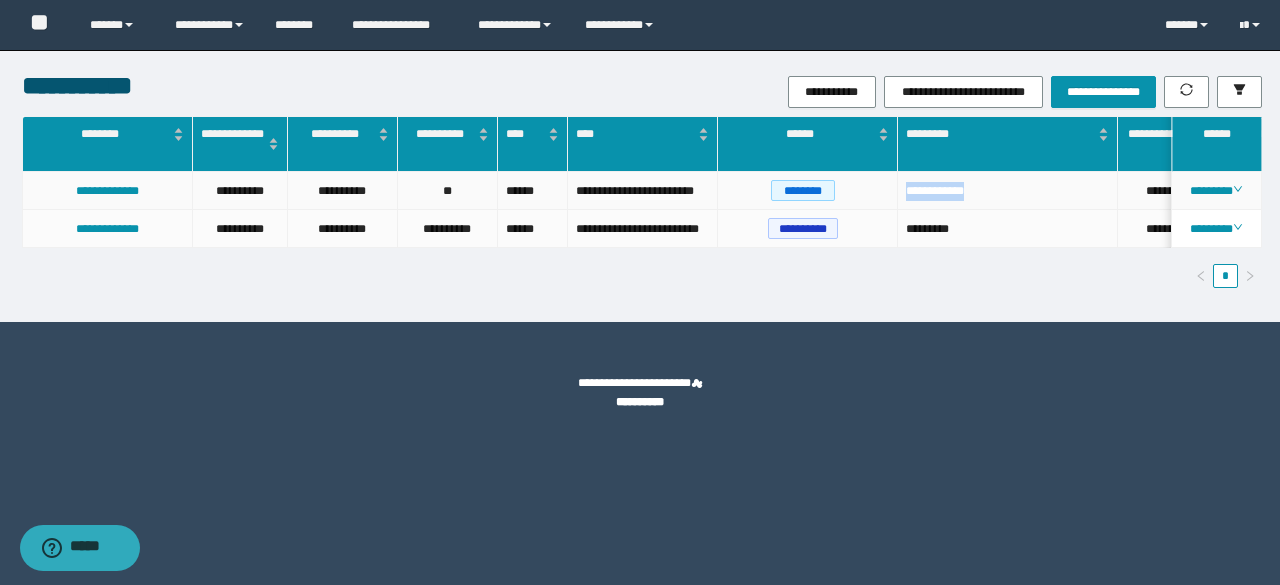 drag, startPoint x: 981, startPoint y: 183, endPoint x: 888, endPoint y: 183, distance: 93 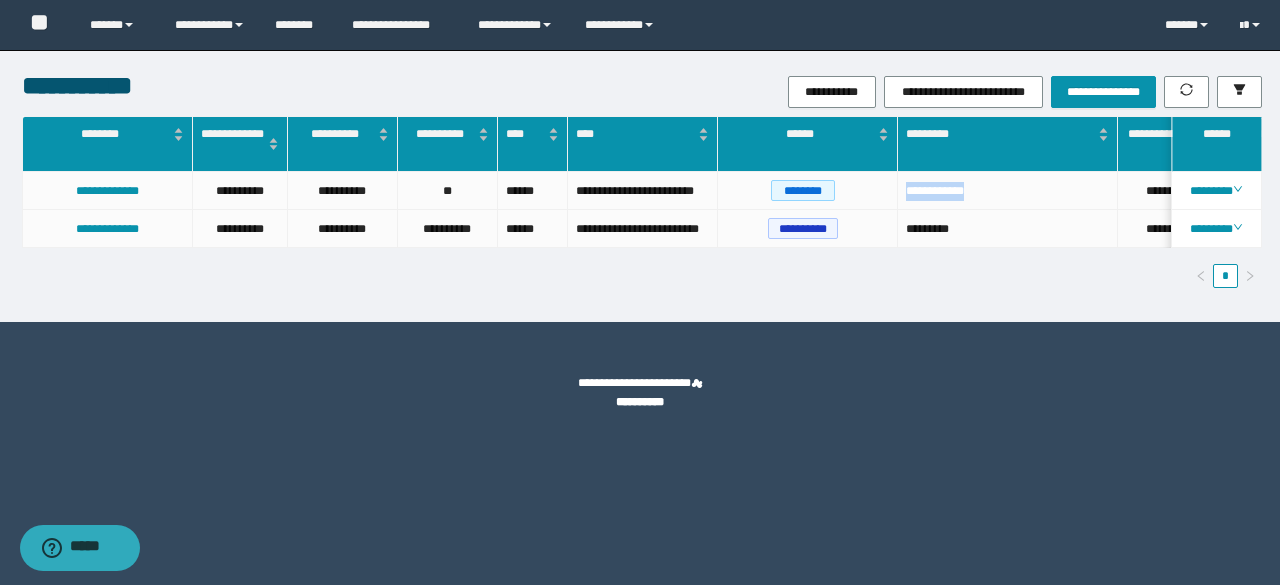 scroll, scrollTop: 0, scrollLeft: 132, axis: horizontal 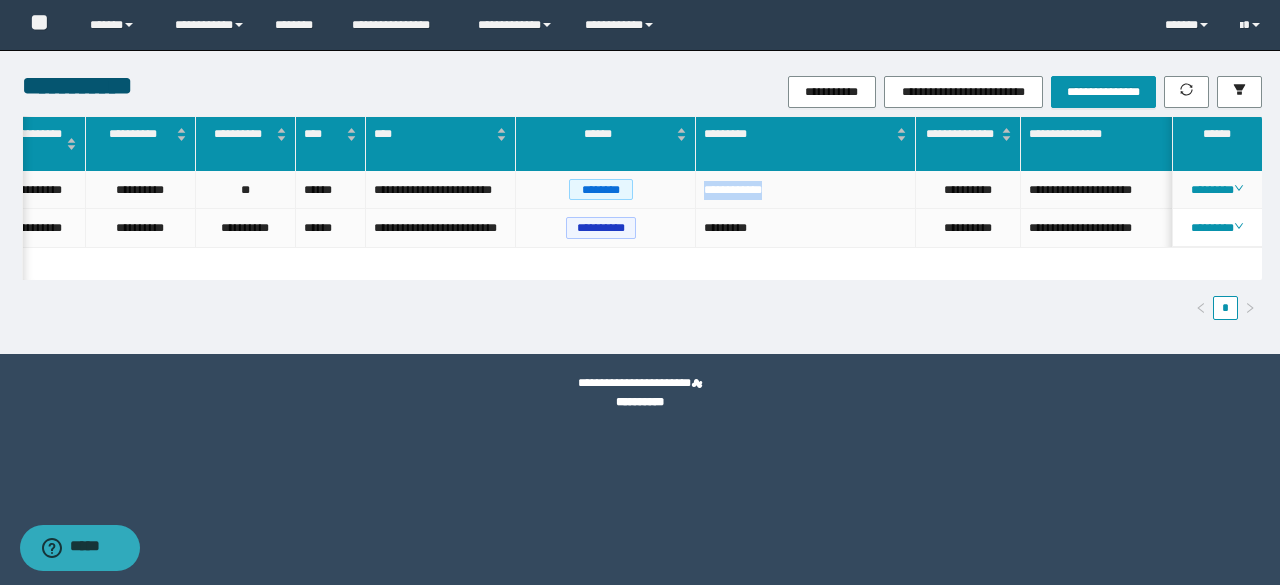 copy on "**********" 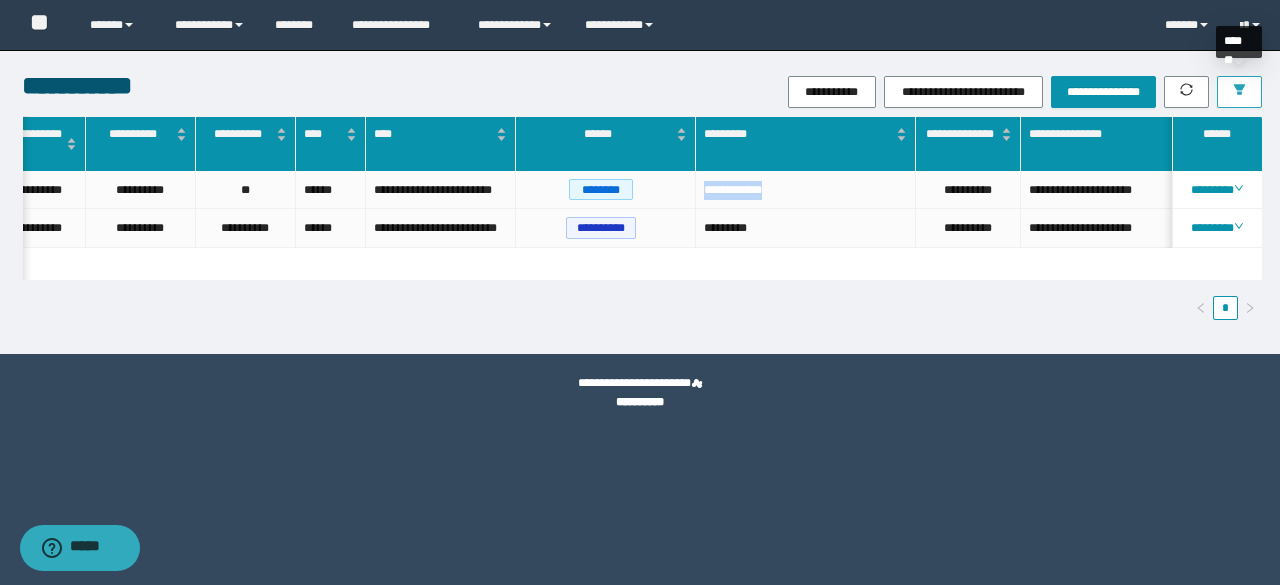 click at bounding box center (1239, 92) 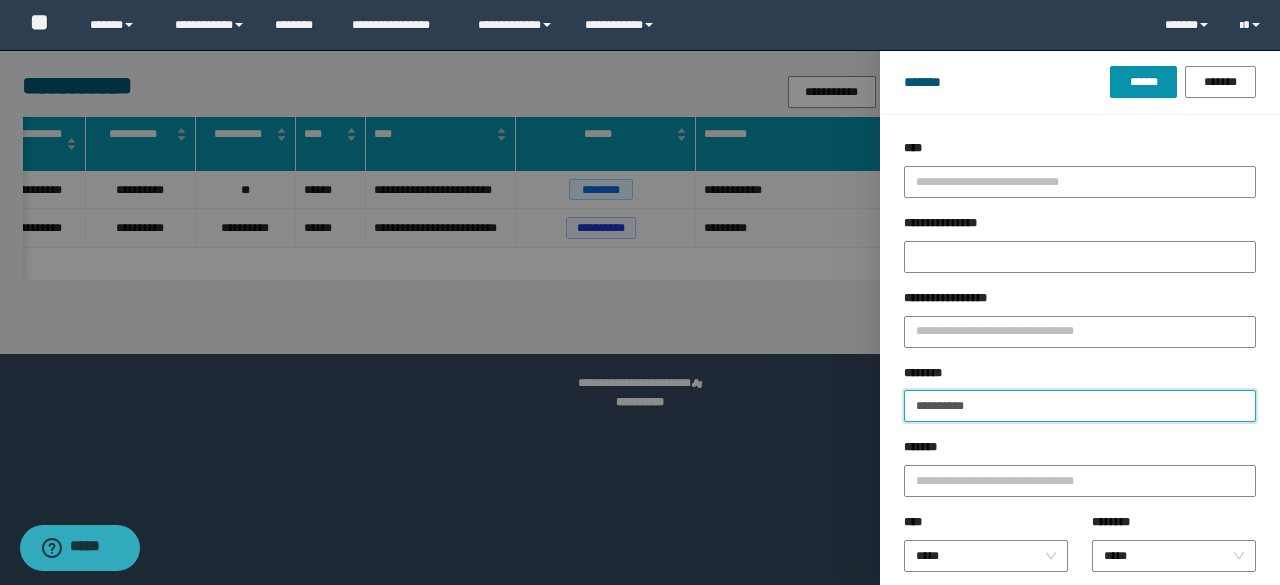 drag, startPoint x: 1004, startPoint y: 407, endPoint x: 767, endPoint y: 385, distance: 238.0189 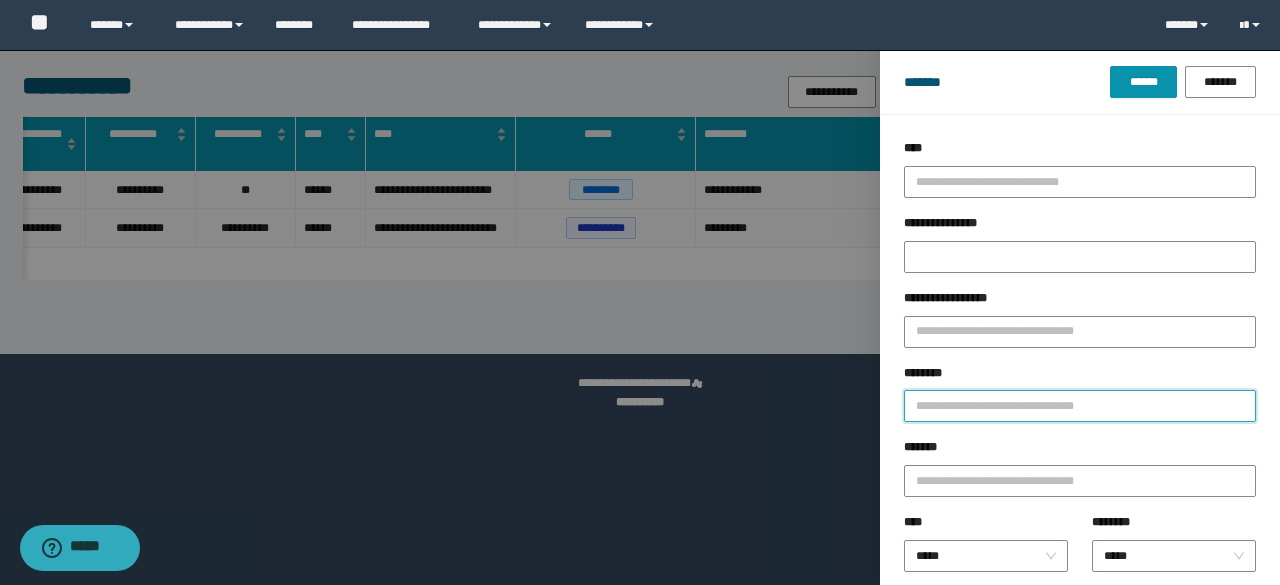 paste on "********" 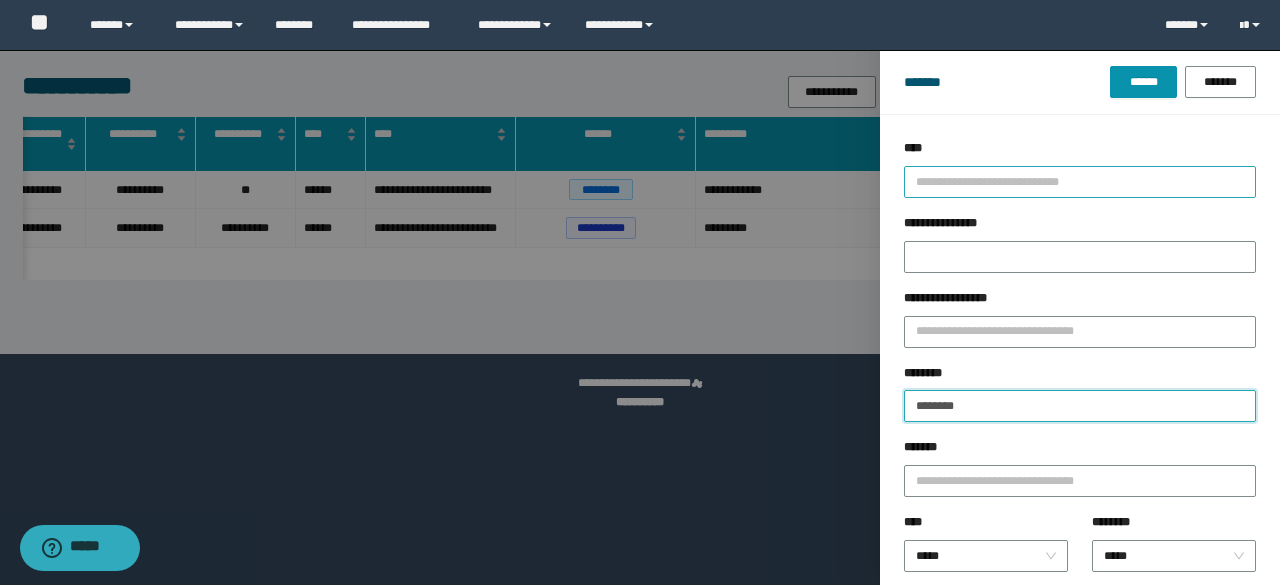 type on "********" 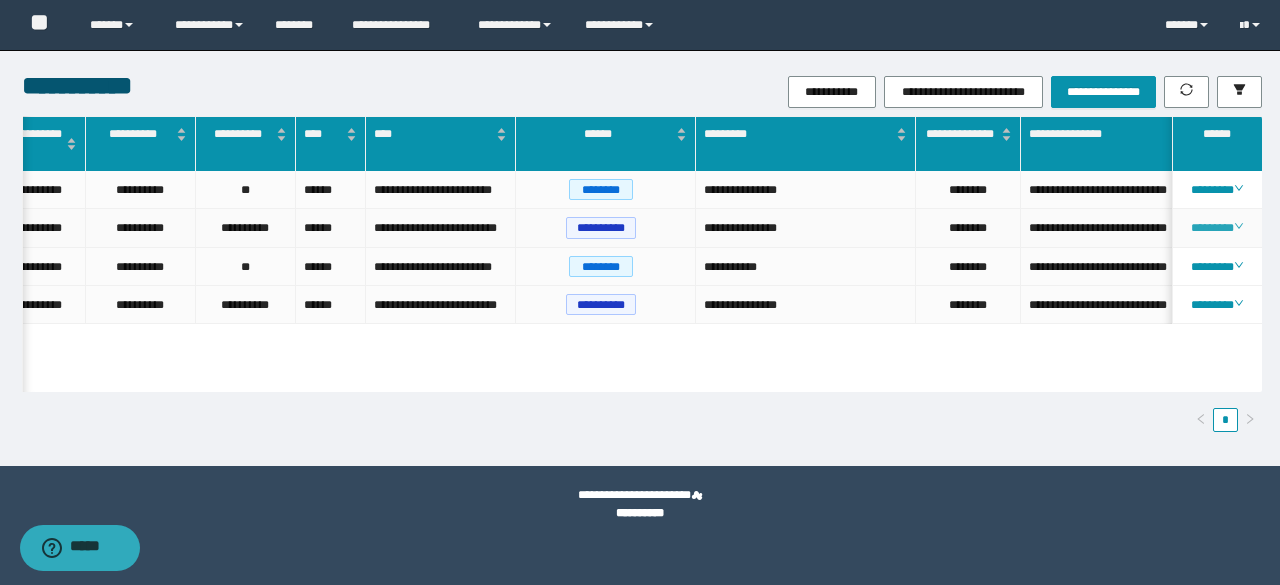 click on "********" at bounding box center [1216, 228] 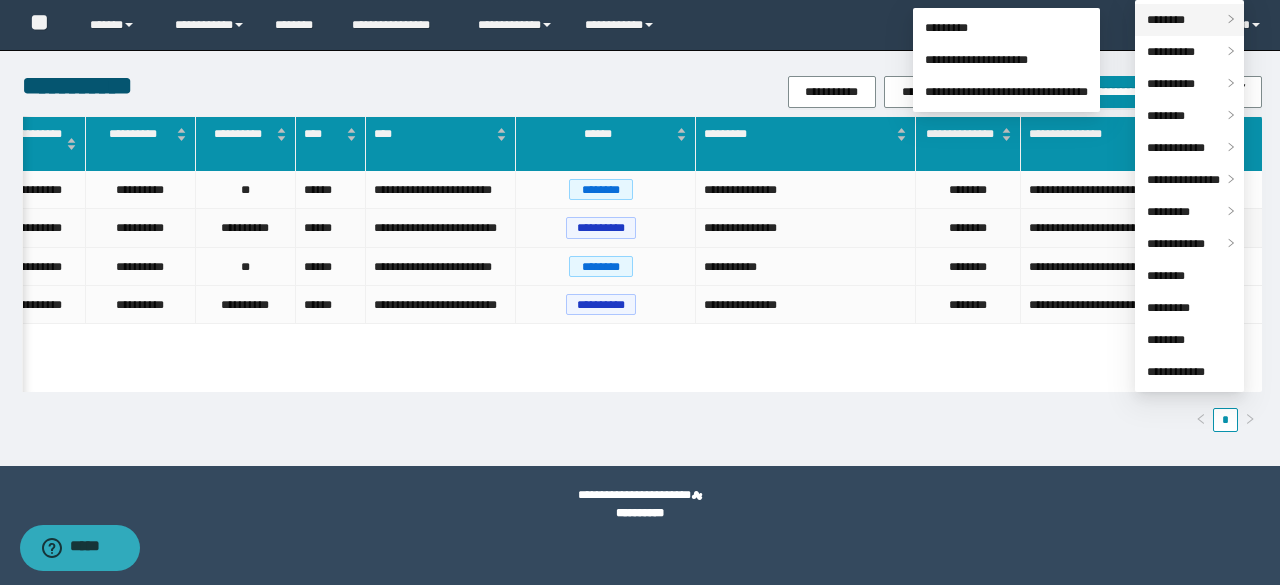 click on "********" at bounding box center [1166, 20] 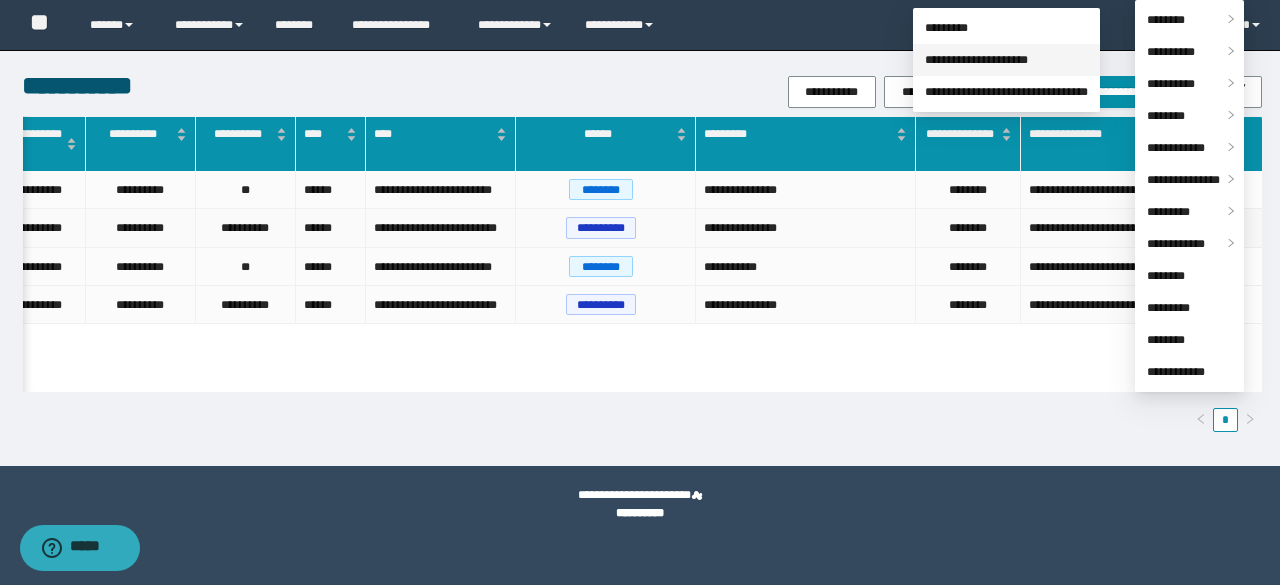 click on "**********" at bounding box center [976, 60] 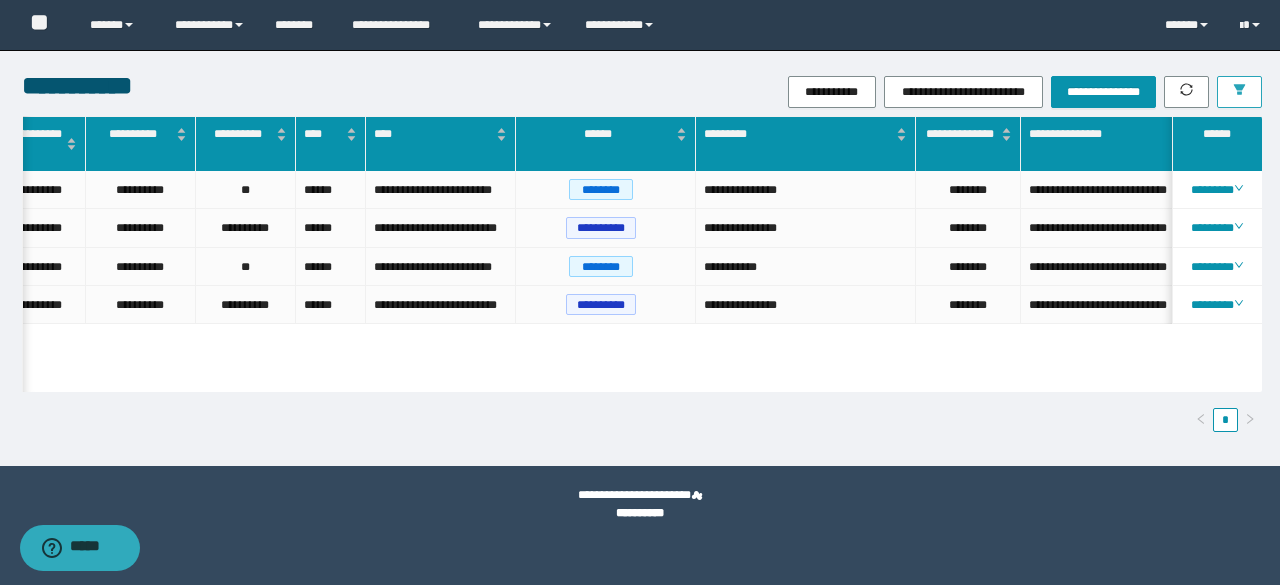 click at bounding box center [1239, 92] 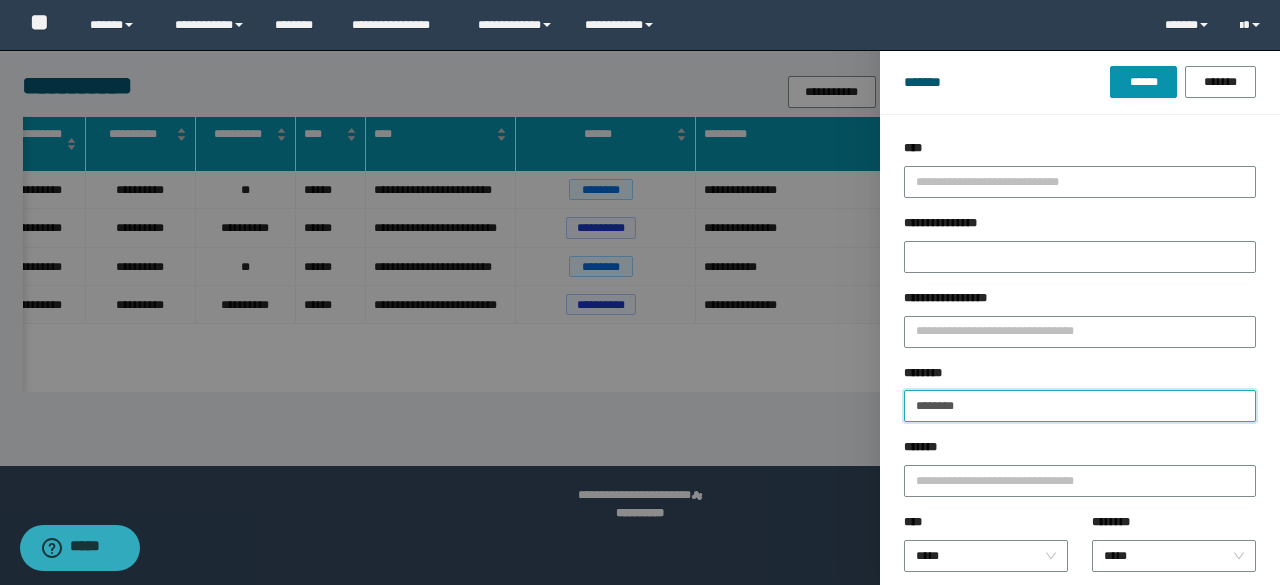 drag, startPoint x: 978, startPoint y: 391, endPoint x: 635, endPoint y: 345, distance: 346.0708 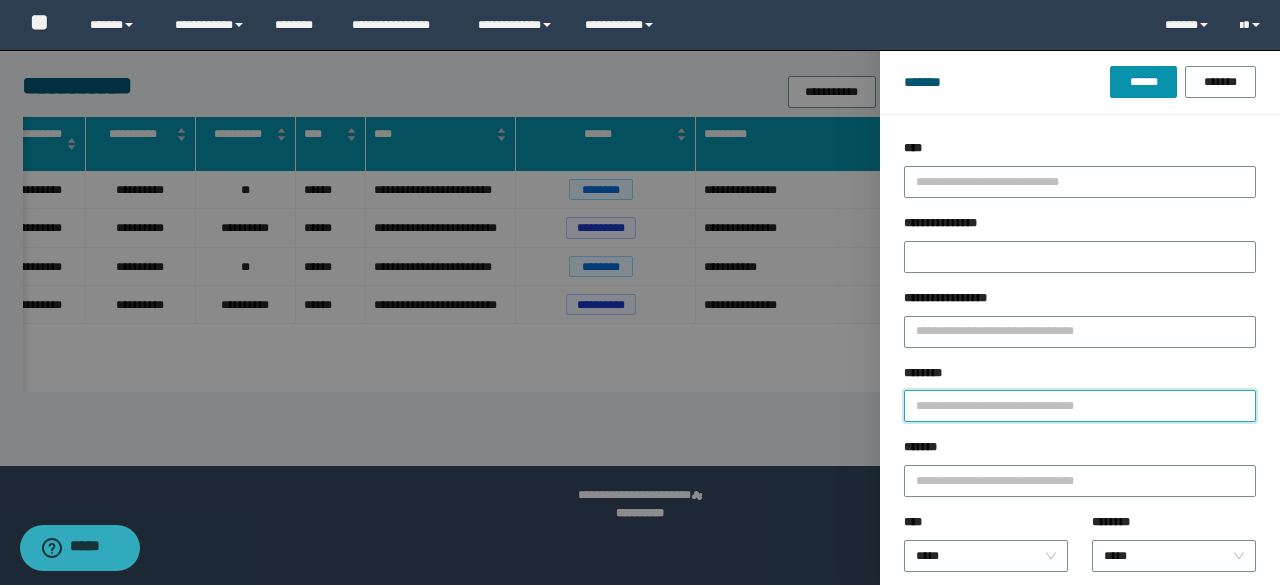 paste on "**********" 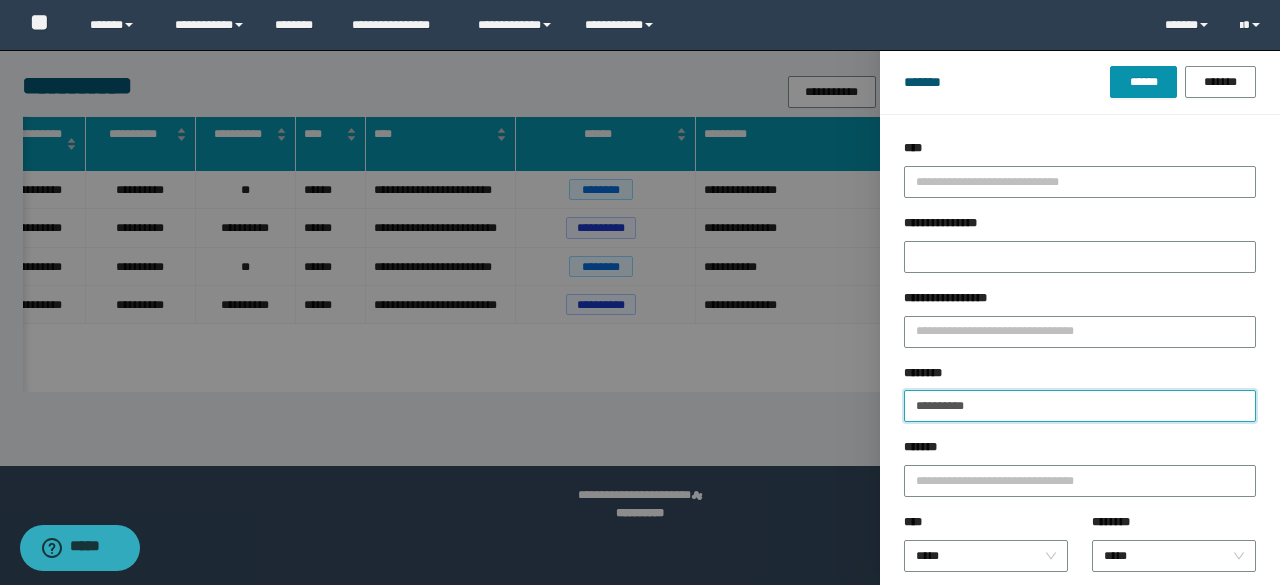 type on "**********" 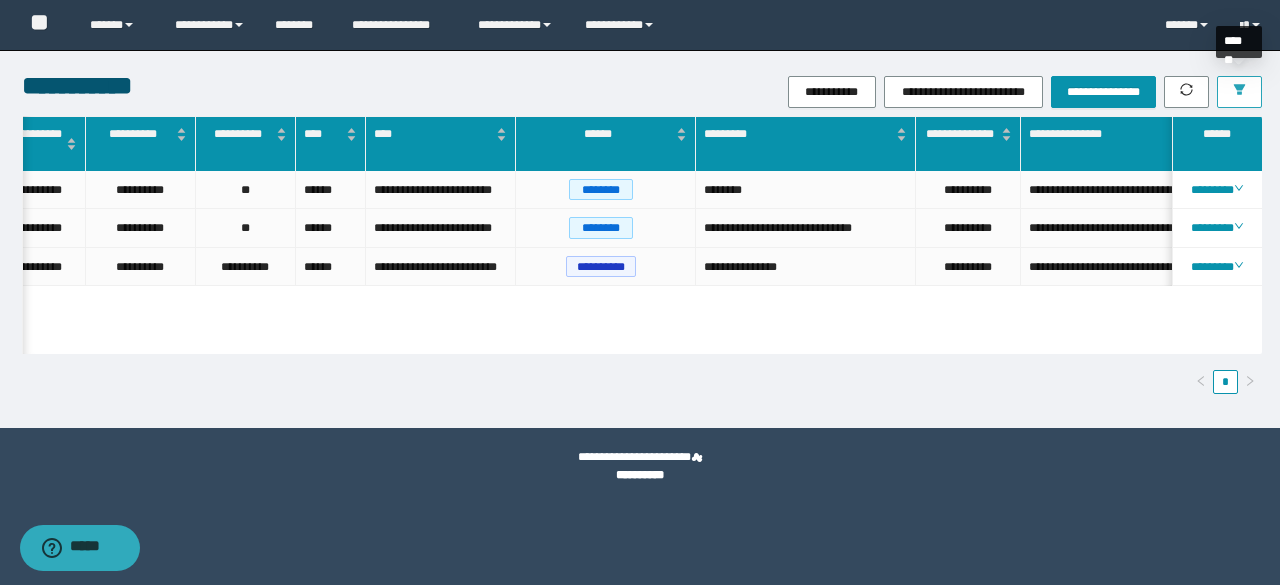 drag, startPoint x: 1230, startPoint y: 97, endPoint x: 1247, endPoint y: 91, distance: 18.027756 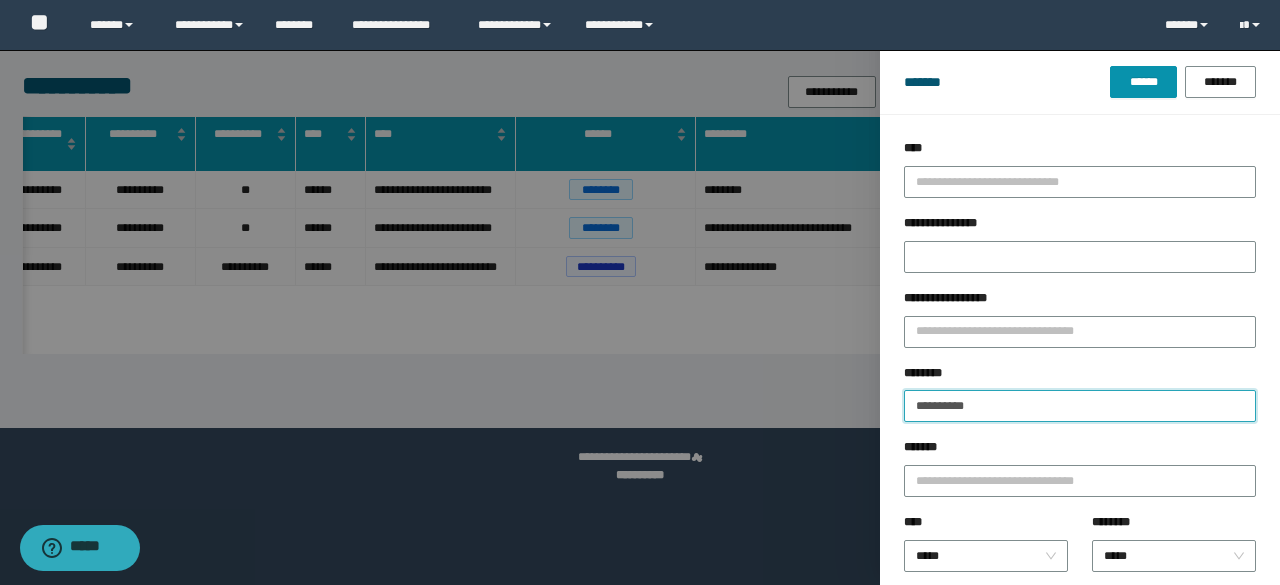 drag, startPoint x: 1000, startPoint y: 407, endPoint x: 694, endPoint y: 356, distance: 310.2209 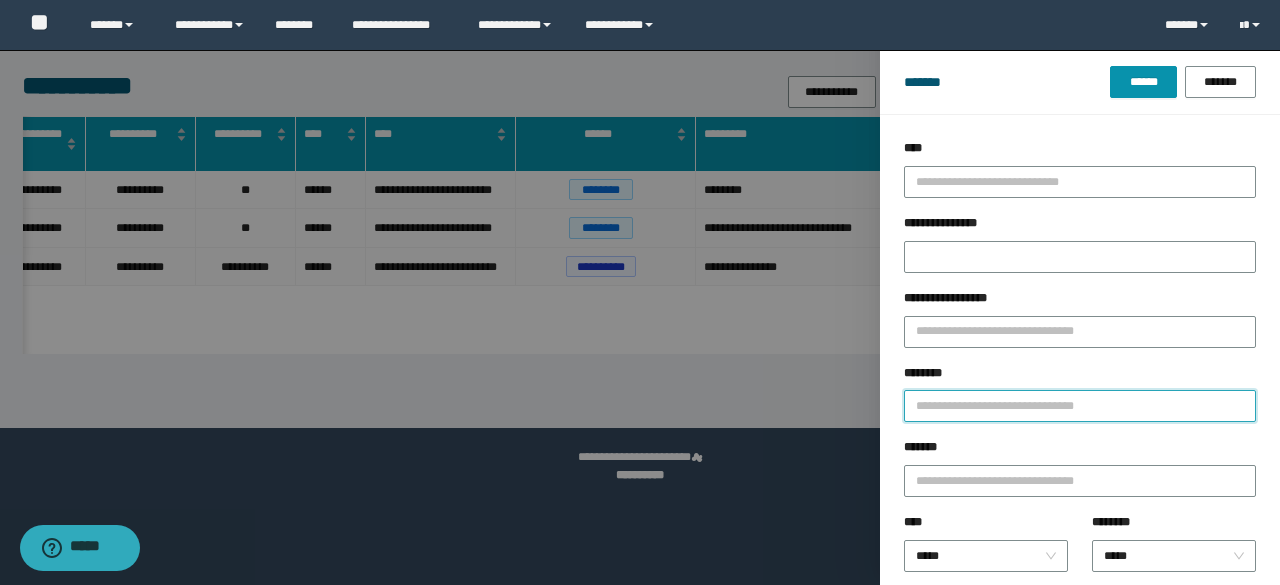 paste on "********" 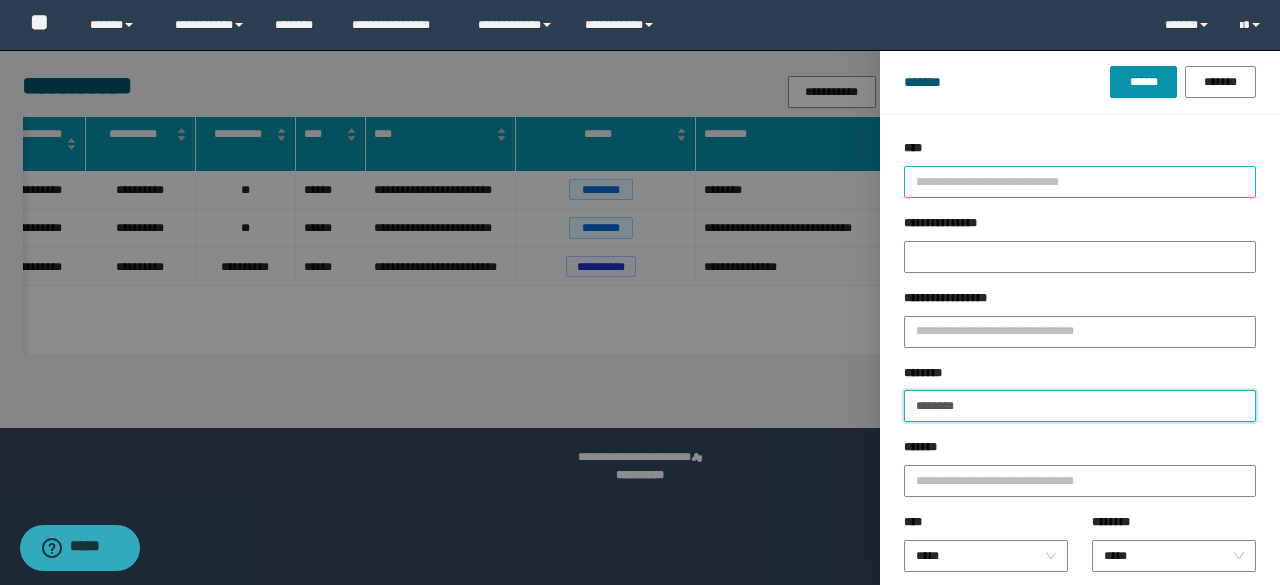 type on "********" 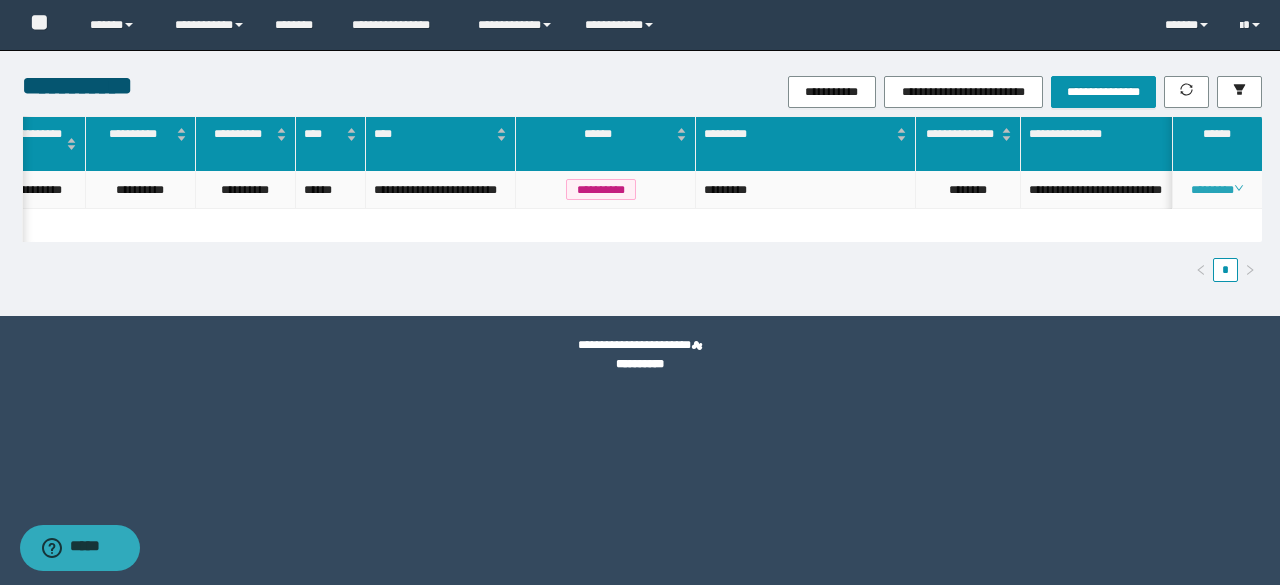 click on "********" at bounding box center (1216, 190) 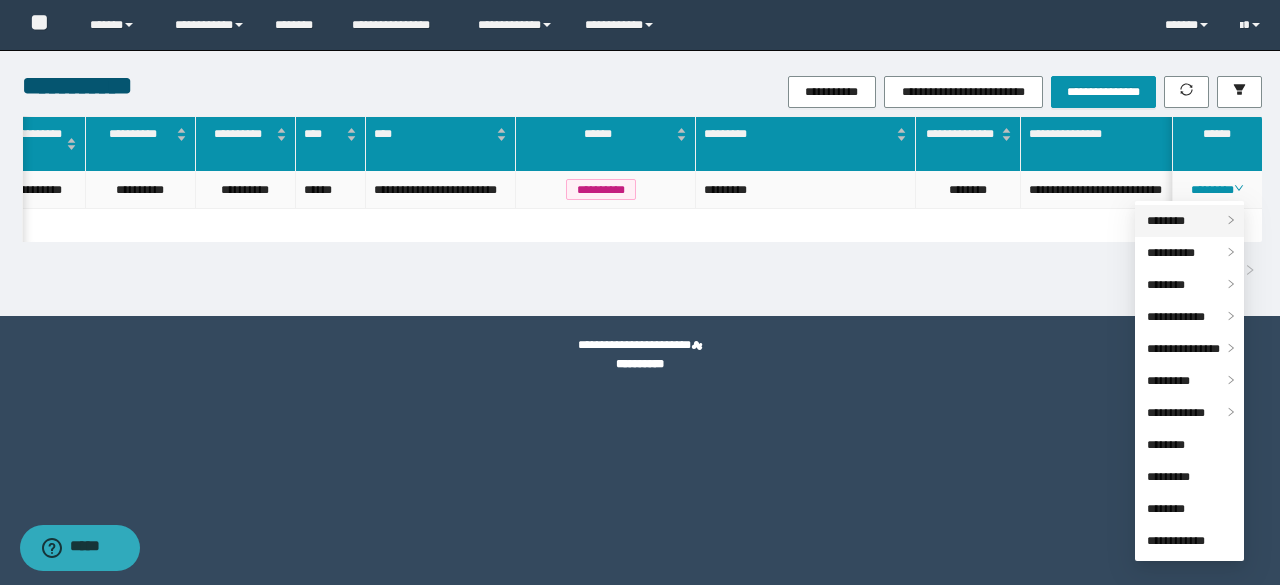 click on "********" at bounding box center [1166, 221] 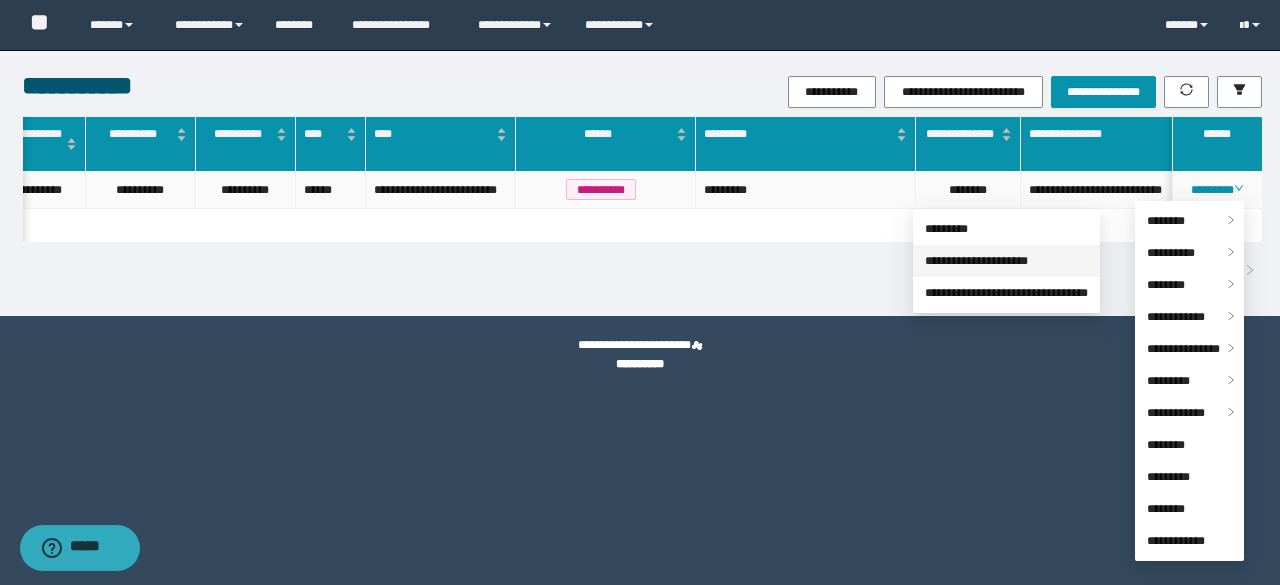 click on "**********" at bounding box center (976, 261) 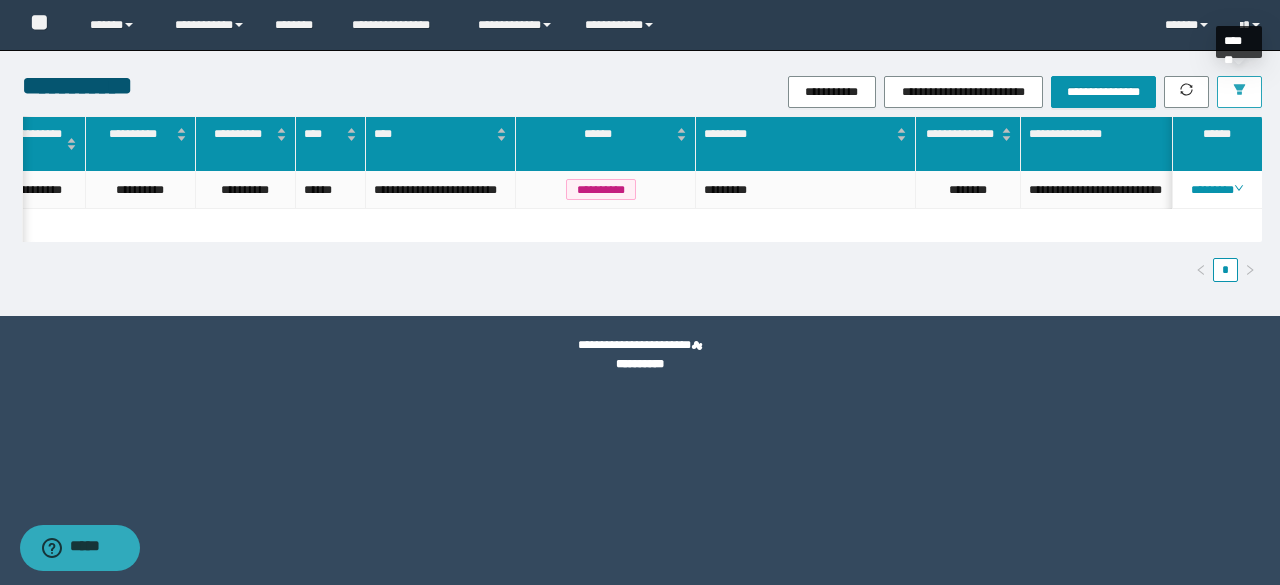 click at bounding box center (1239, 92) 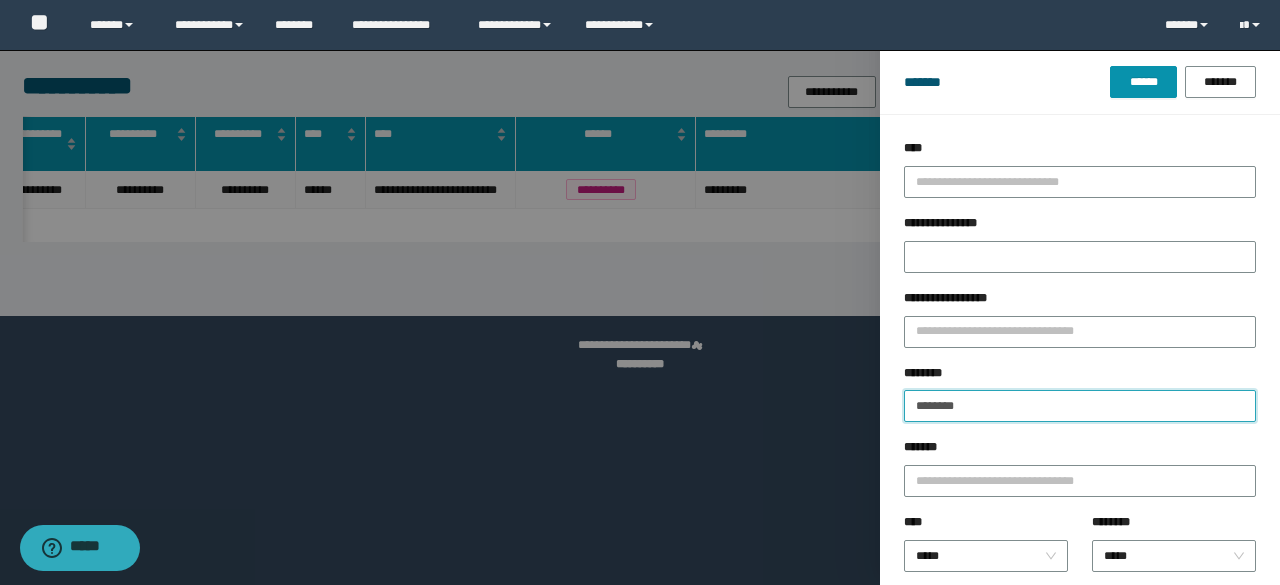 drag, startPoint x: 868, startPoint y: 394, endPoint x: 835, endPoint y: 379, distance: 36.249138 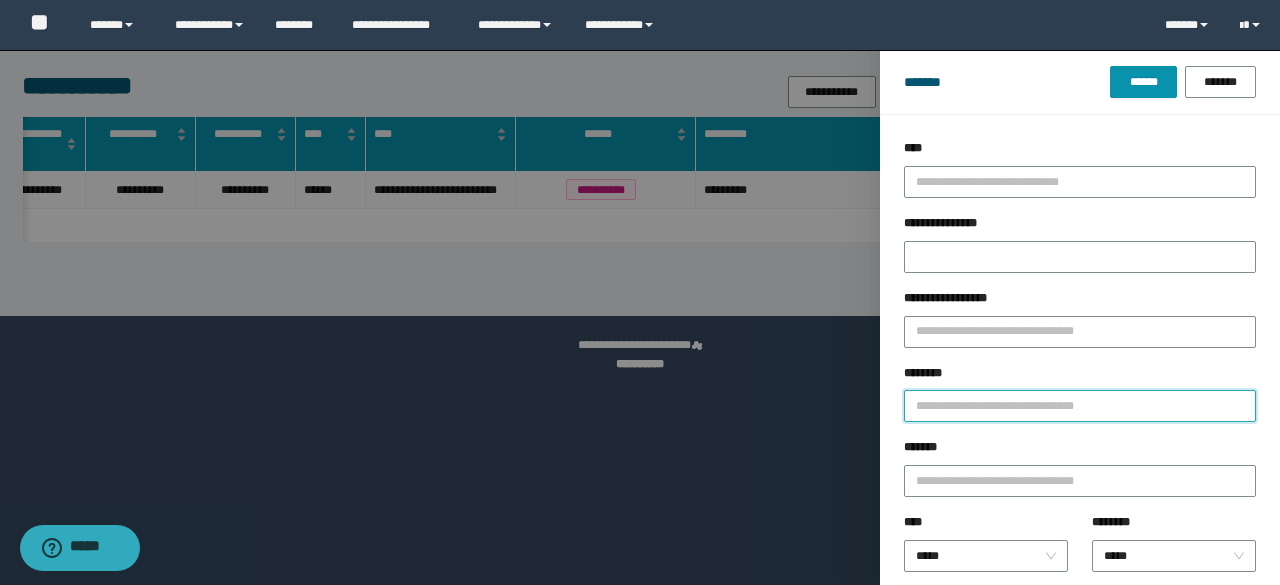 paste on "********" 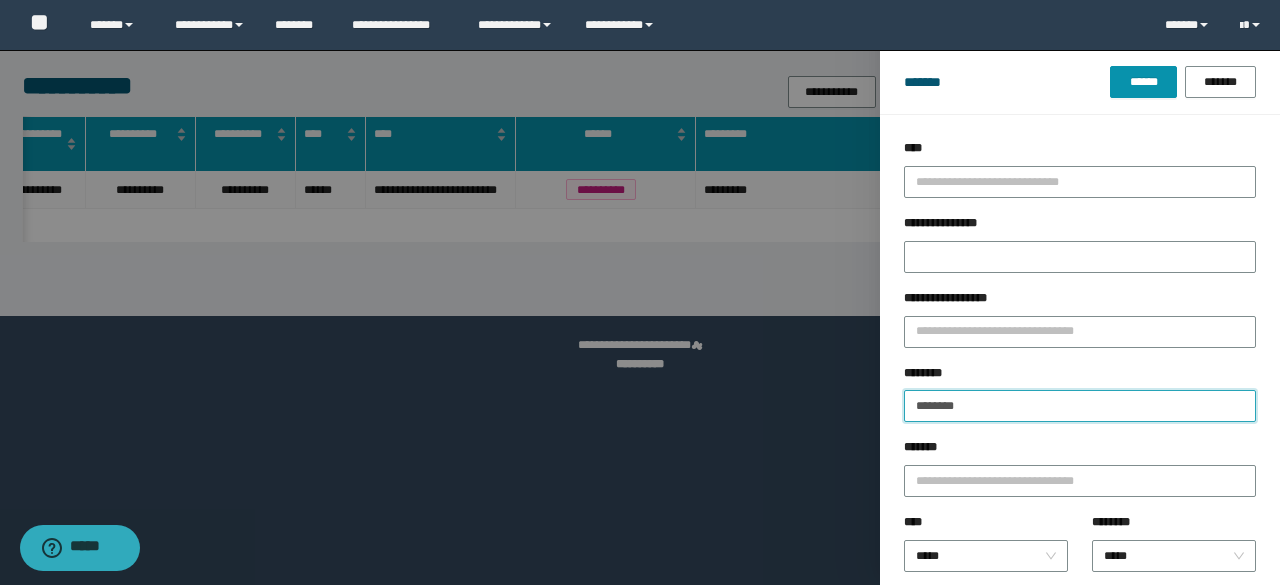 type on "********" 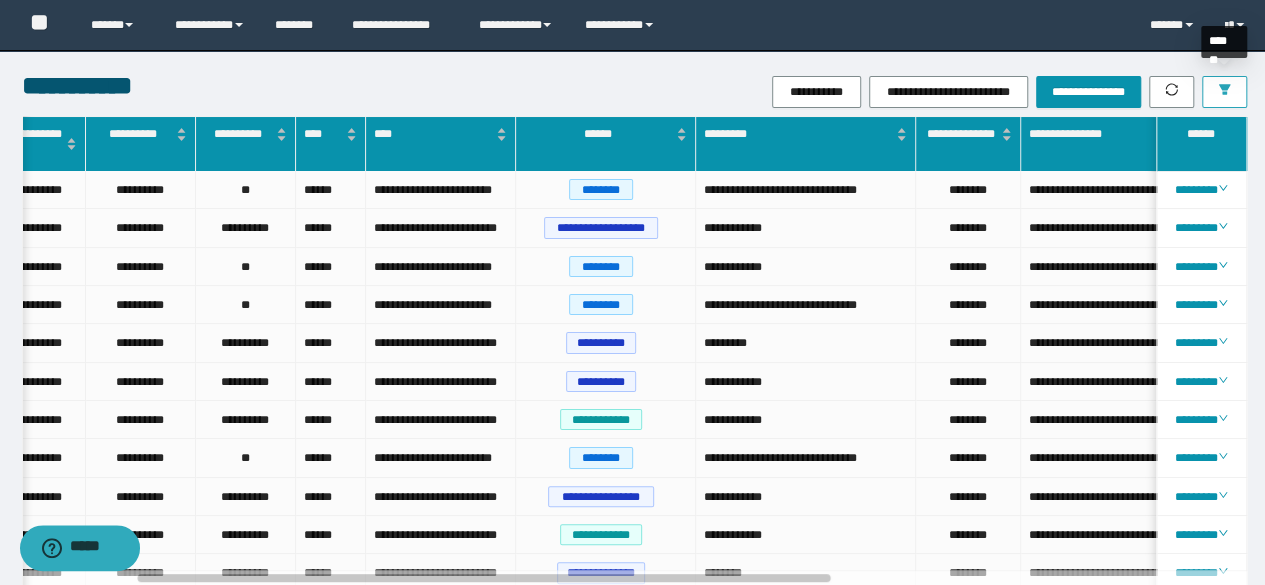 click 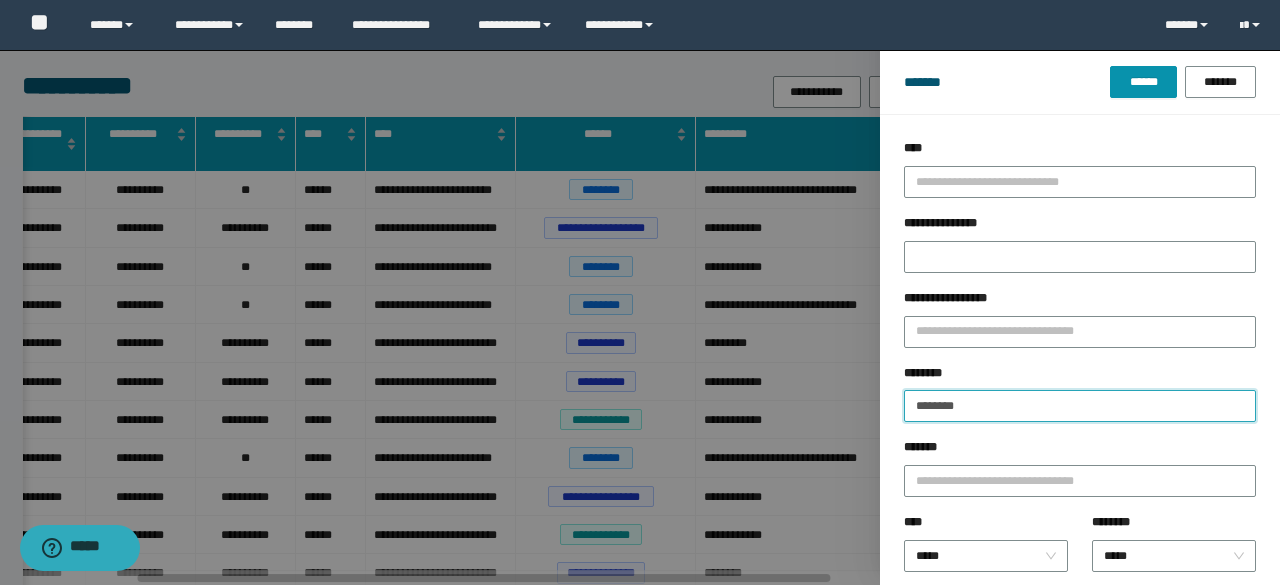 drag, startPoint x: 960, startPoint y: 415, endPoint x: 812, endPoint y: 399, distance: 148.86235 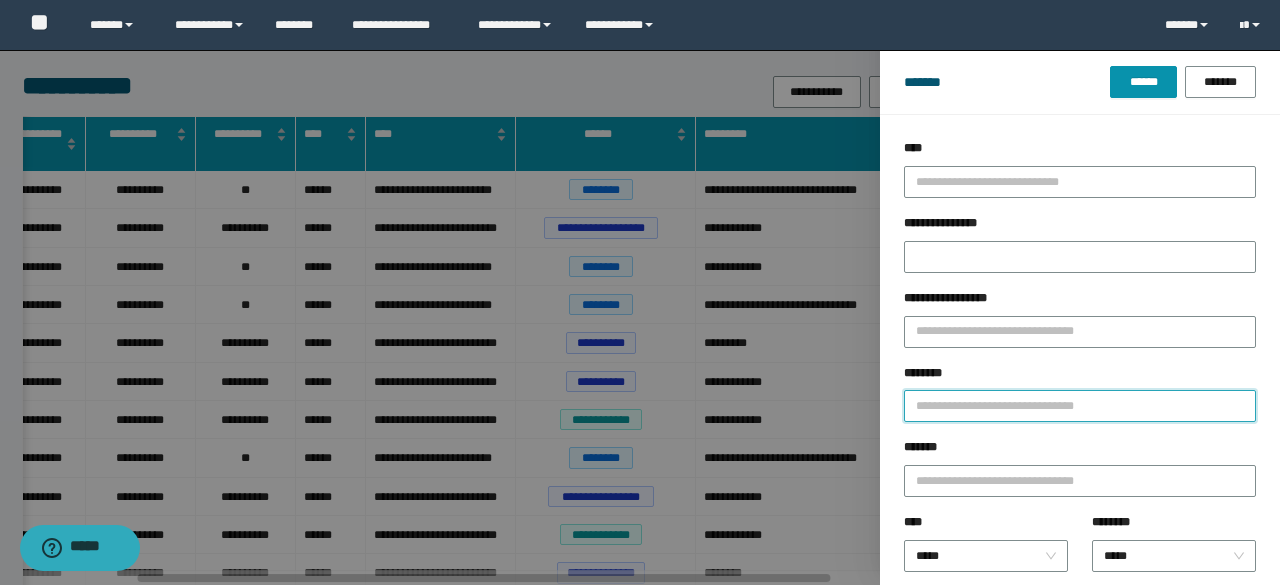 paste on "********" 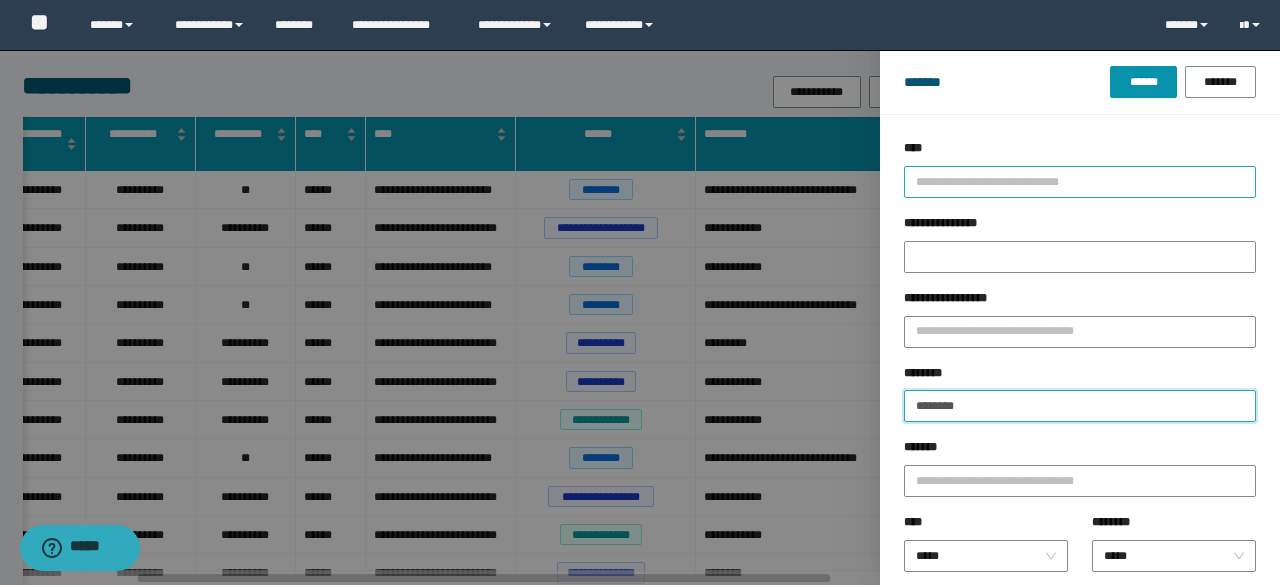 type on "********" 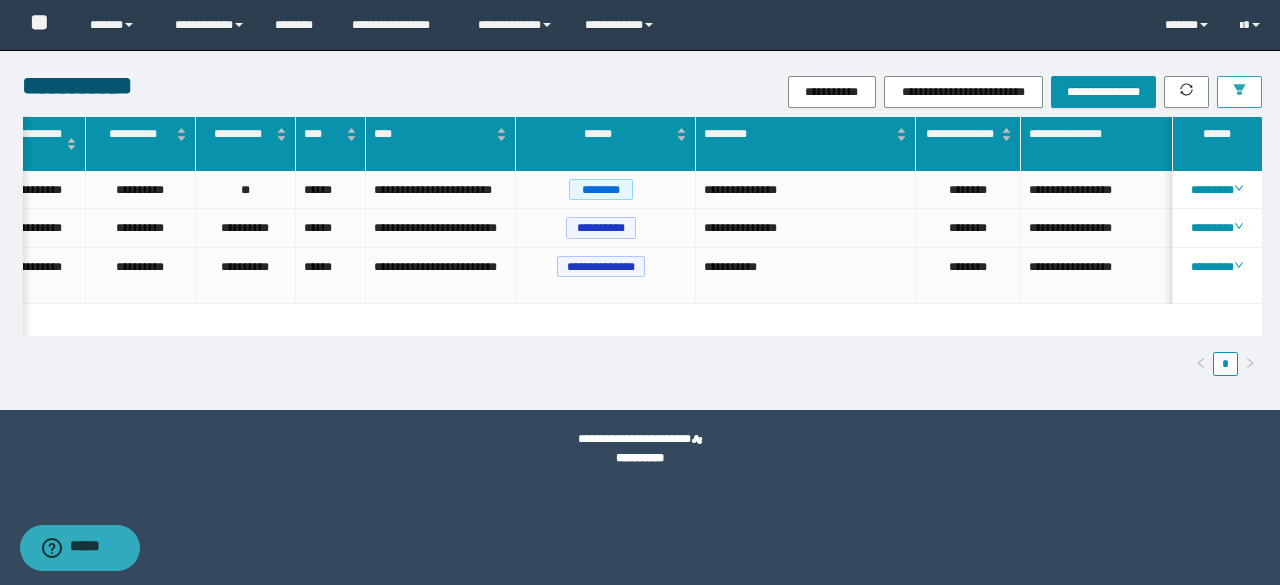 scroll, scrollTop: 0, scrollLeft: 249, axis: horizontal 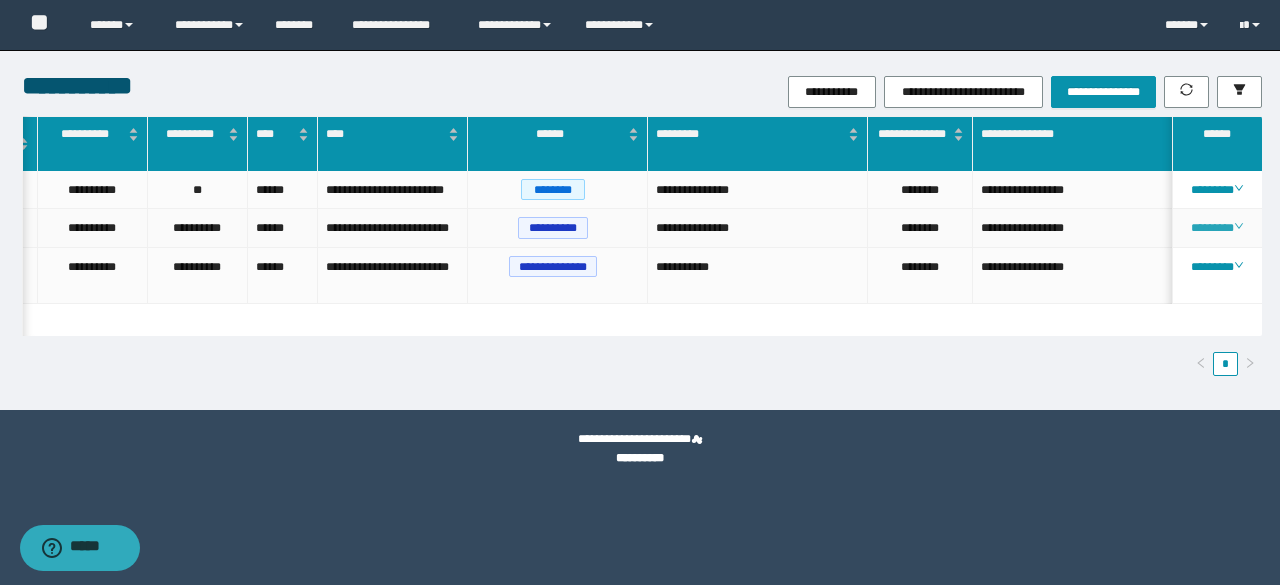 click on "********" at bounding box center (1216, 228) 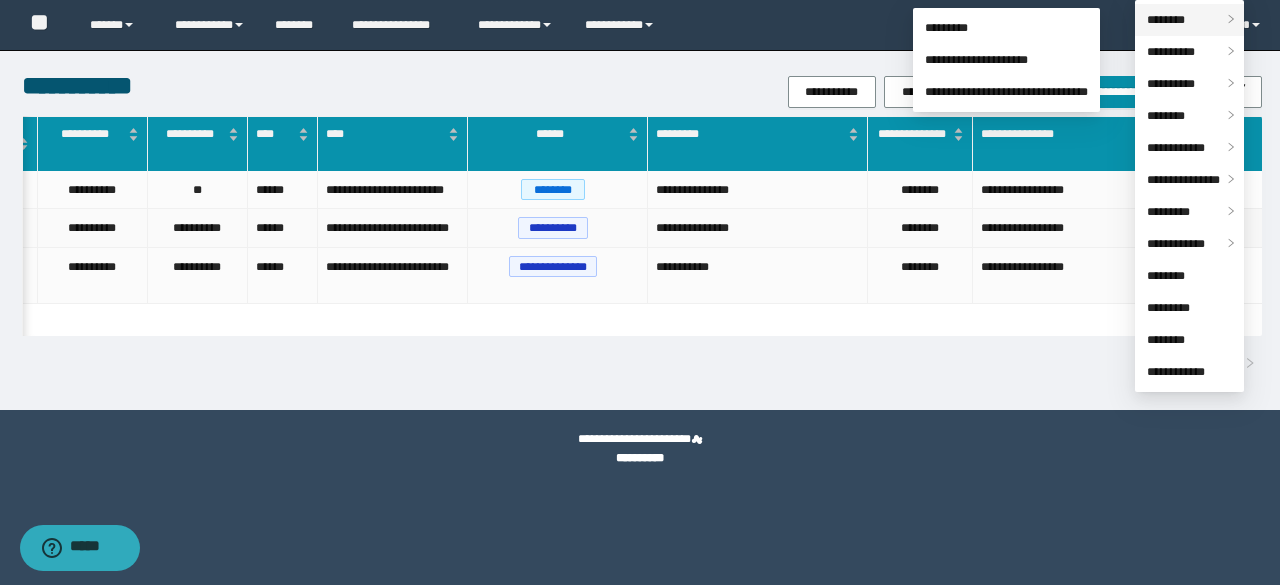 click on "********" at bounding box center [1166, 20] 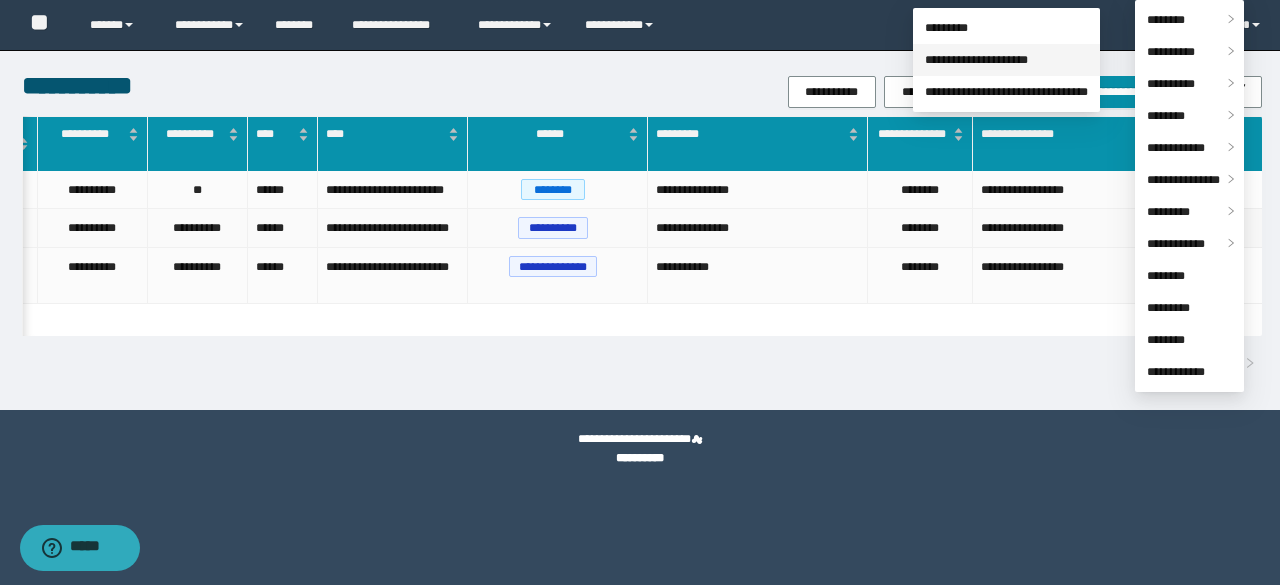 click on "**********" at bounding box center [976, 60] 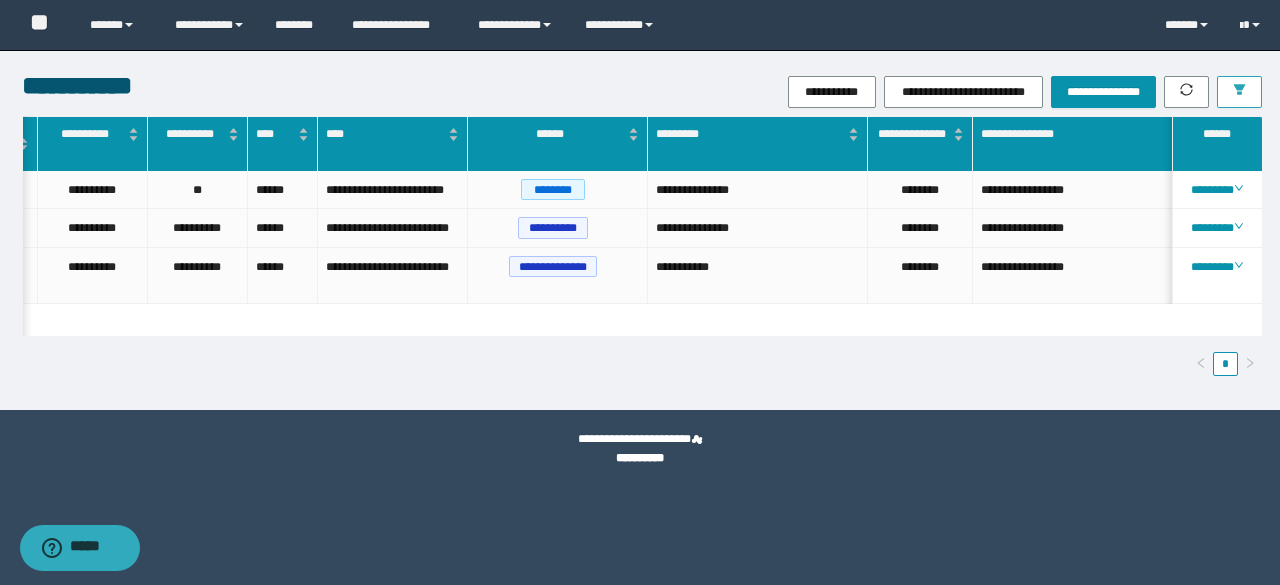 click at bounding box center [1239, 92] 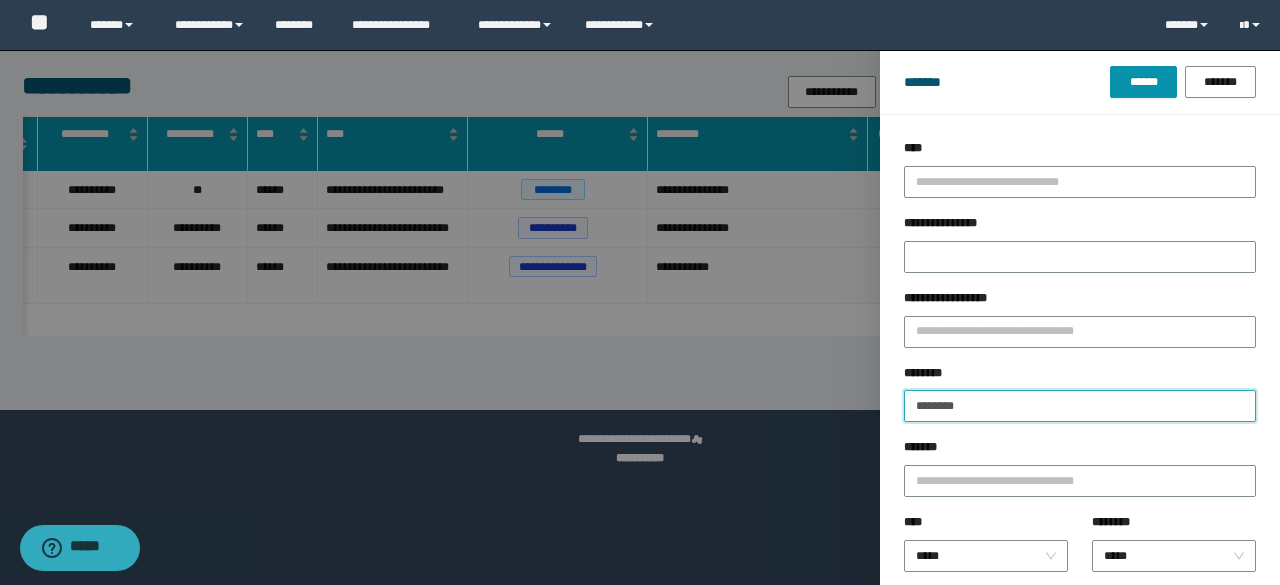 drag, startPoint x: 992, startPoint y: 413, endPoint x: 704, endPoint y: 394, distance: 288.62607 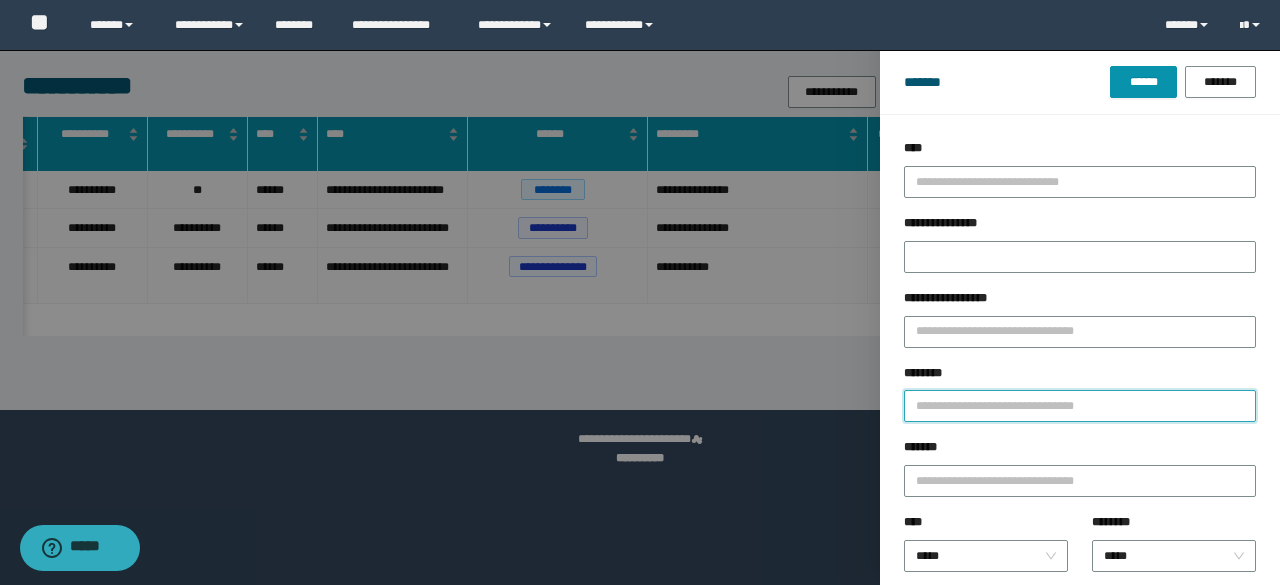 paste on "********" 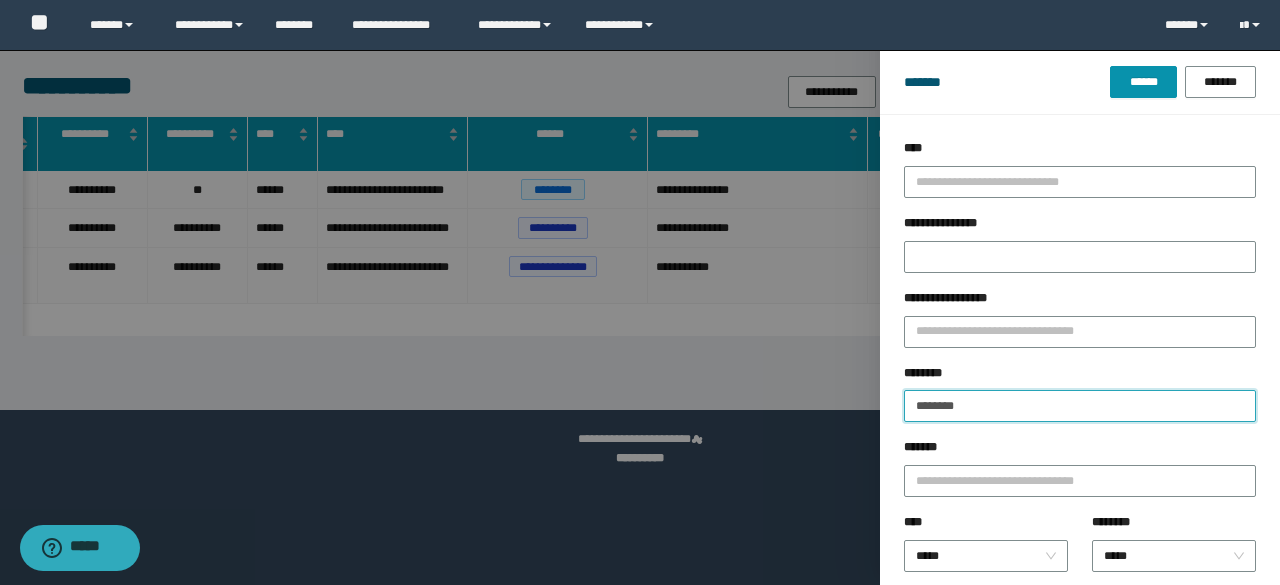 type on "********" 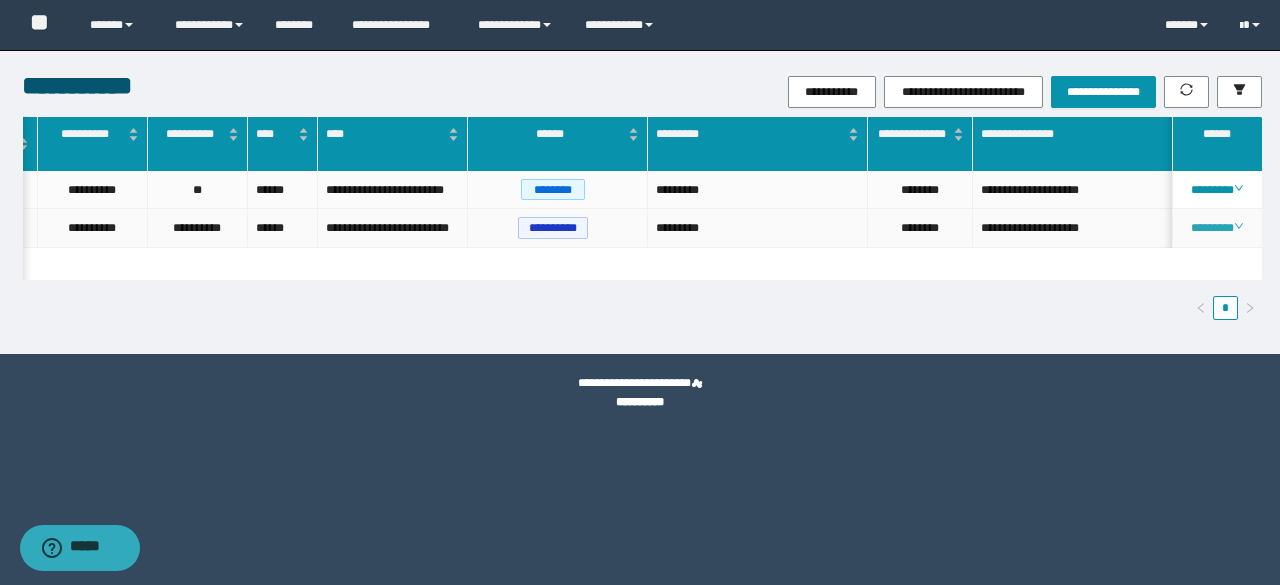 click on "********" at bounding box center [1216, 228] 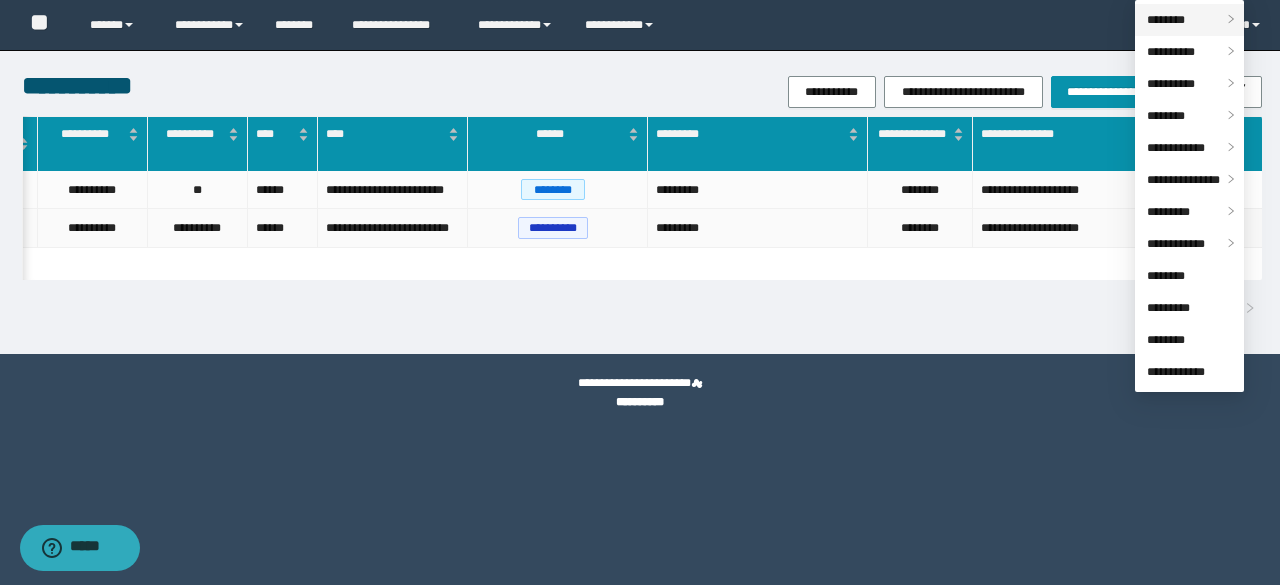 click on "********" at bounding box center (1166, 20) 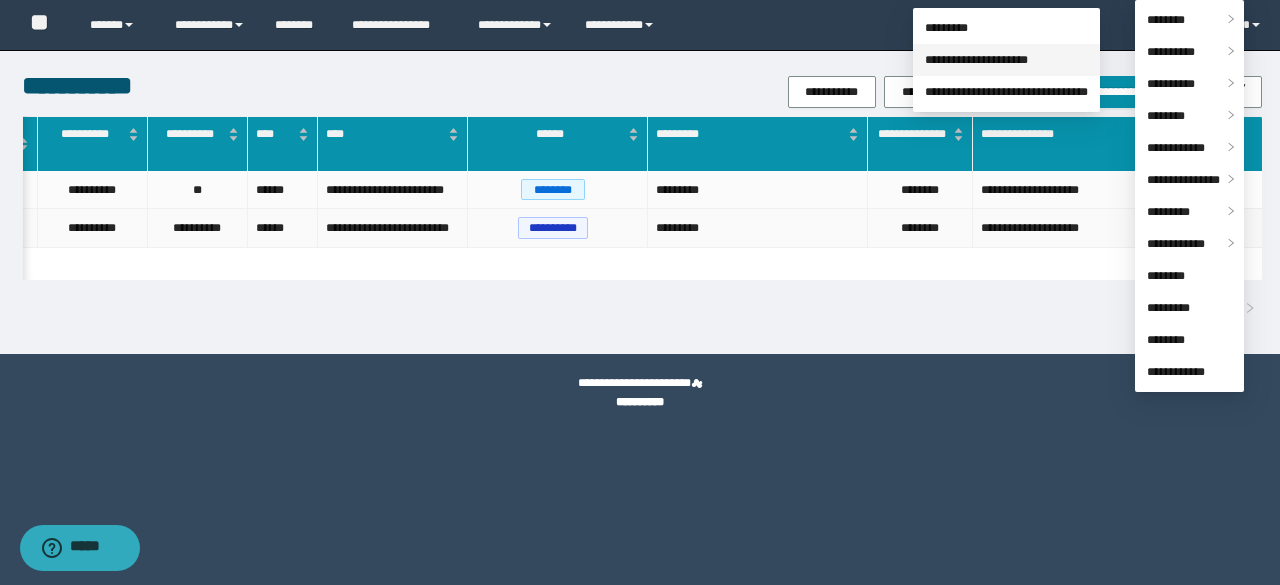 click on "**********" at bounding box center [976, 60] 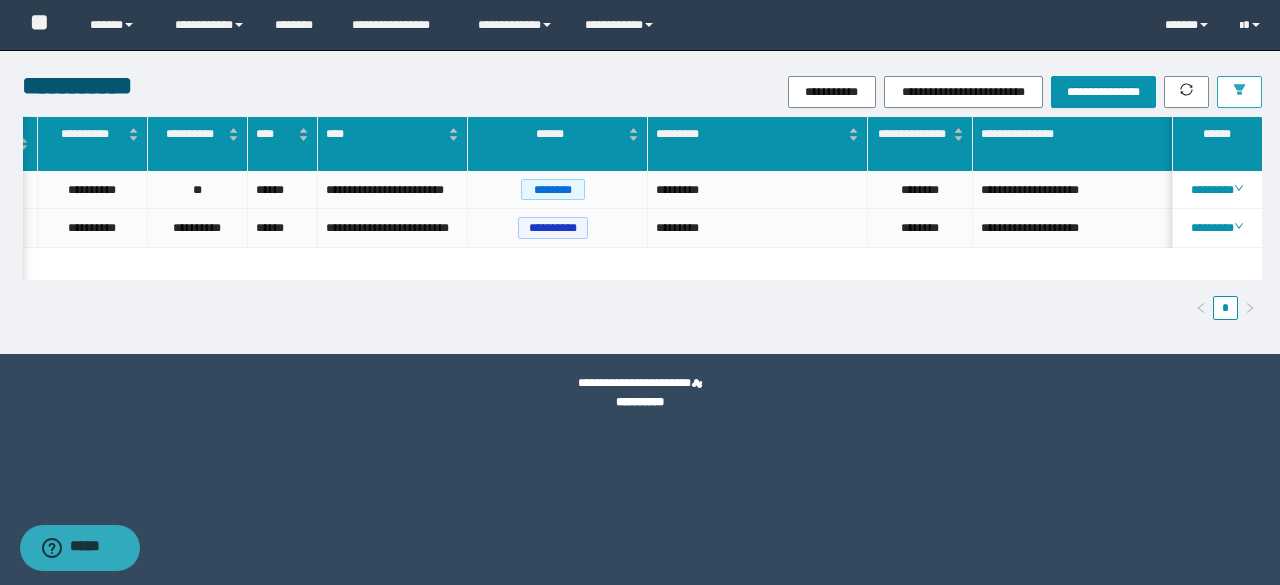 click at bounding box center (1239, 92) 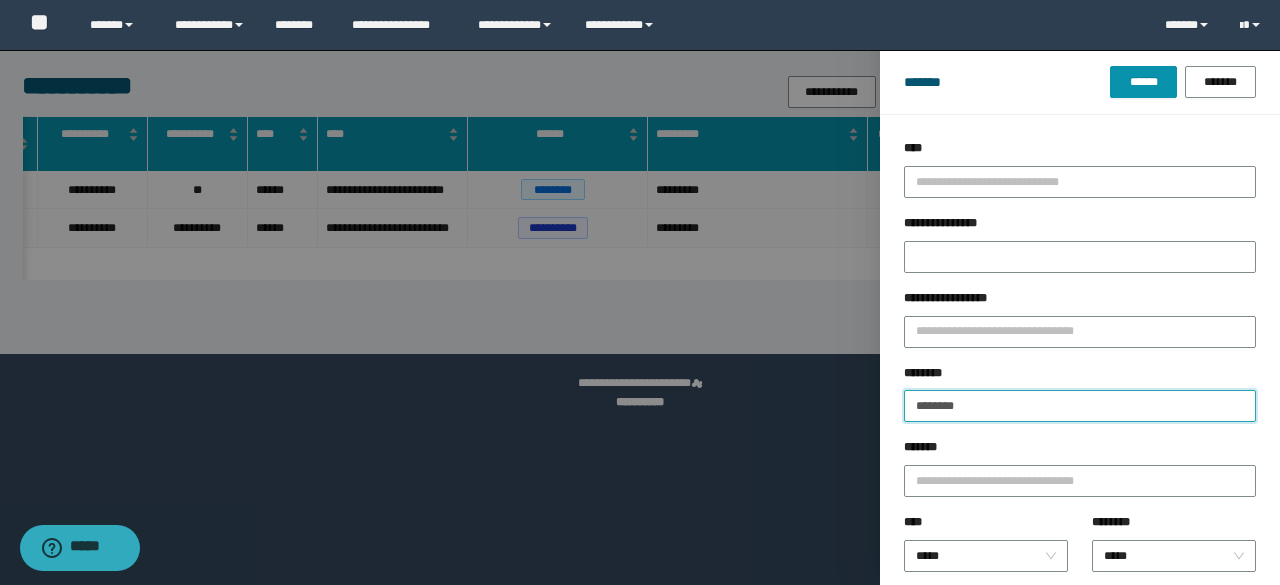 drag, startPoint x: 954, startPoint y: 384, endPoint x: 894, endPoint y: 375, distance: 60.671246 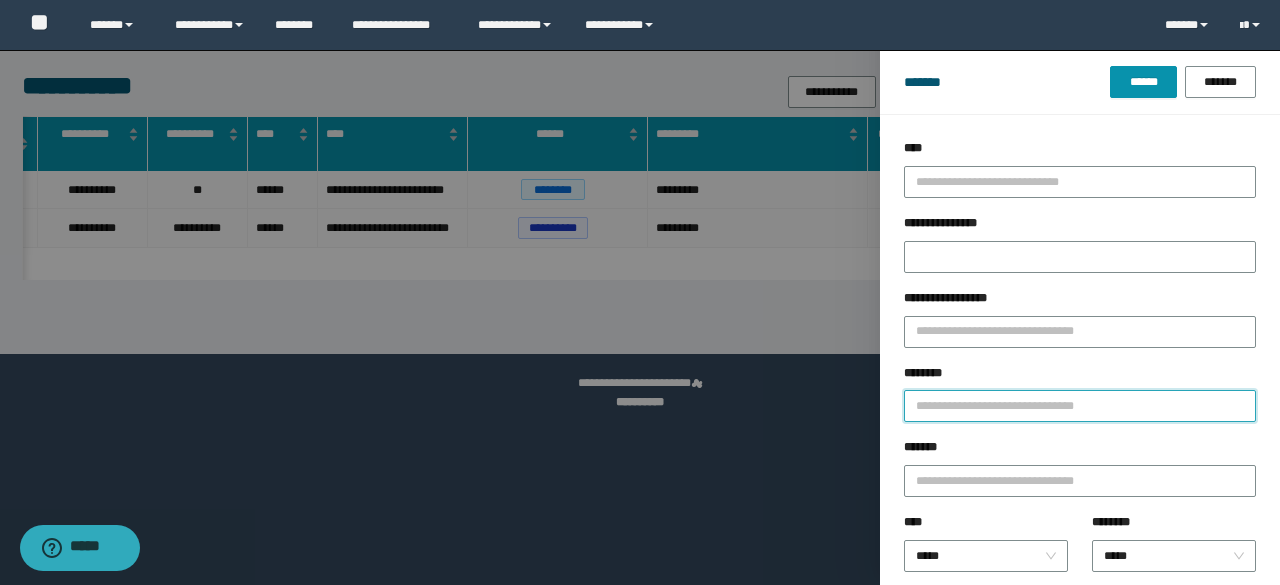 paste on "*******" 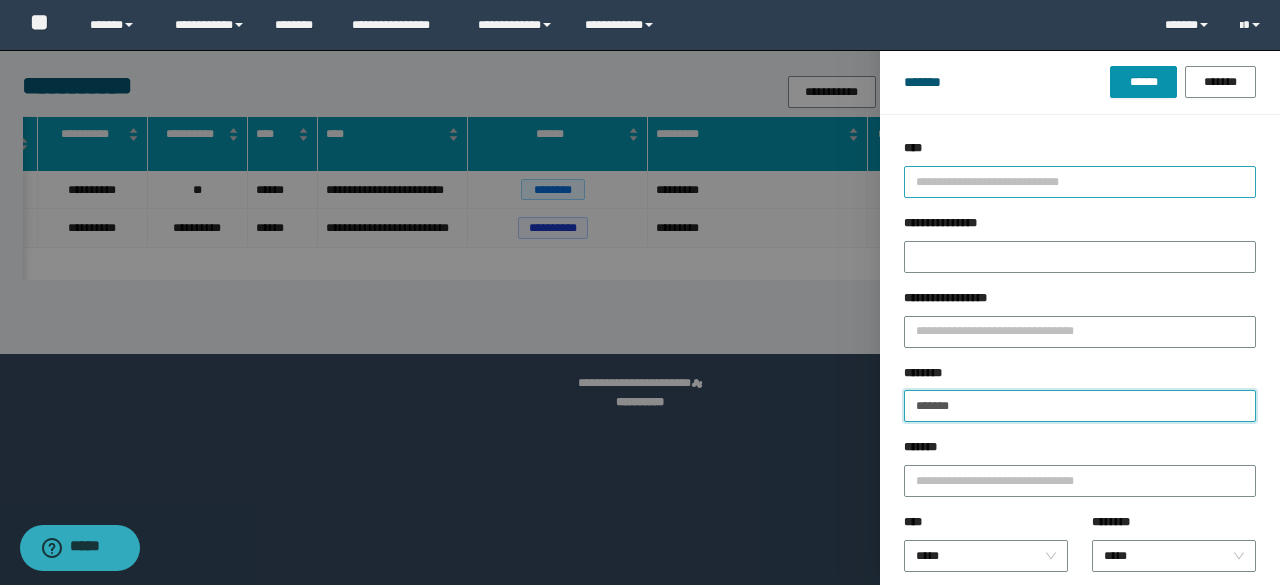 type on "*******" 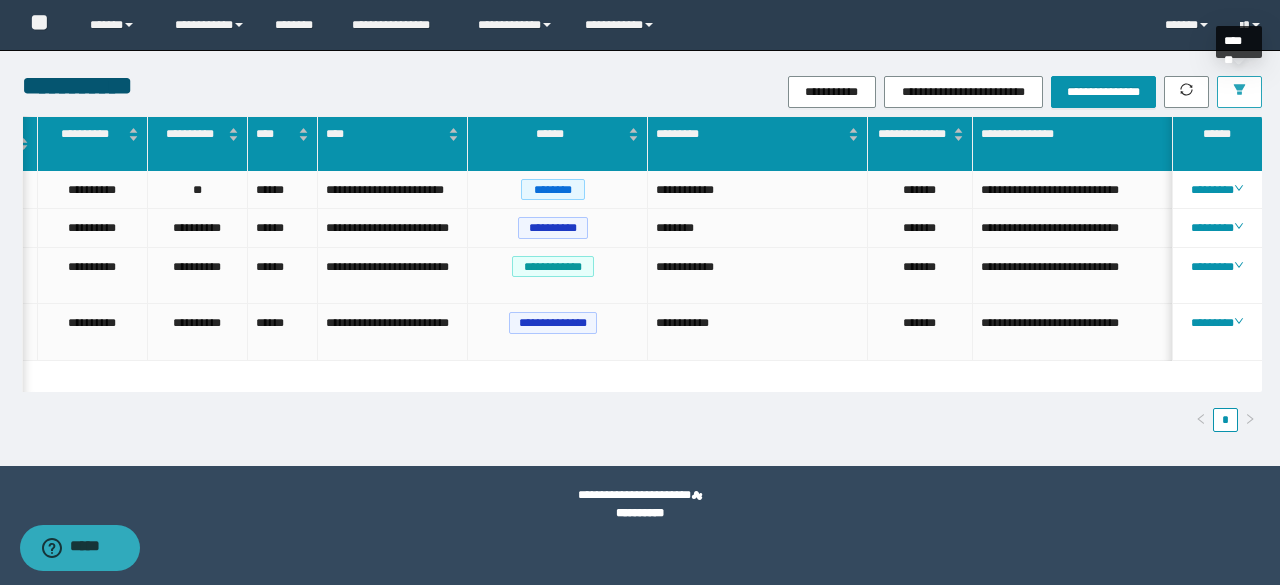 click 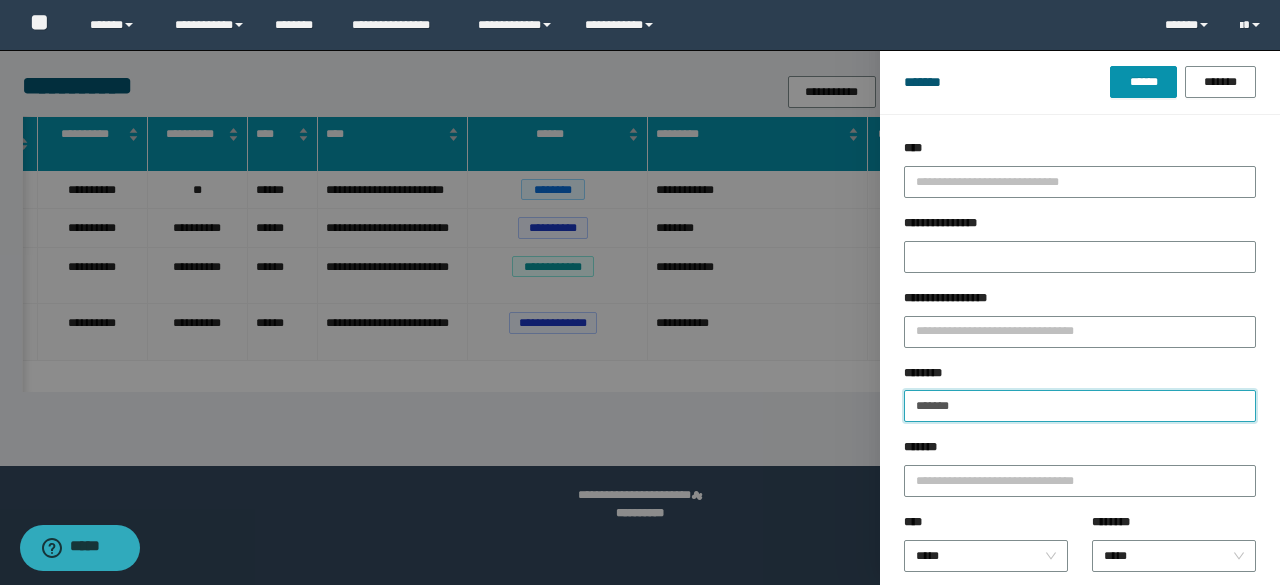 drag, startPoint x: 855, startPoint y: 394, endPoint x: 532, endPoint y: 319, distance: 331.5931 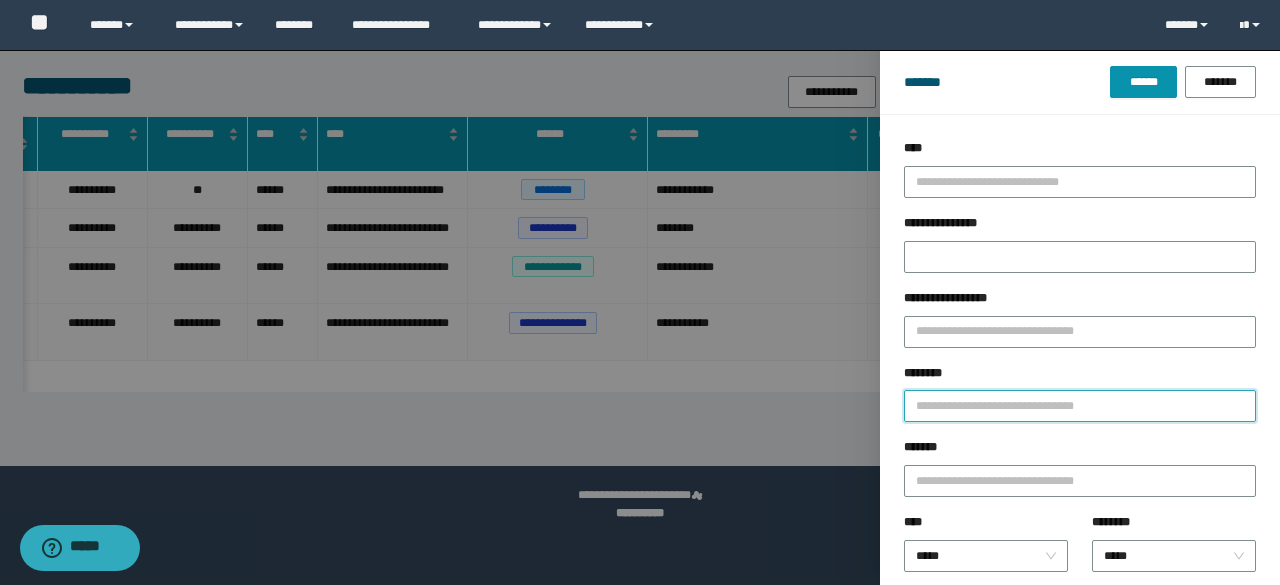 paste on "********" 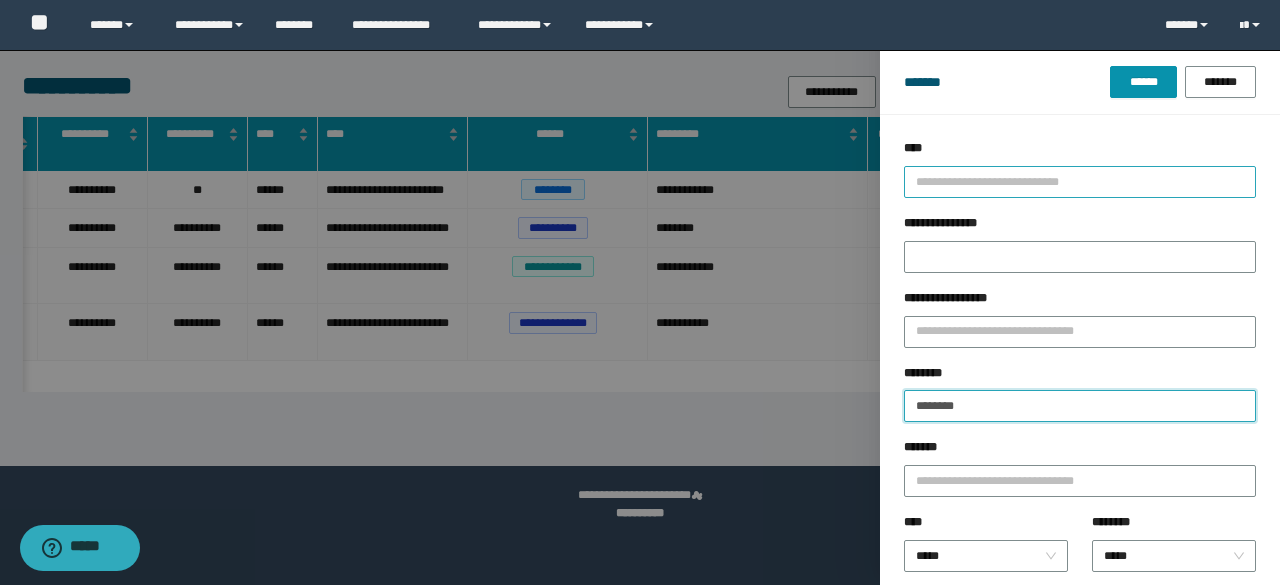 type on "********" 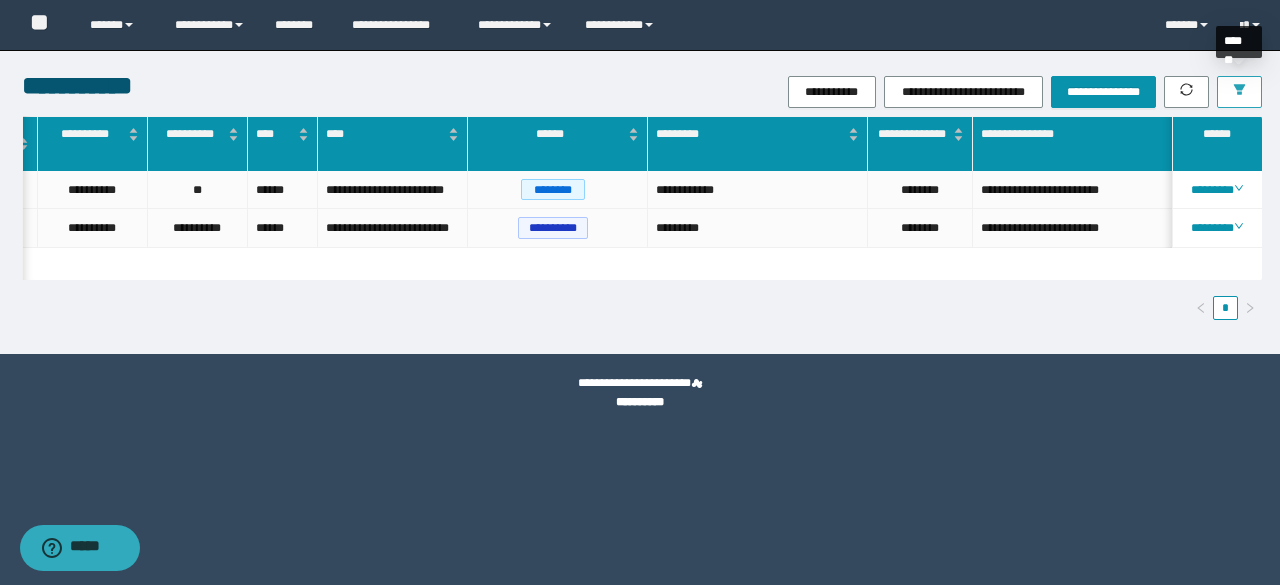 click at bounding box center [1239, 92] 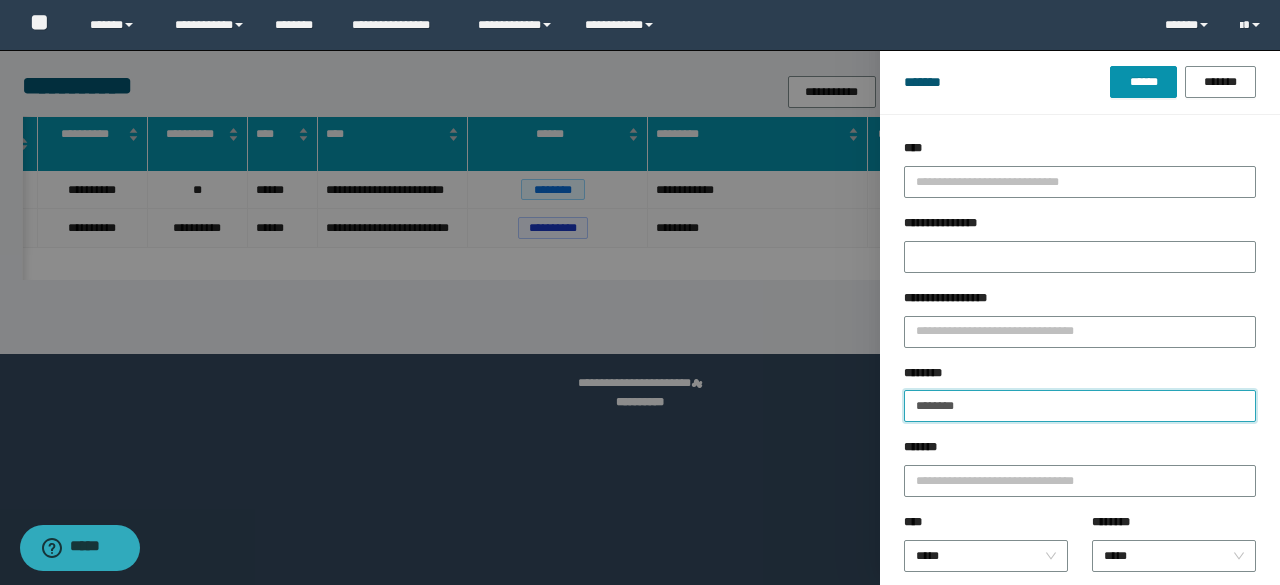 drag, startPoint x: 977, startPoint y: 407, endPoint x: 934, endPoint y: 417, distance: 44.14748 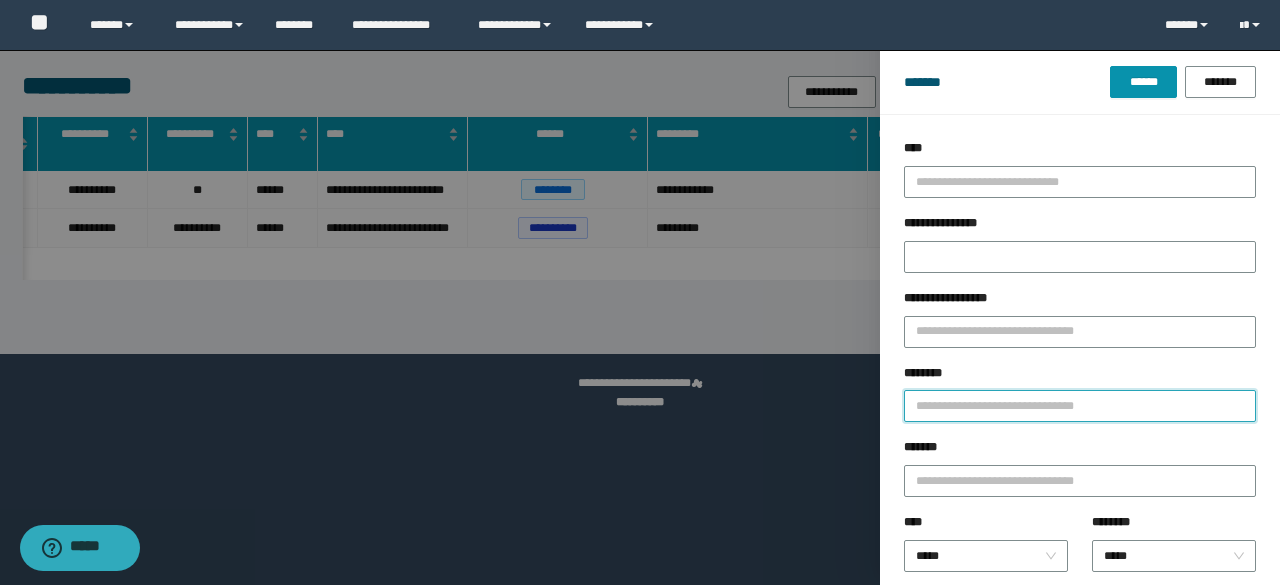 paste on "********" 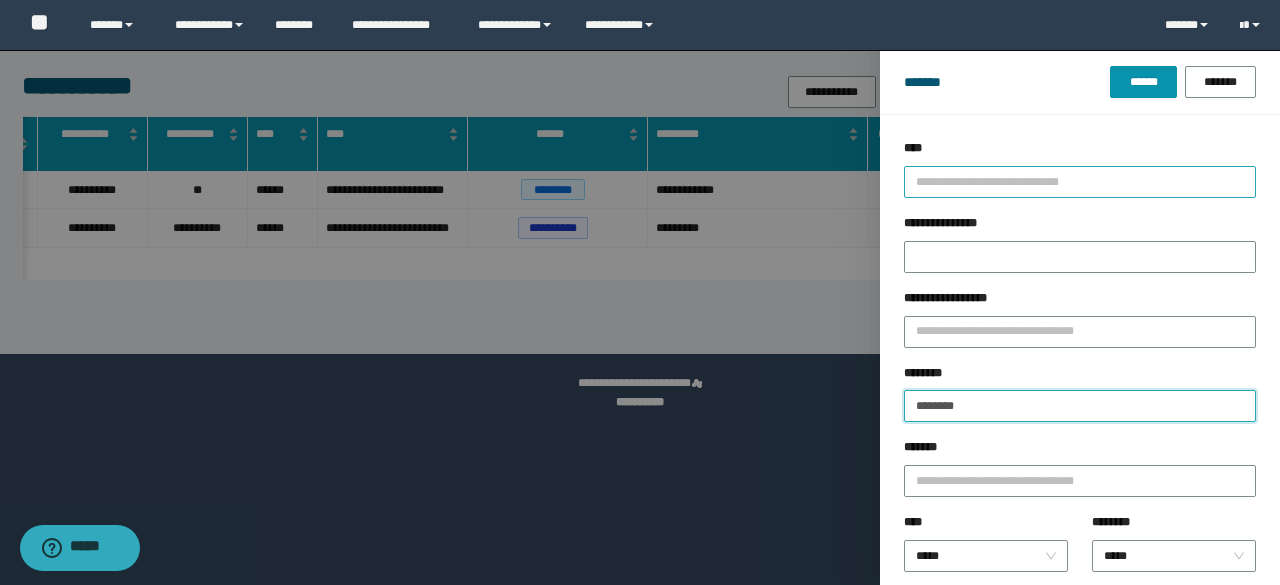 type on "********" 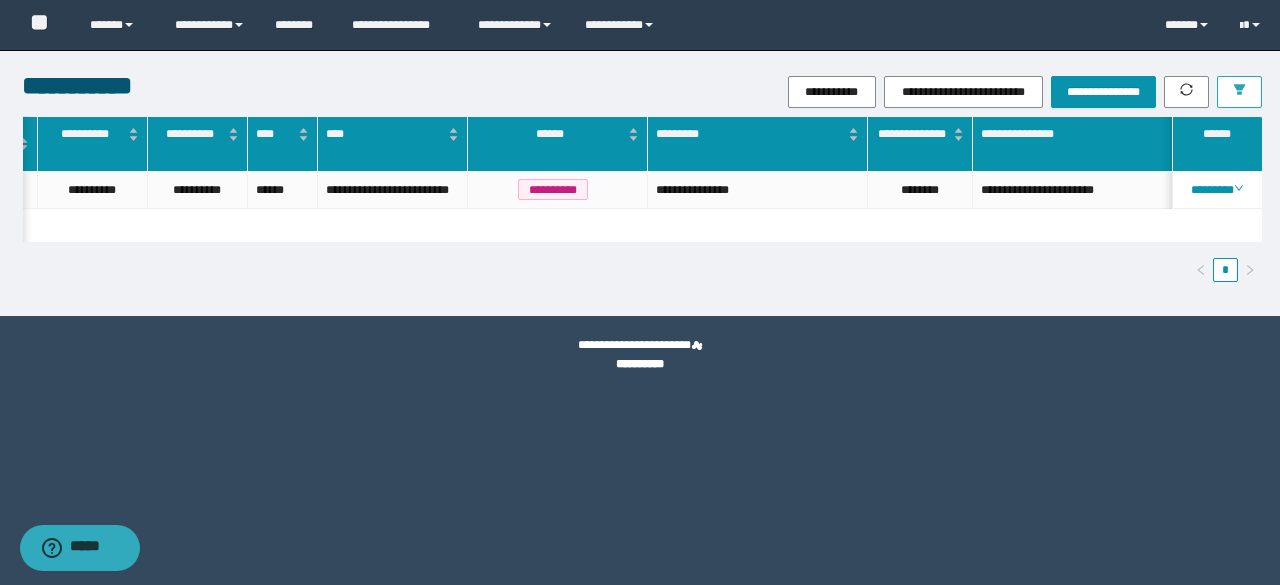 scroll, scrollTop: 0, scrollLeft: 252, axis: horizontal 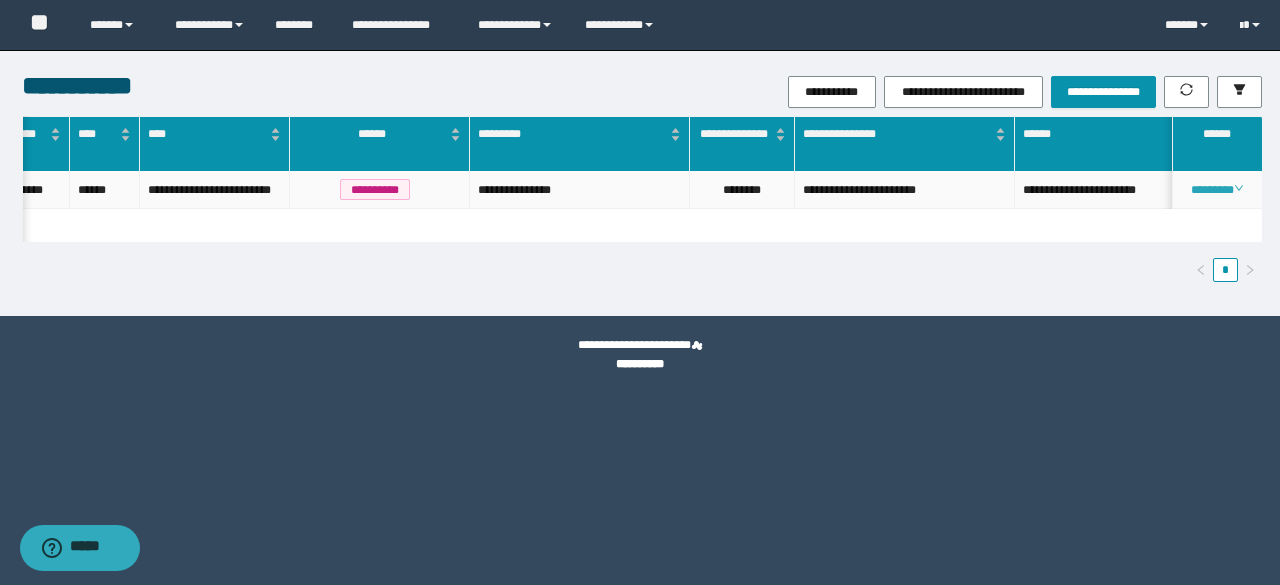 click on "********" at bounding box center (1216, 190) 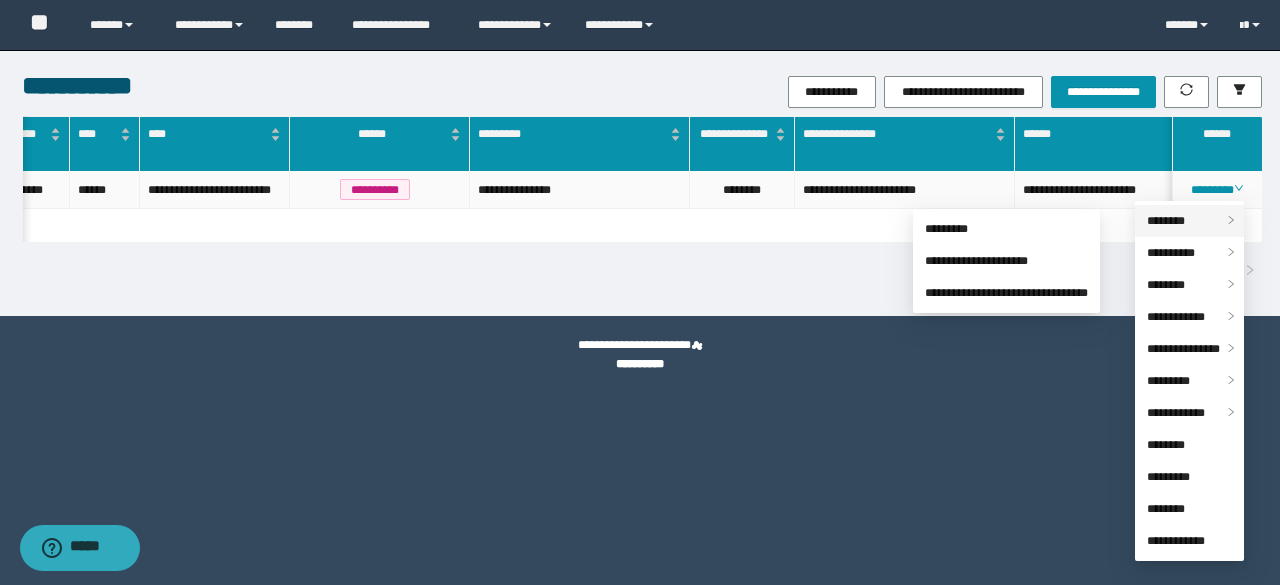 click on "********" at bounding box center [1166, 221] 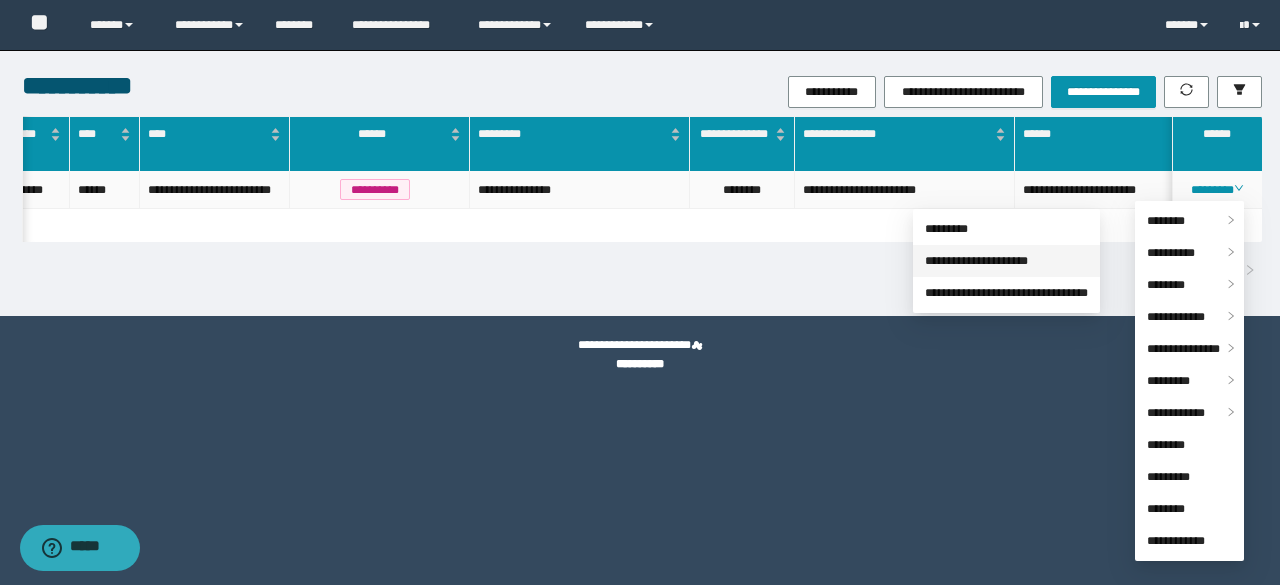 click on "**********" at bounding box center (976, 261) 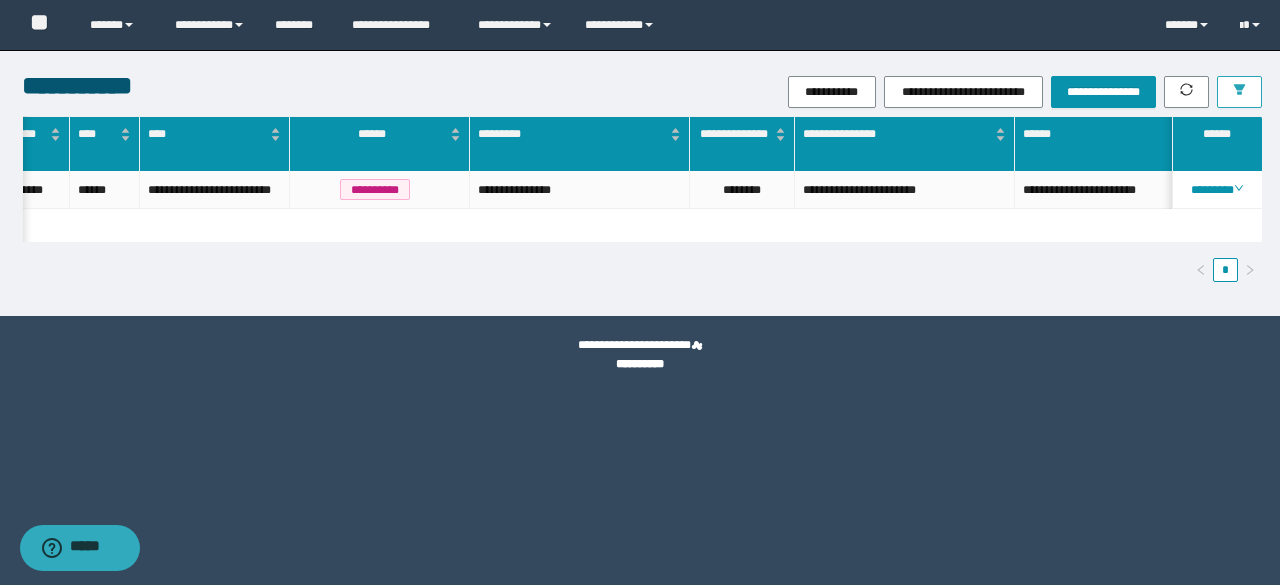 click 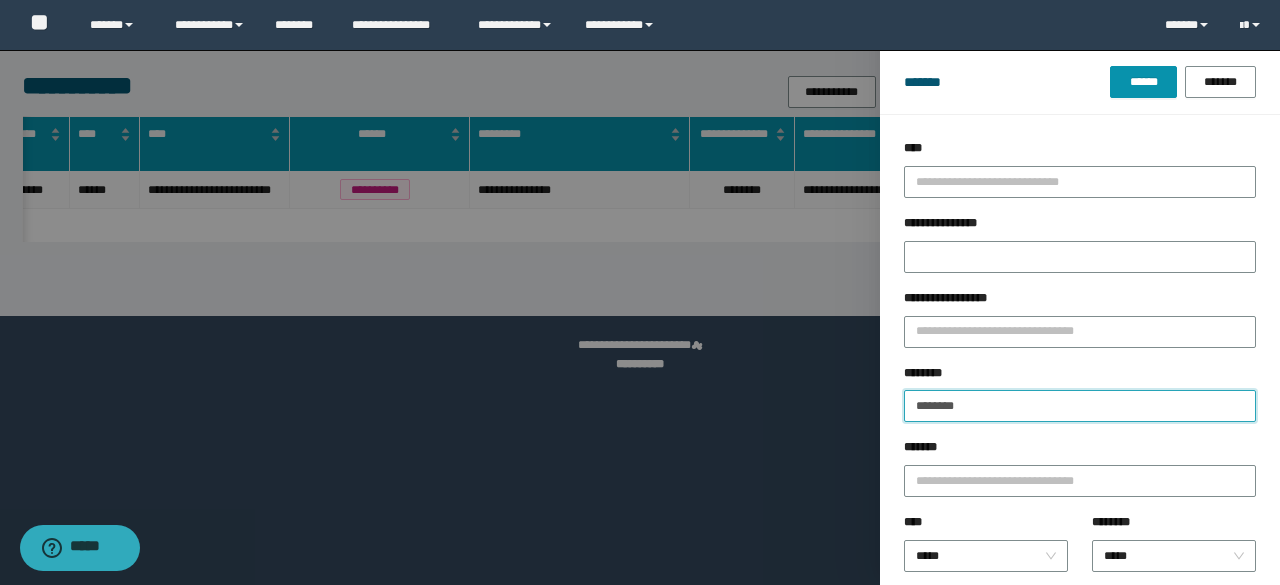drag, startPoint x: 911, startPoint y: 404, endPoint x: 984, endPoint y: 398, distance: 73.24616 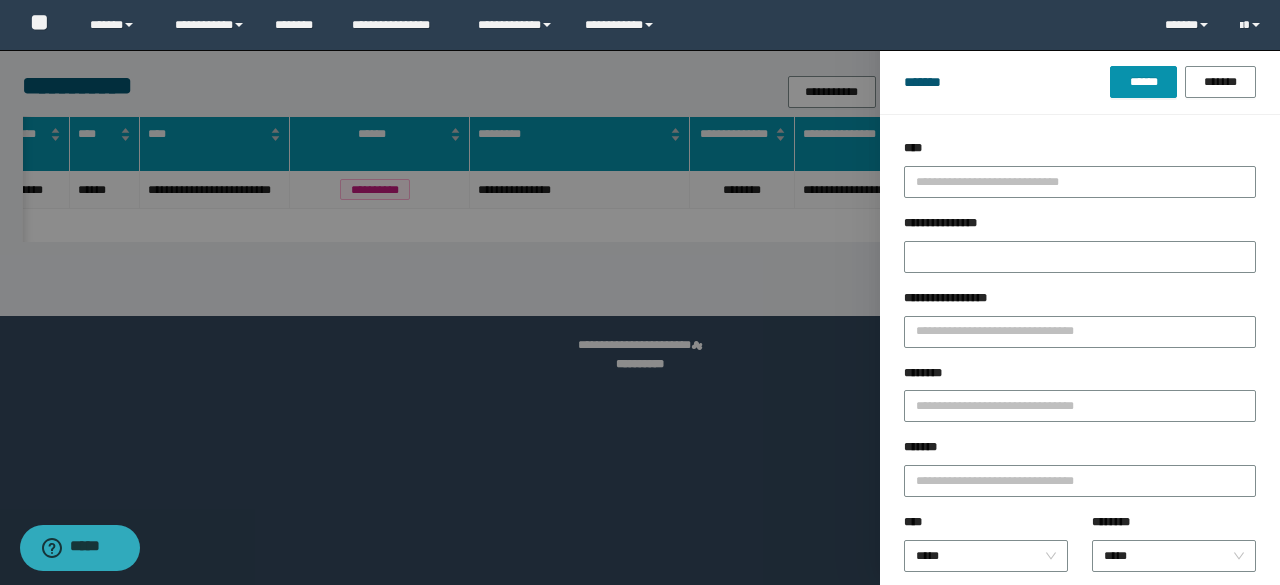 click on "********" at bounding box center (1080, 401) 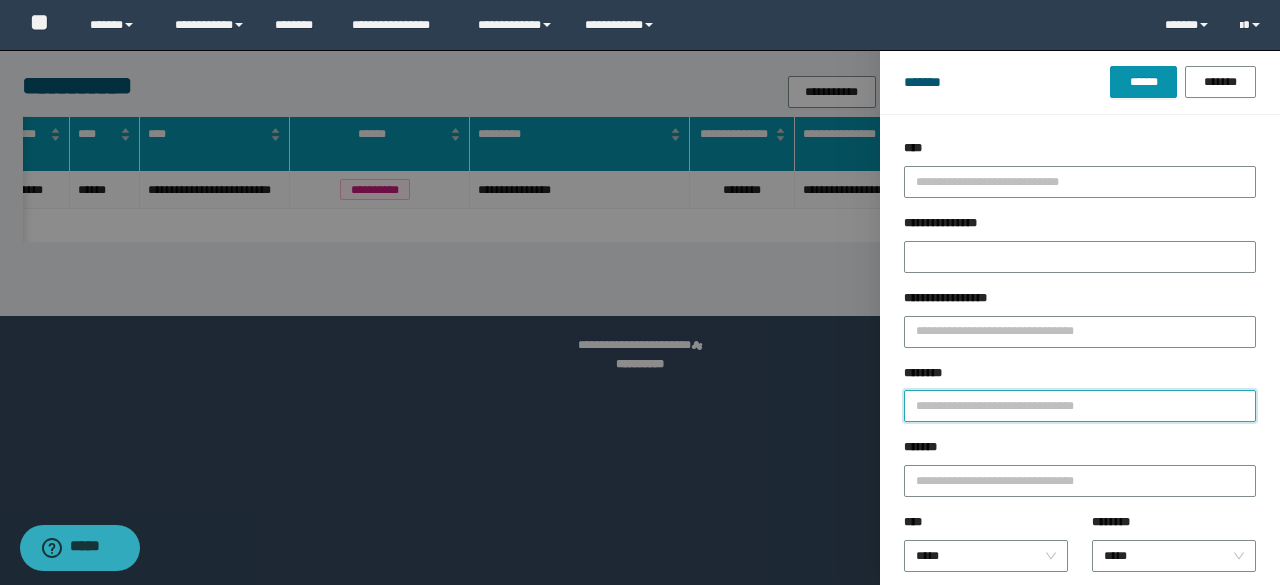 paste on "********" 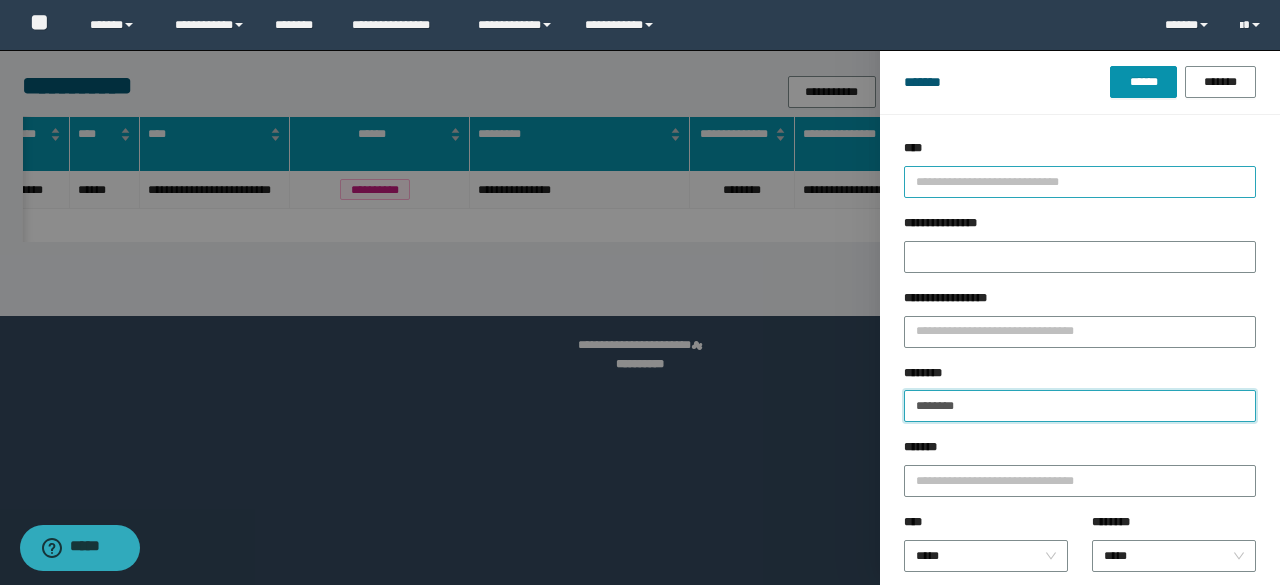type on "********" 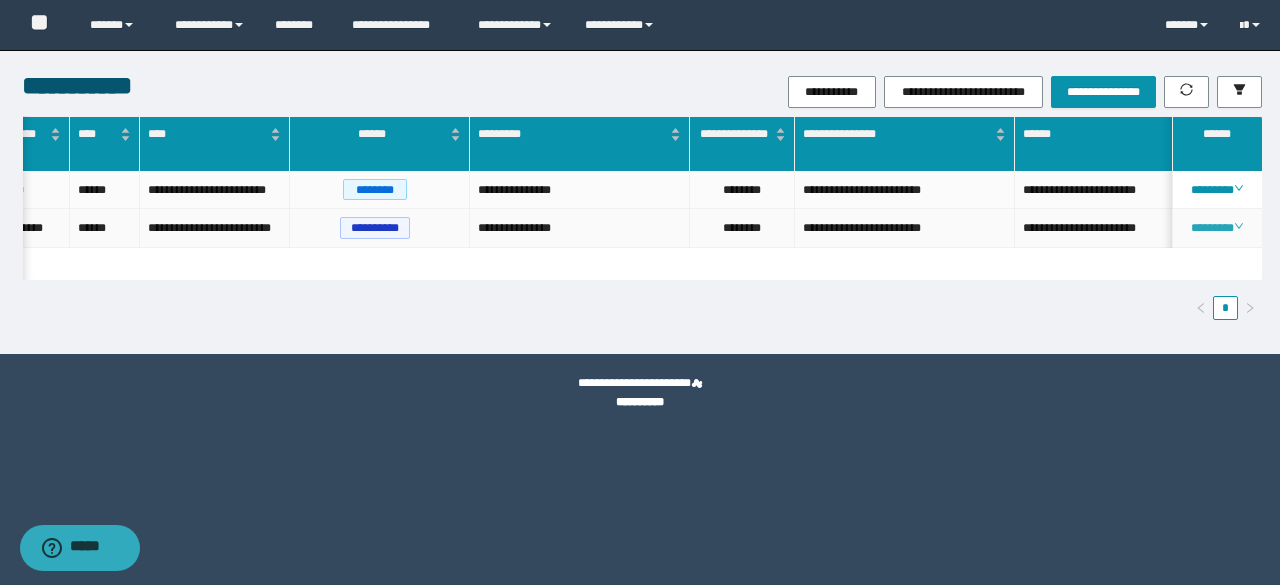 click on "********" at bounding box center [1216, 228] 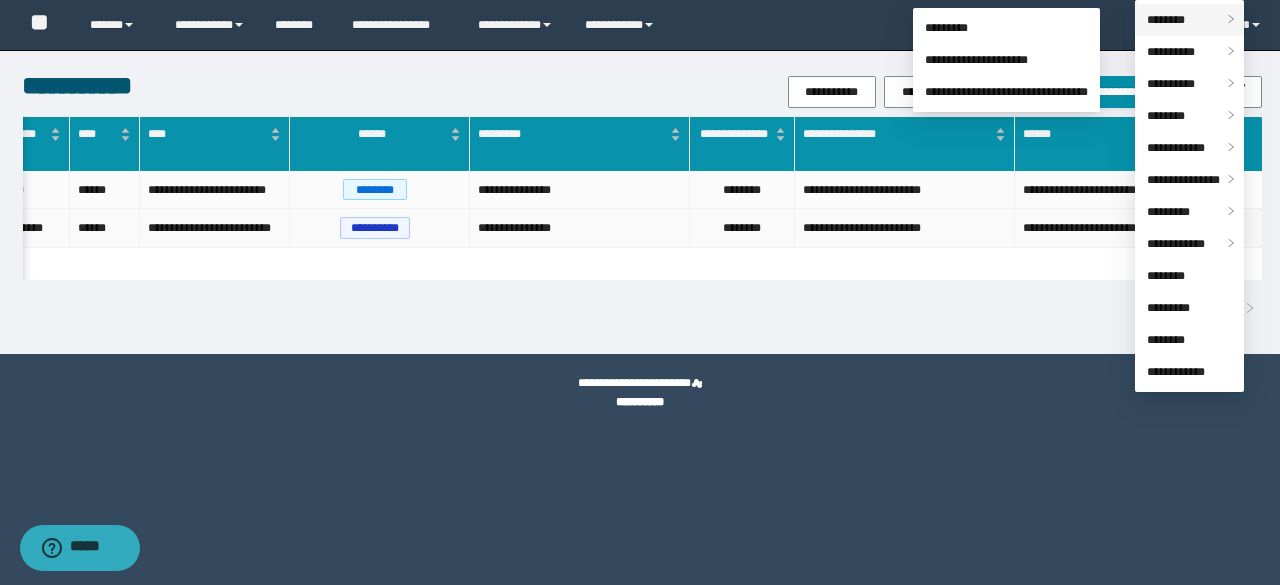 click on "********" at bounding box center [1166, 20] 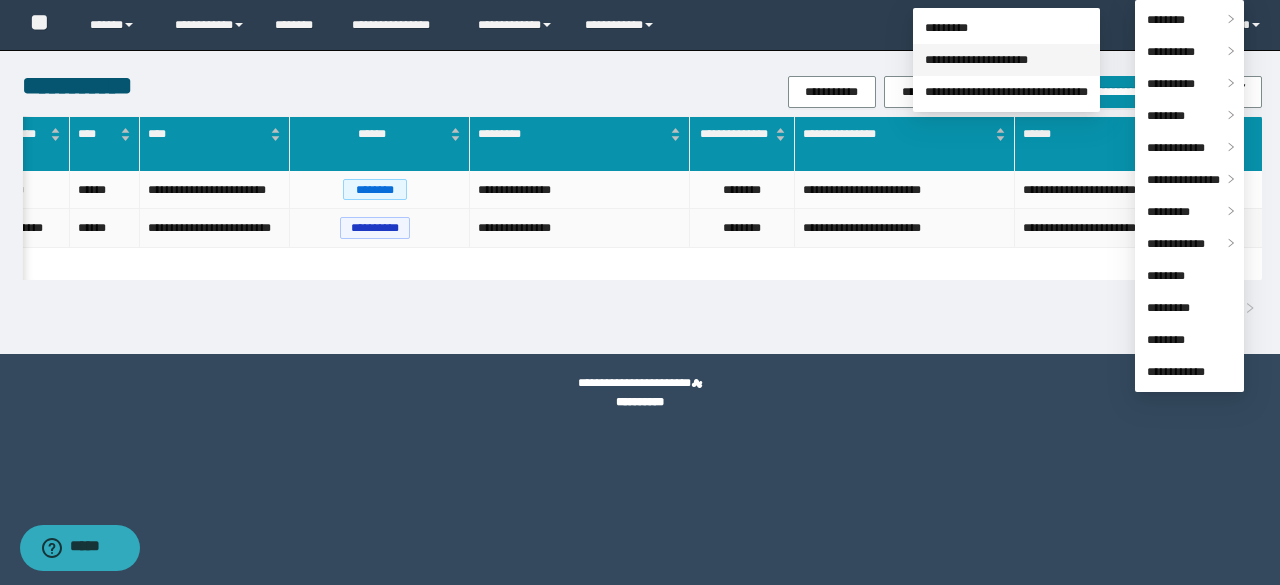 click on "**********" at bounding box center (976, 60) 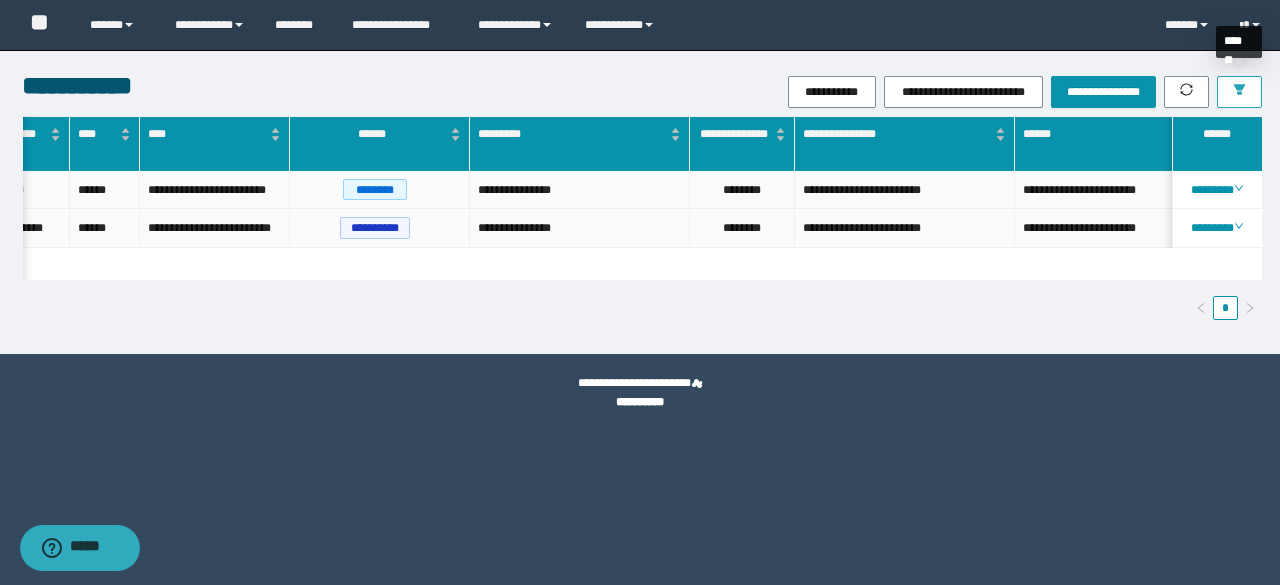 click at bounding box center [1239, 92] 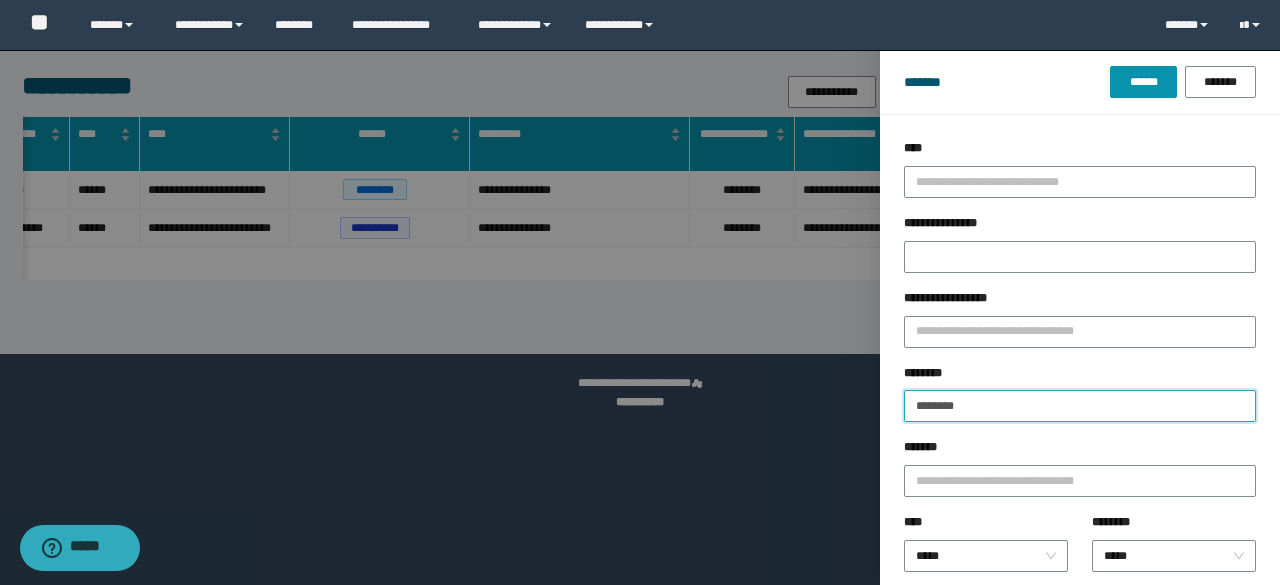 drag, startPoint x: 1026, startPoint y: 391, endPoint x: 840, endPoint y: 380, distance: 186.32498 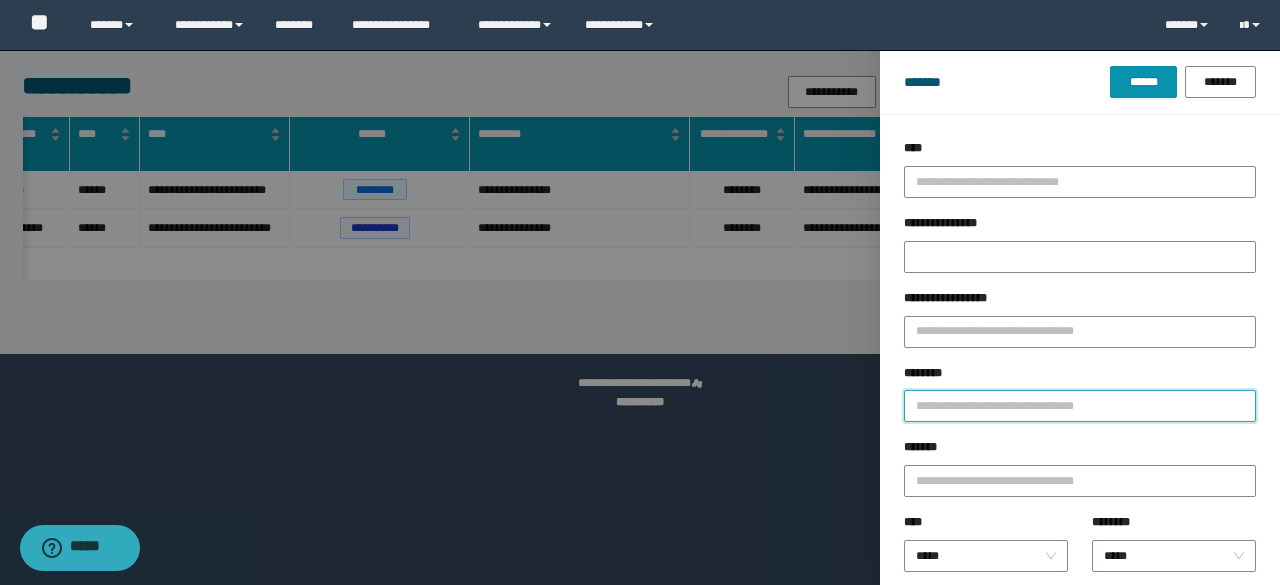 paste on "********" 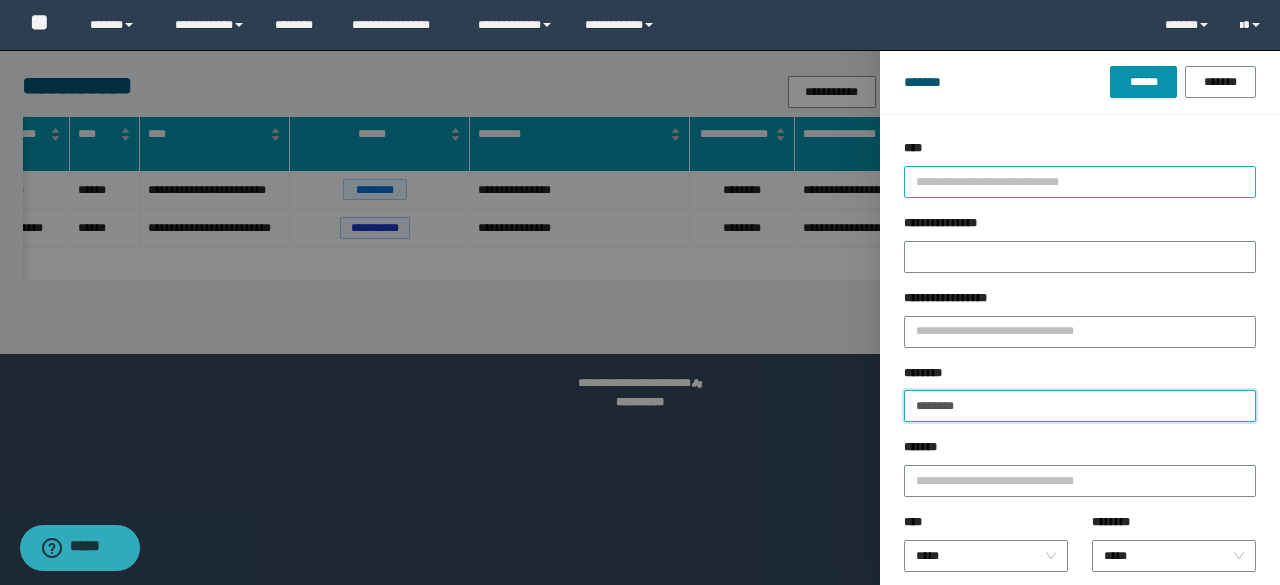 type on "********" 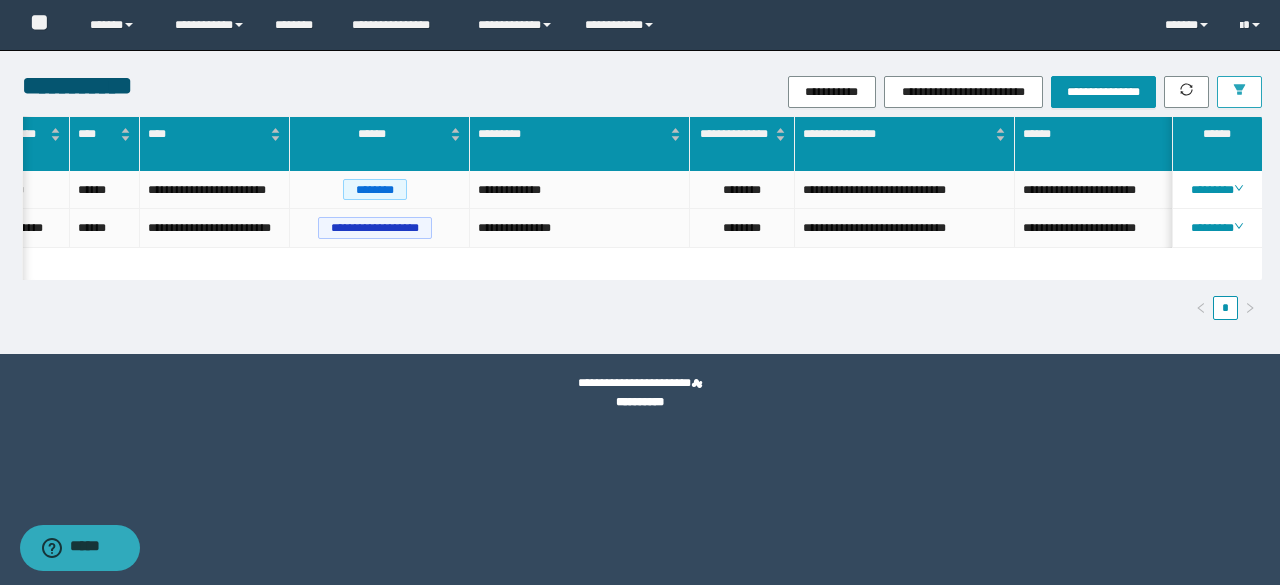 scroll, scrollTop: 0, scrollLeft: 394, axis: horizontal 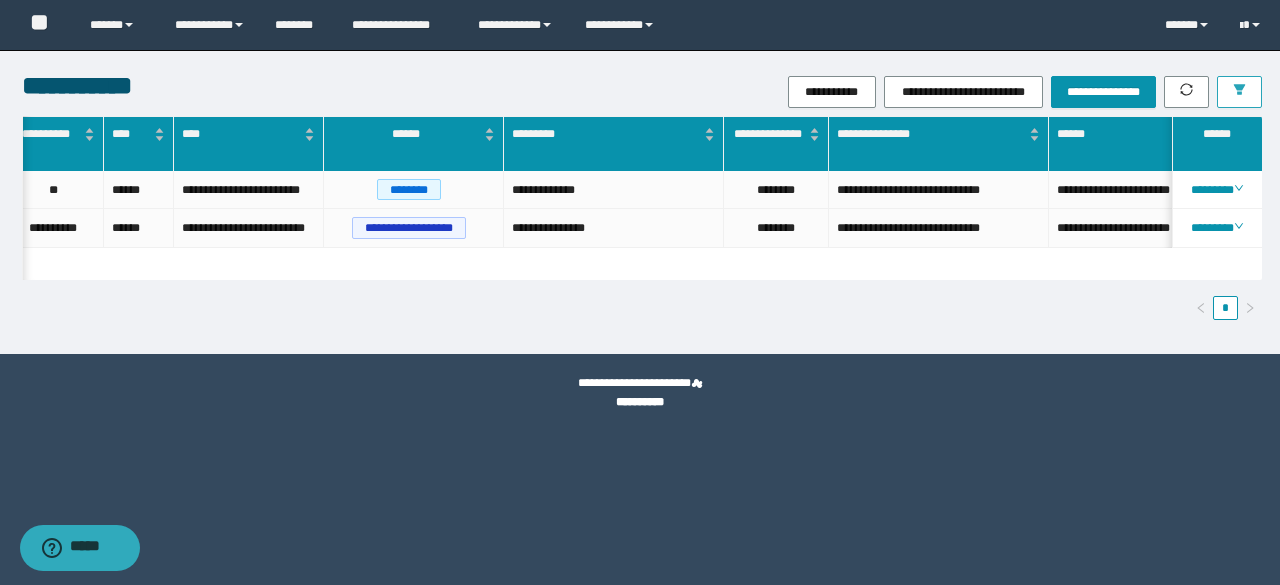 click at bounding box center (1239, 92) 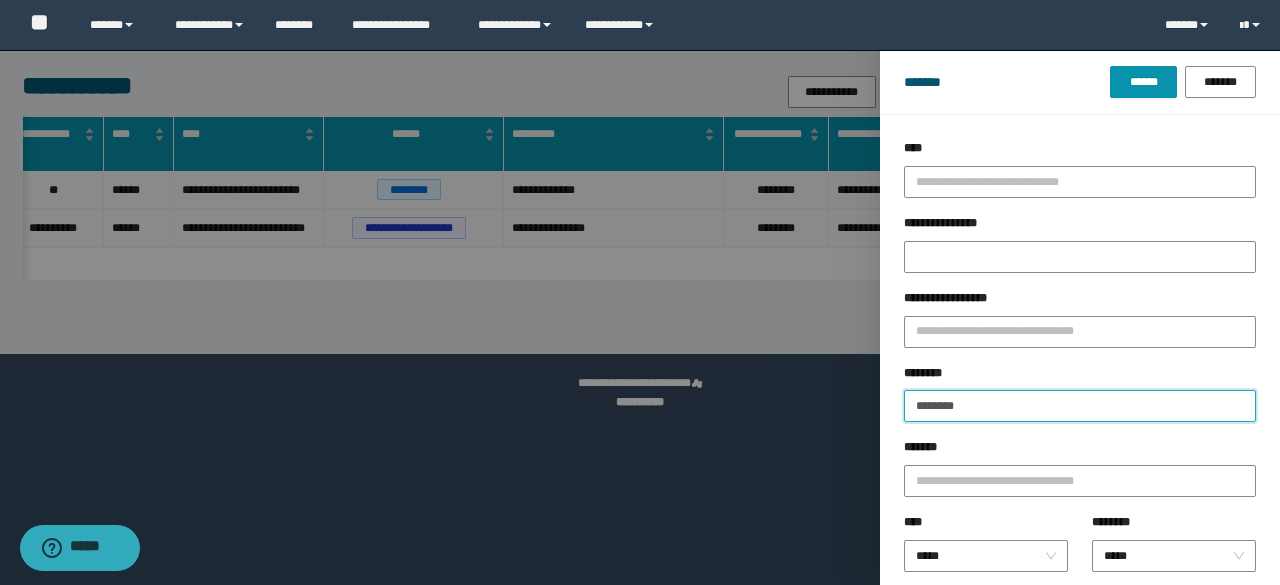 drag, startPoint x: 1006, startPoint y: 414, endPoint x: 868, endPoint y: 405, distance: 138.29317 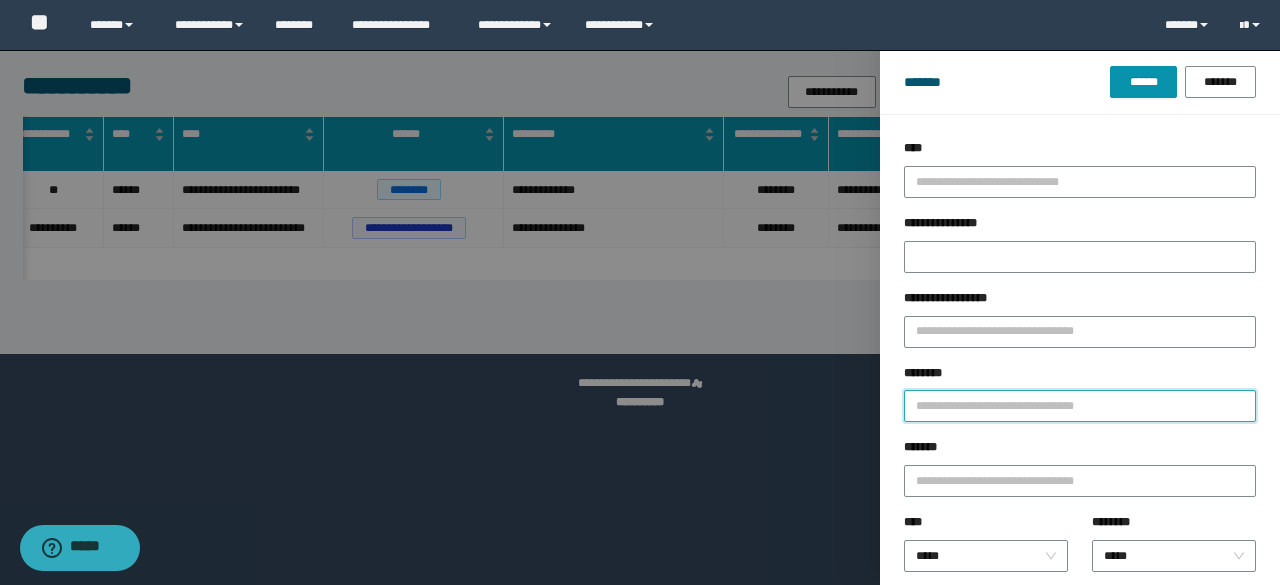 paste on "********" 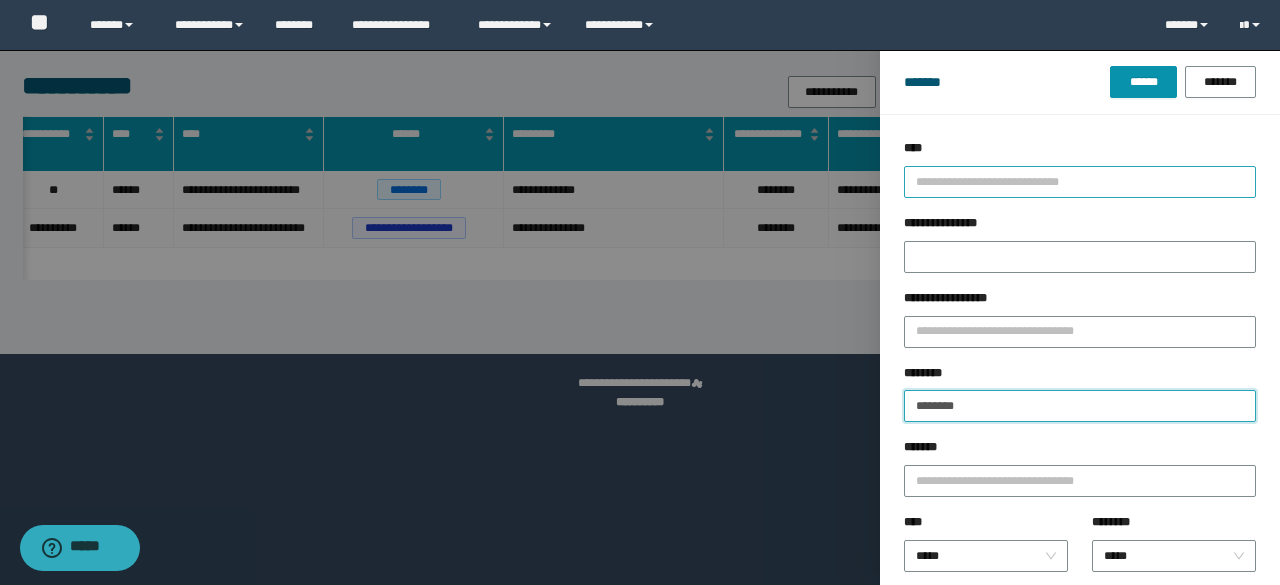 type on "********" 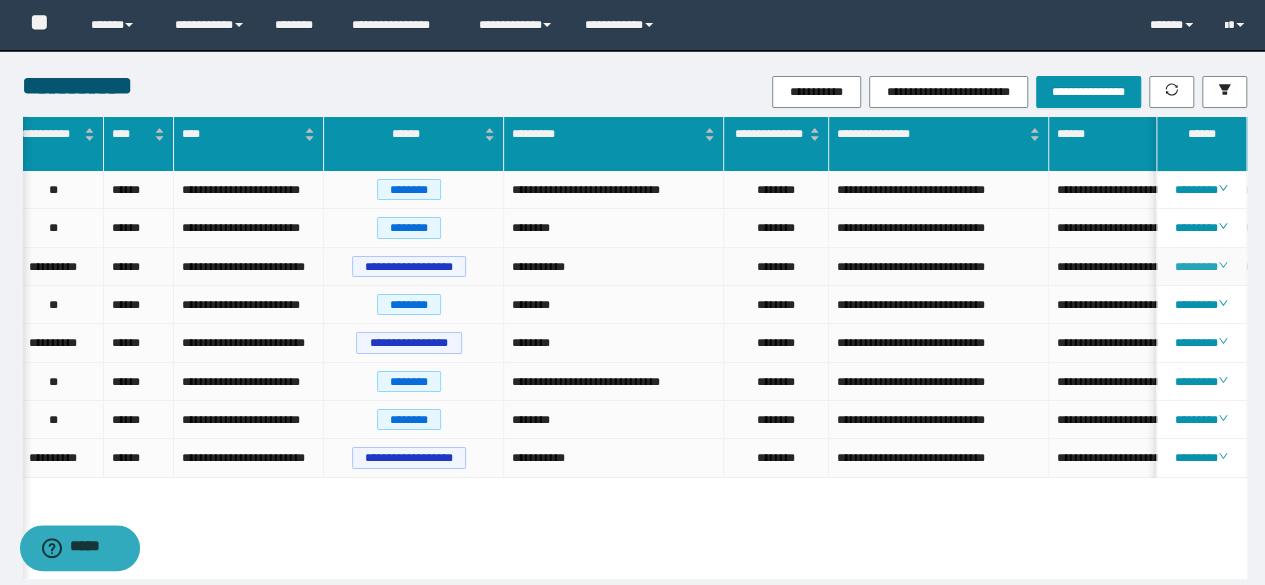 click on "********" at bounding box center [1201, 267] 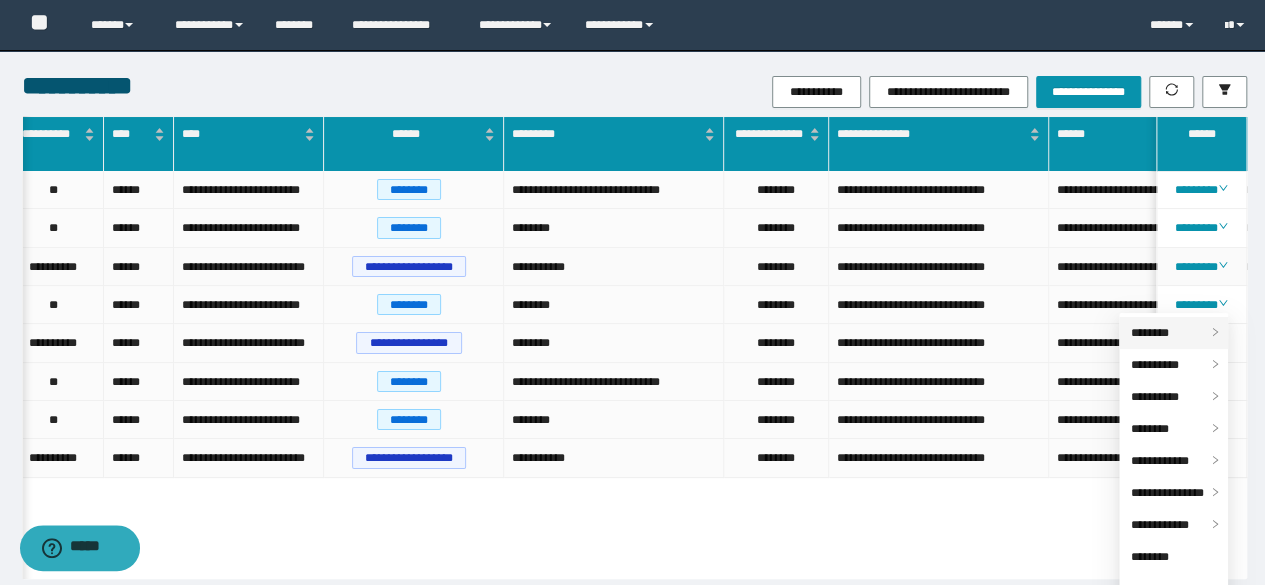 click on "********" at bounding box center (1173, 333) 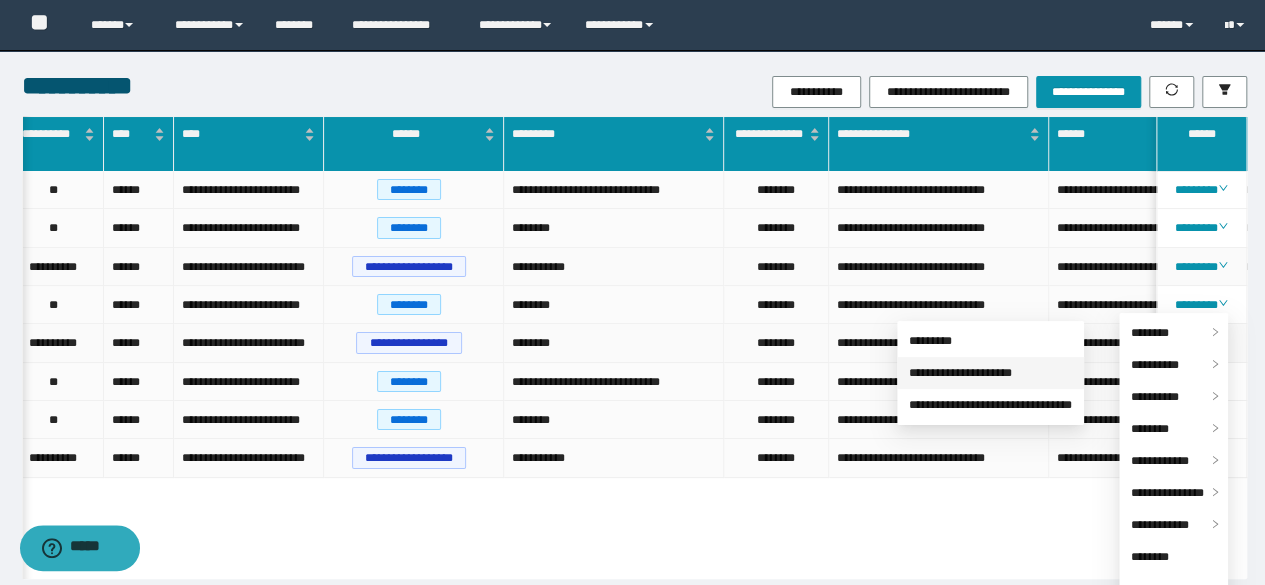 click on "**********" at bounding box center [960, 373] 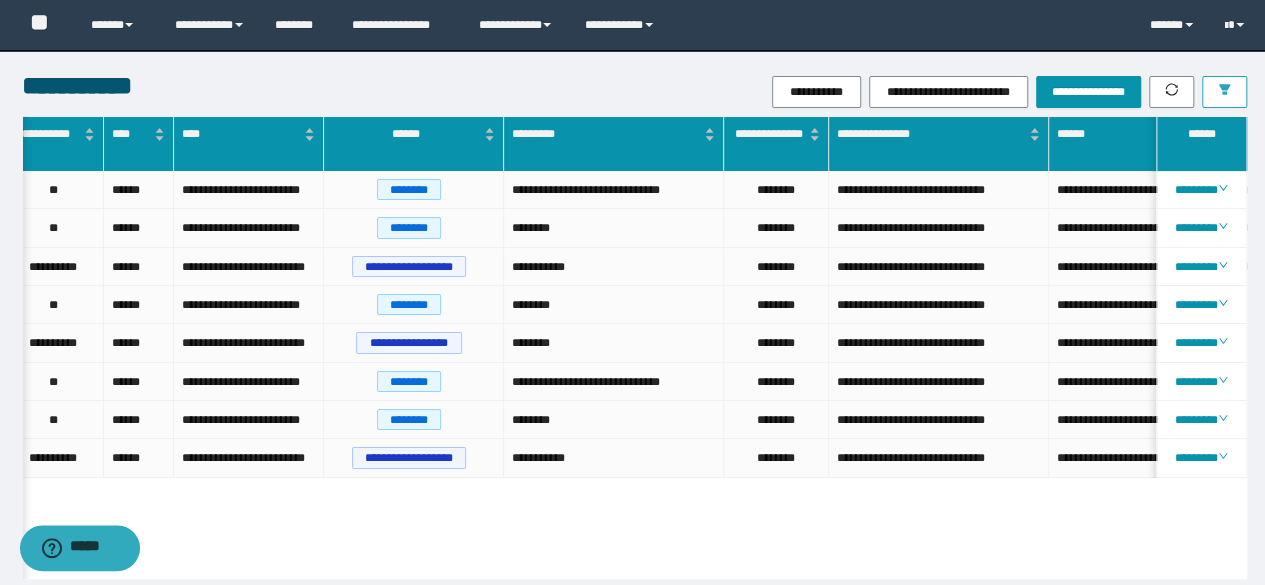 click on "**********" at bounding box center [632, 351] 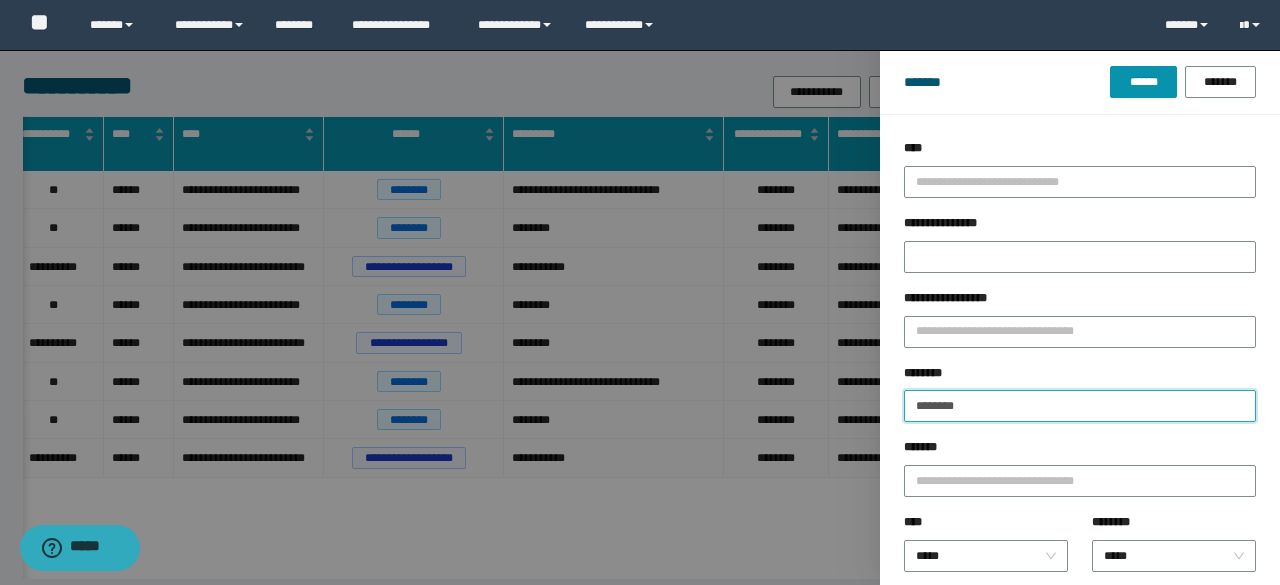 drag, startPoint x: 1008, startPoint y: 396, endPoint x: 716, endPoint y: 404, distance: 292.10956 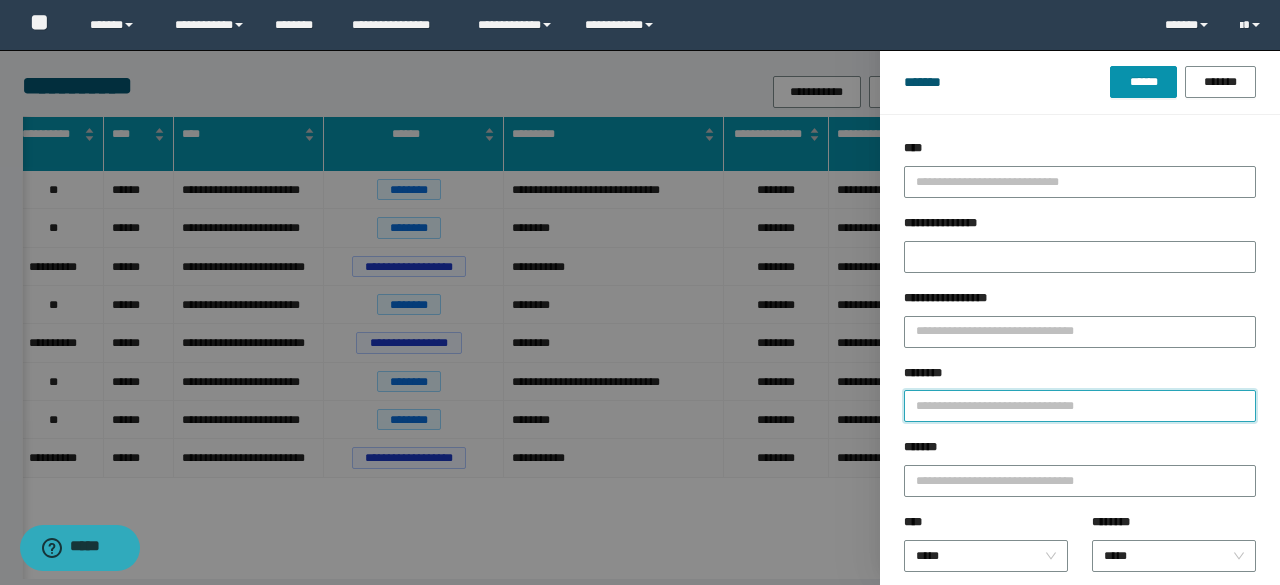 paste on "********" 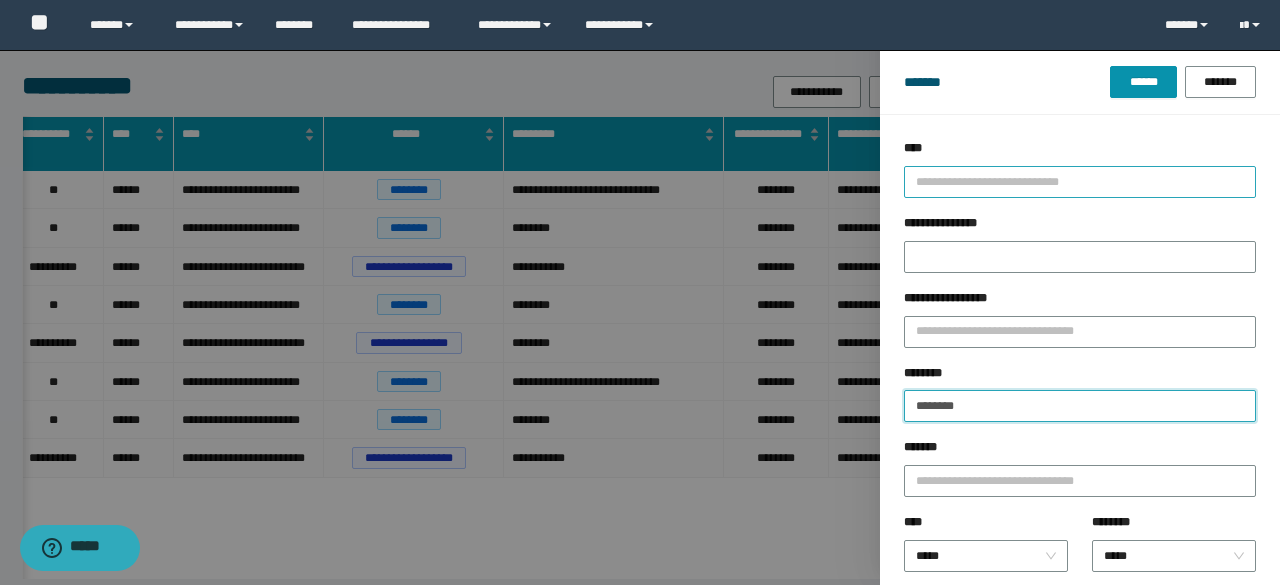 type on "********" 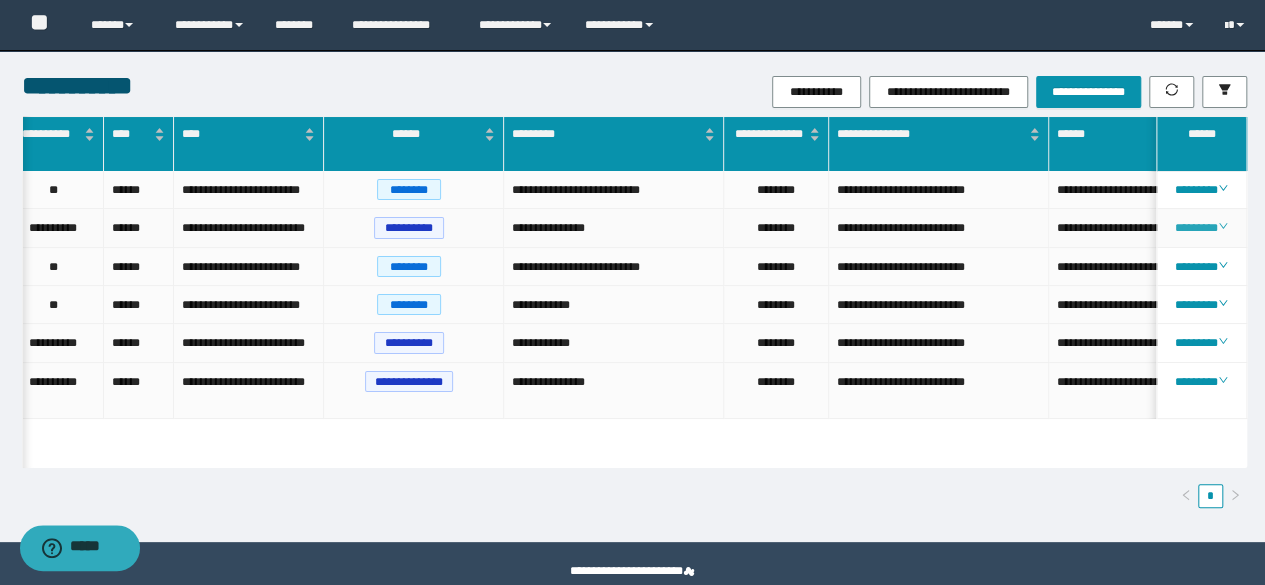 click on "********" at bounding box center [1201, 228] 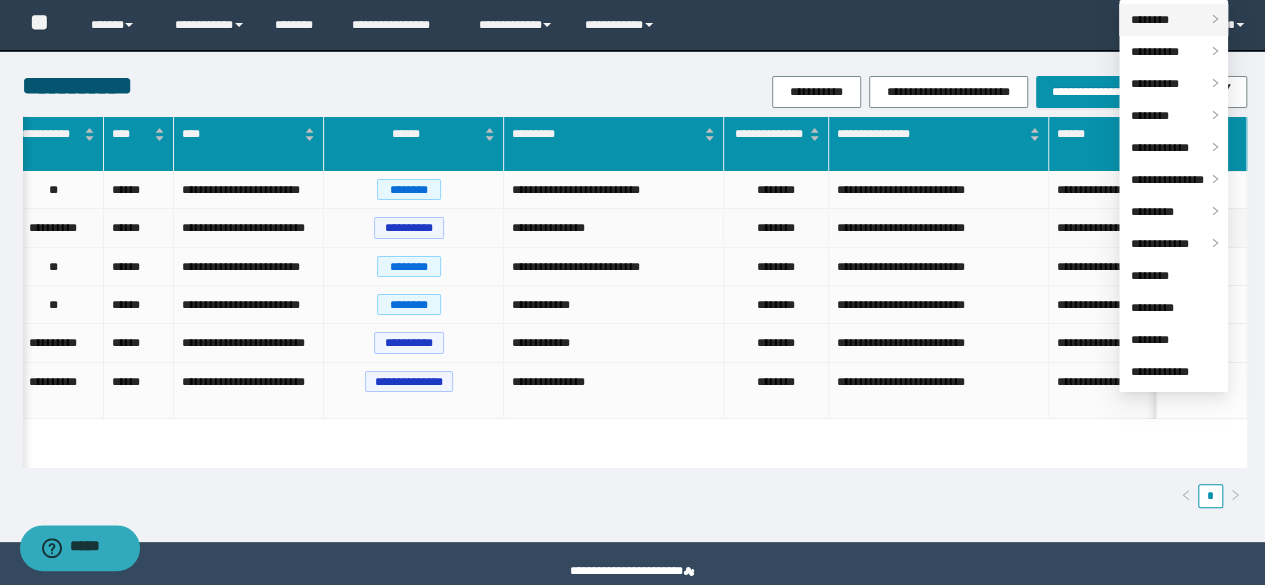 click on "********" at bounding box center (1173, 20) 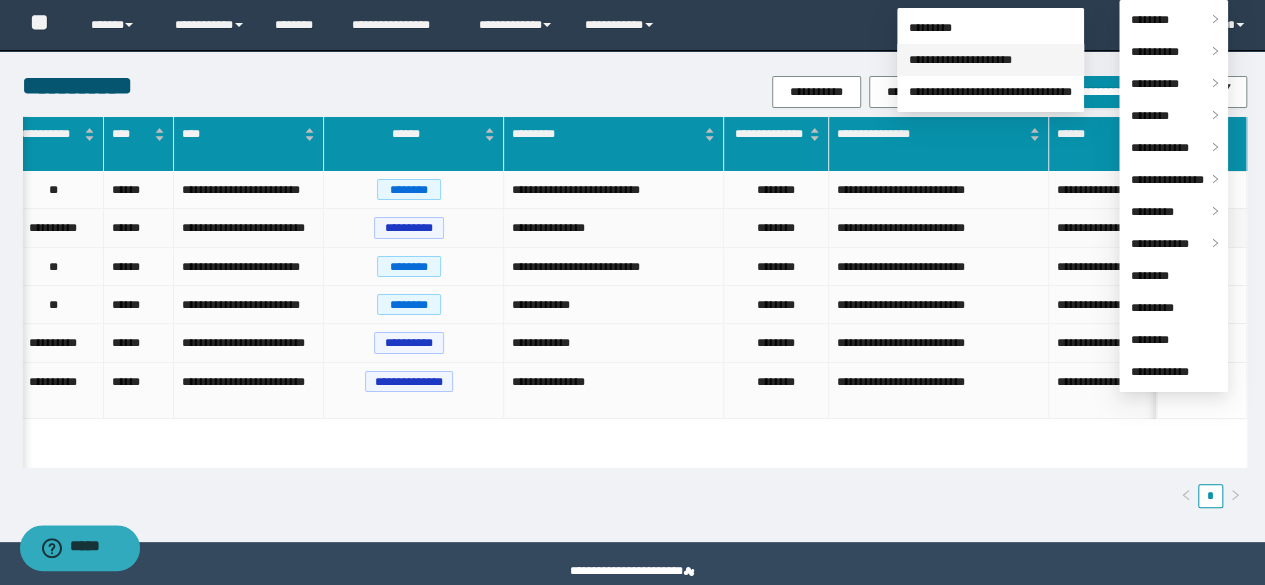 click on "**********" at bounding box center [960, 60] 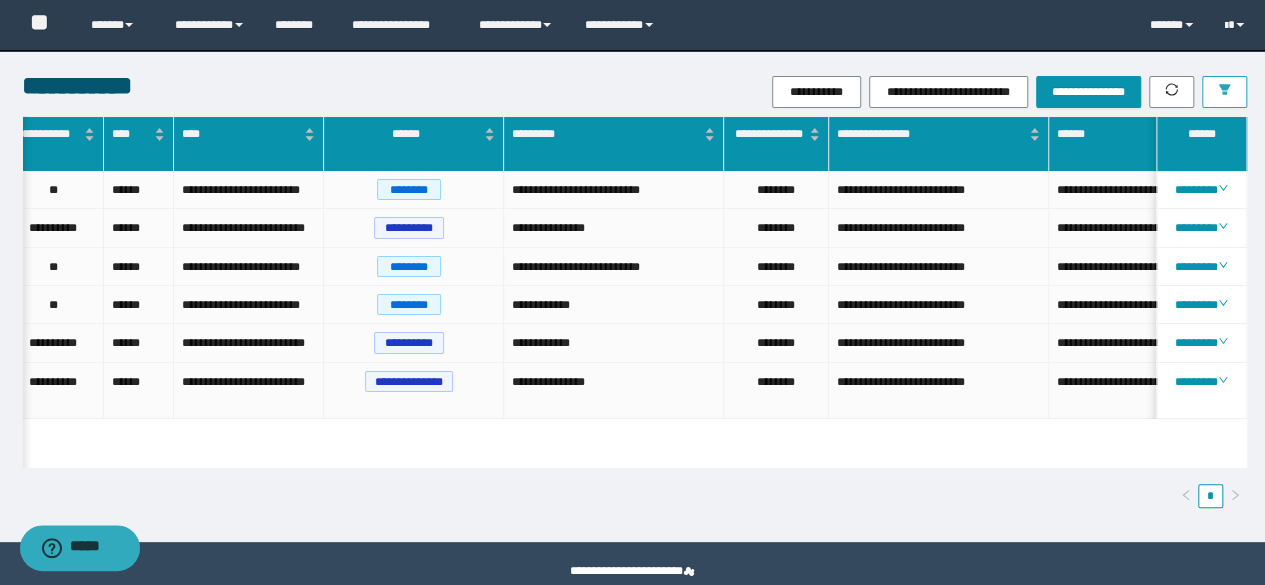 click at bounding box center [1224, 92] 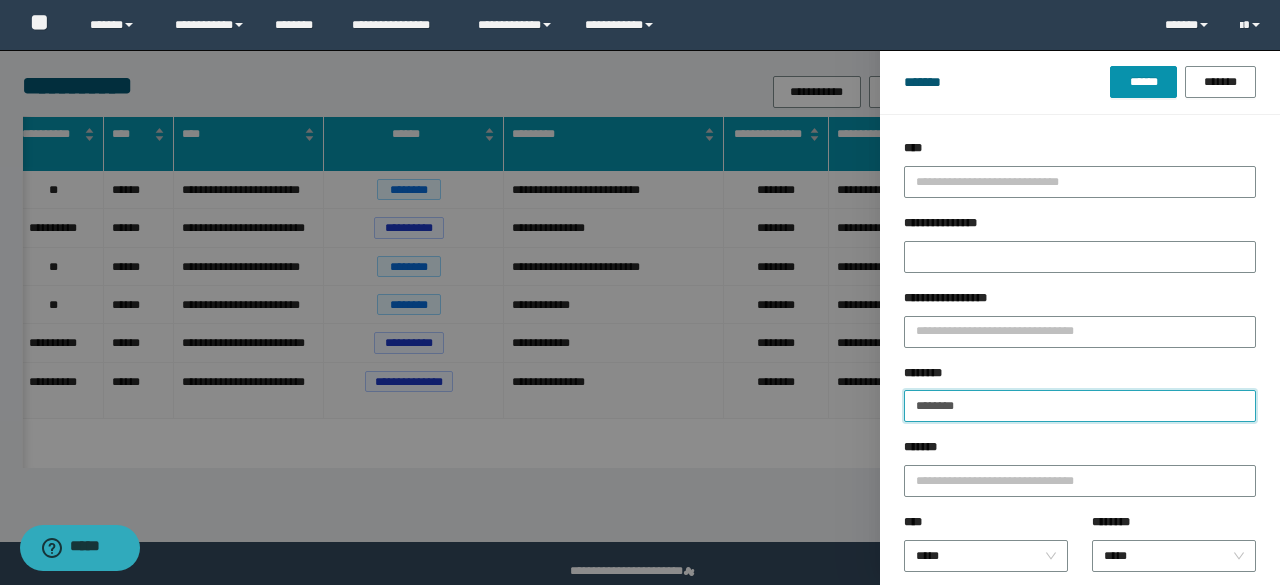 drag, startPoint x: 1003, startPoint y: 414, endPoint x: 909, endPoint y: 409, distance: 94.13288 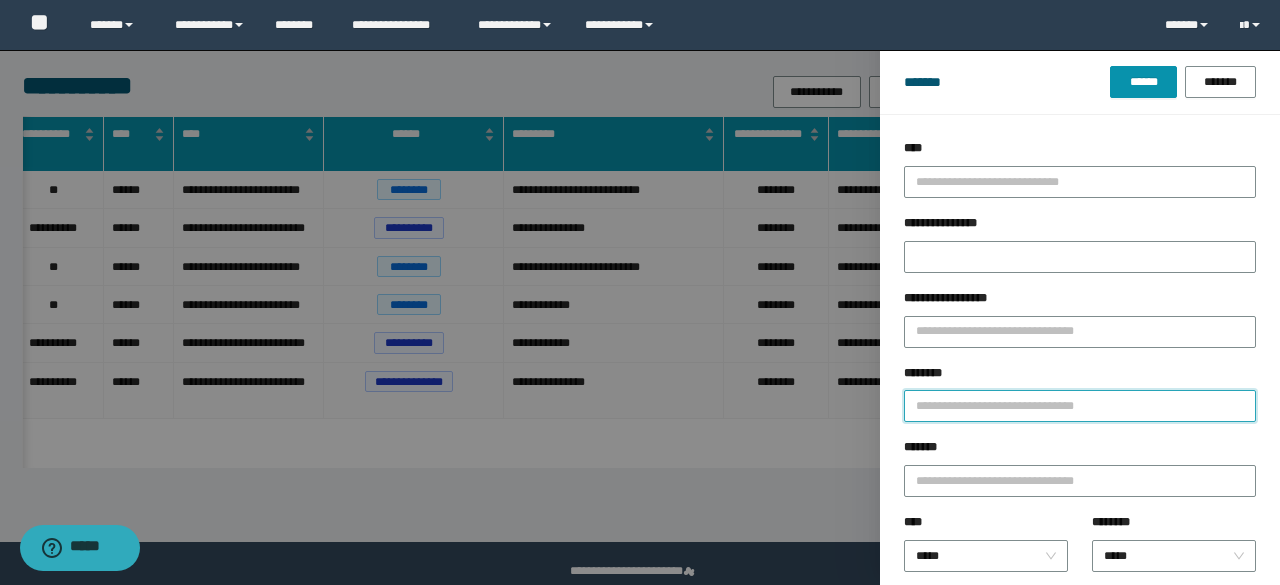 paste on "********" 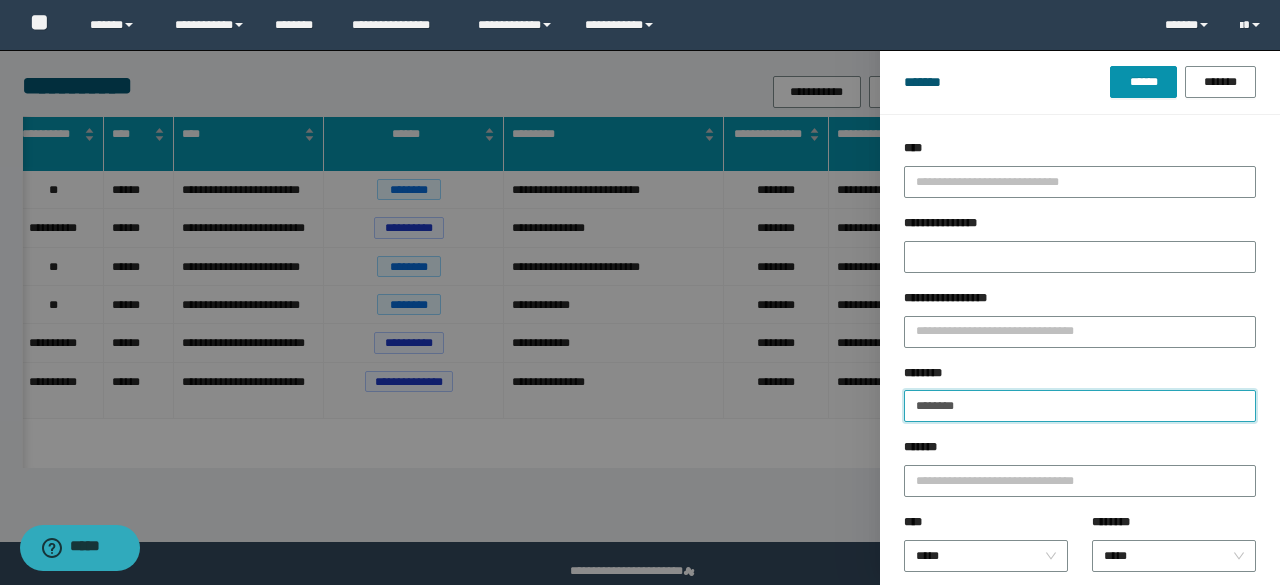 type on "********" 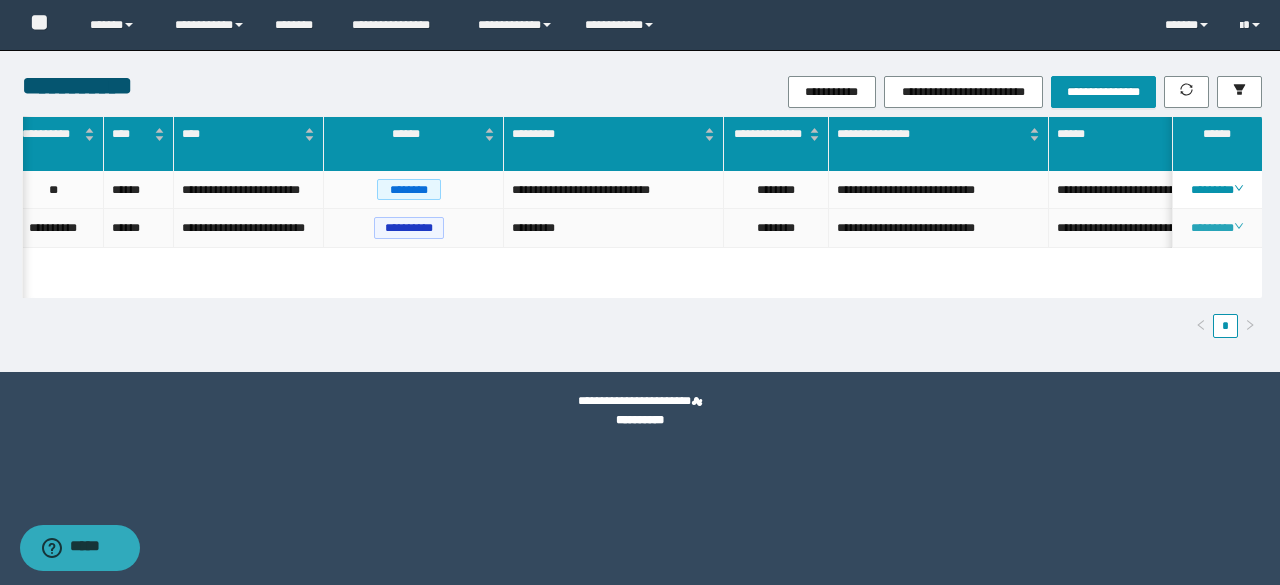 click on "********" at bounding box center (1216, 228) 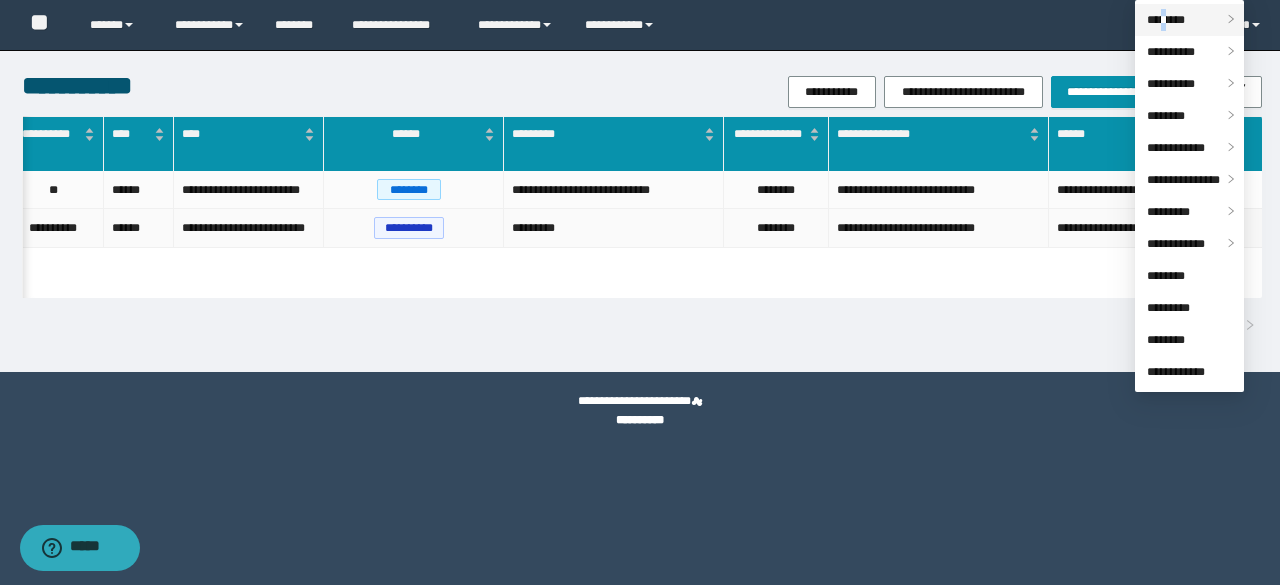 click on "********" at bounding box center (1189, 20) 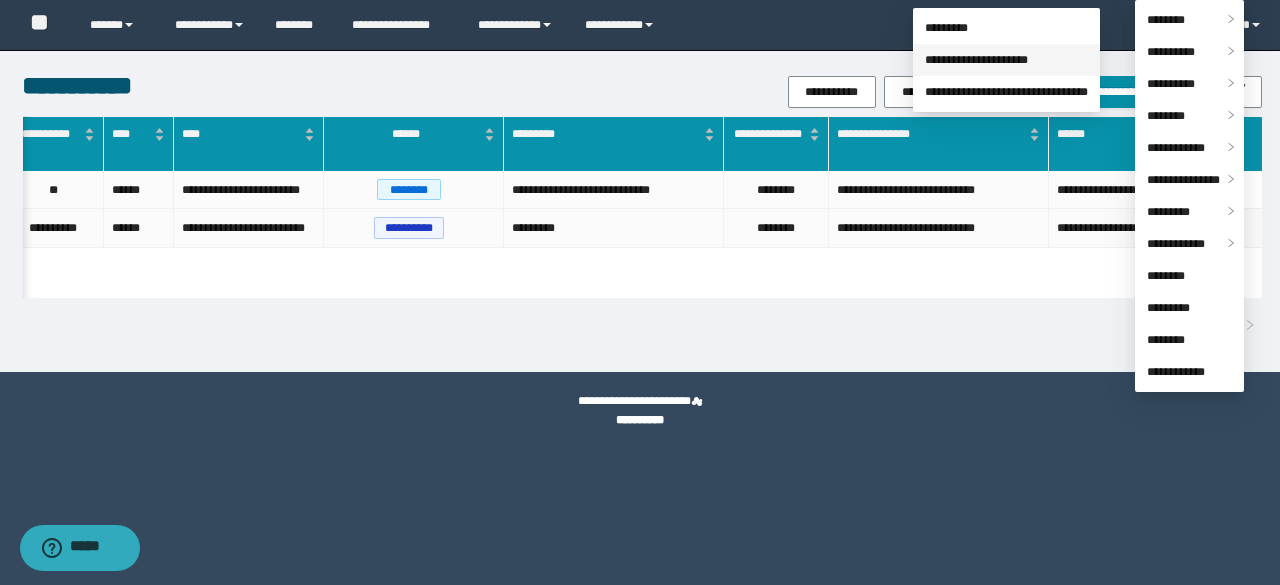 click on "**********" at bounding box center [976, 60] 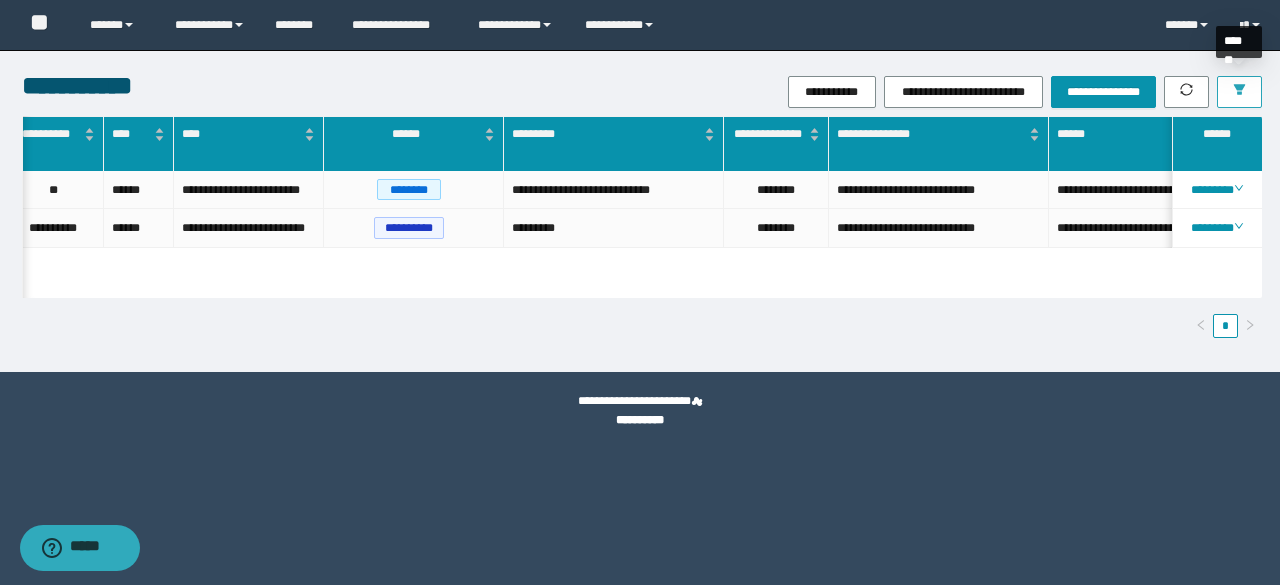 click 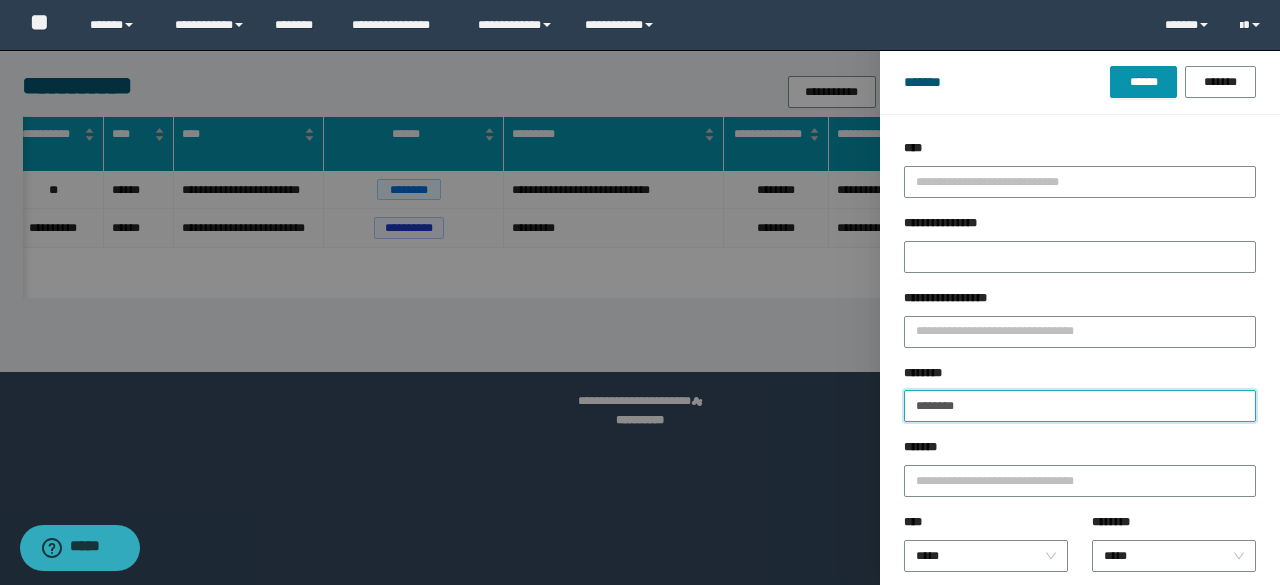 drag, startPoint x: 980, startPoint y: 409, endPoint x: 872, endPoint y: 415, distance: 108.16654 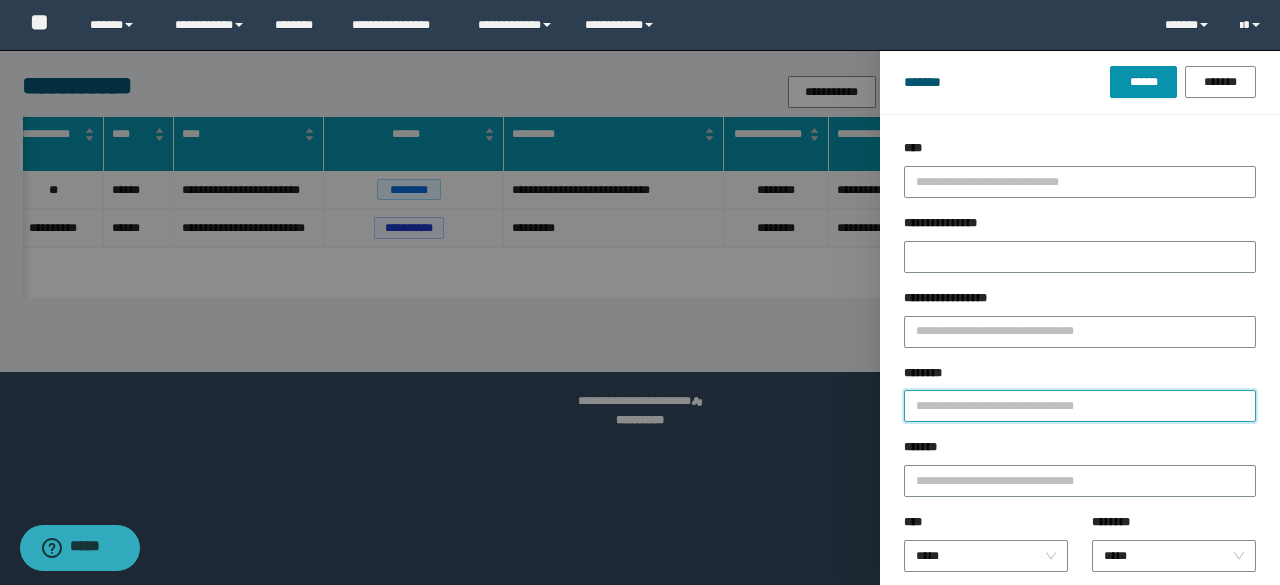 paste on "********" 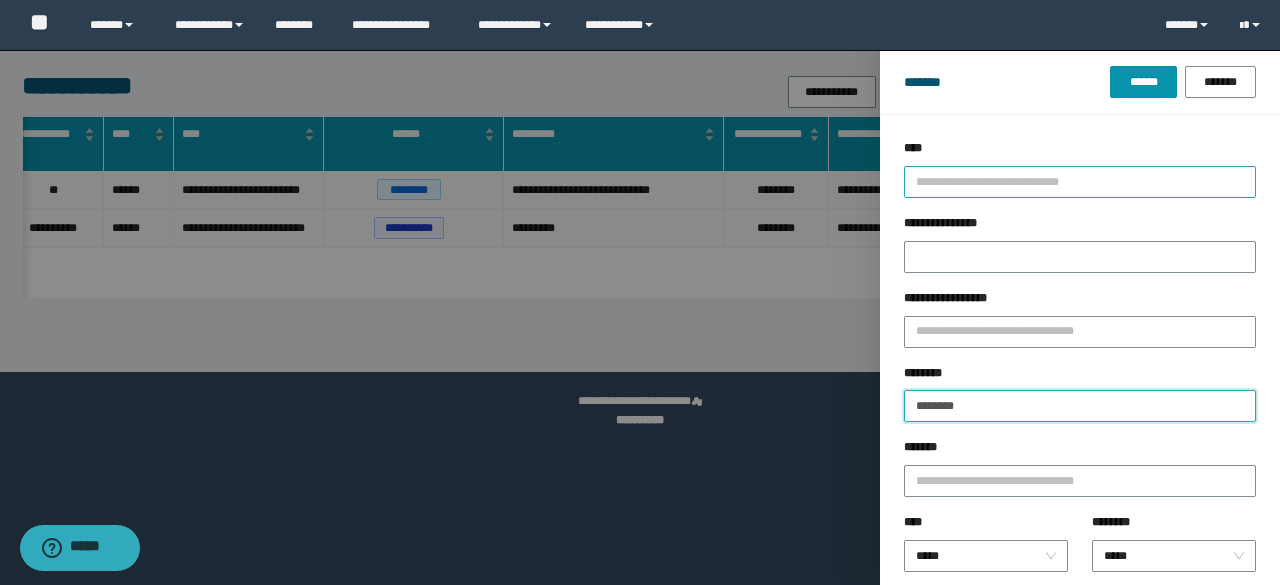 type on "********" 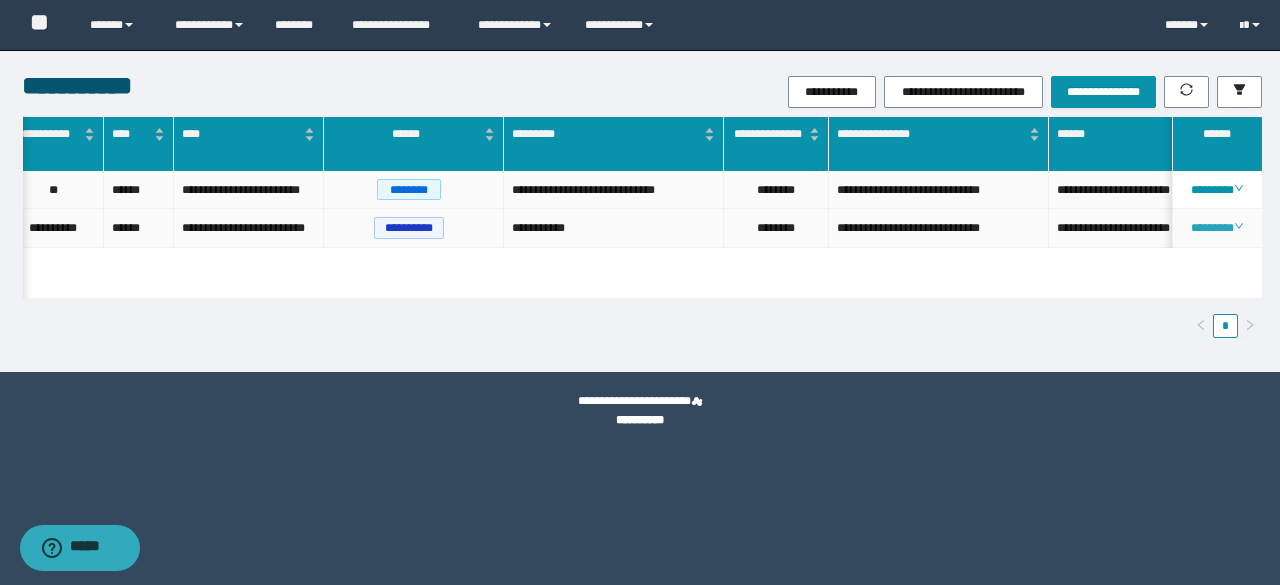 click on "********" at bounding box center [1216, 228] 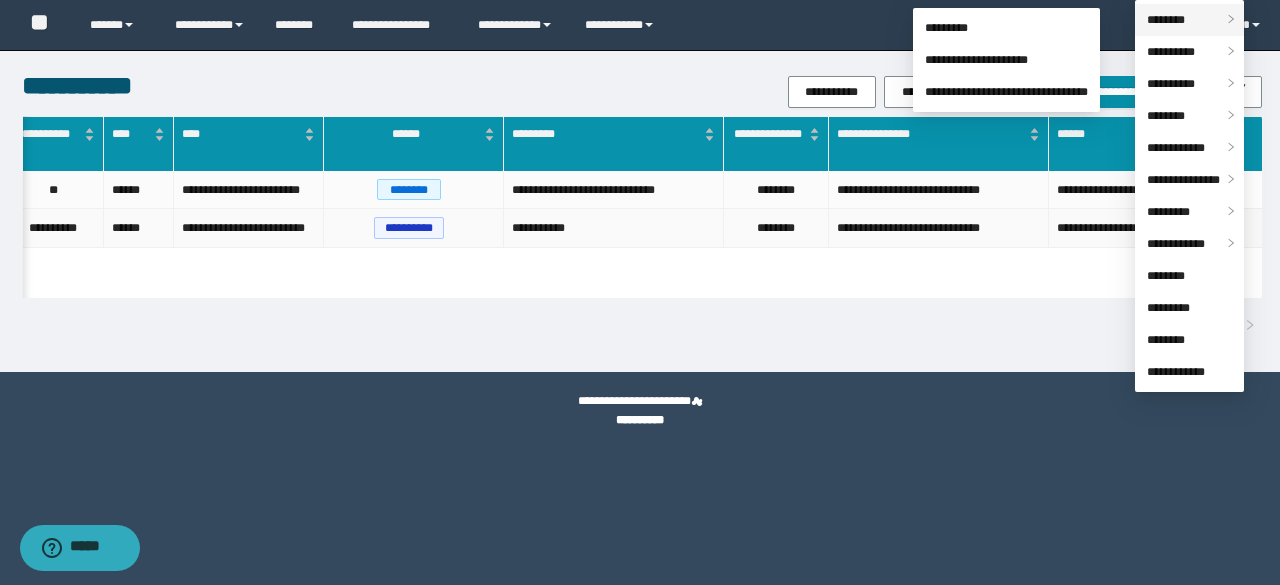 click on "********" at bounding box center [1189, 20] 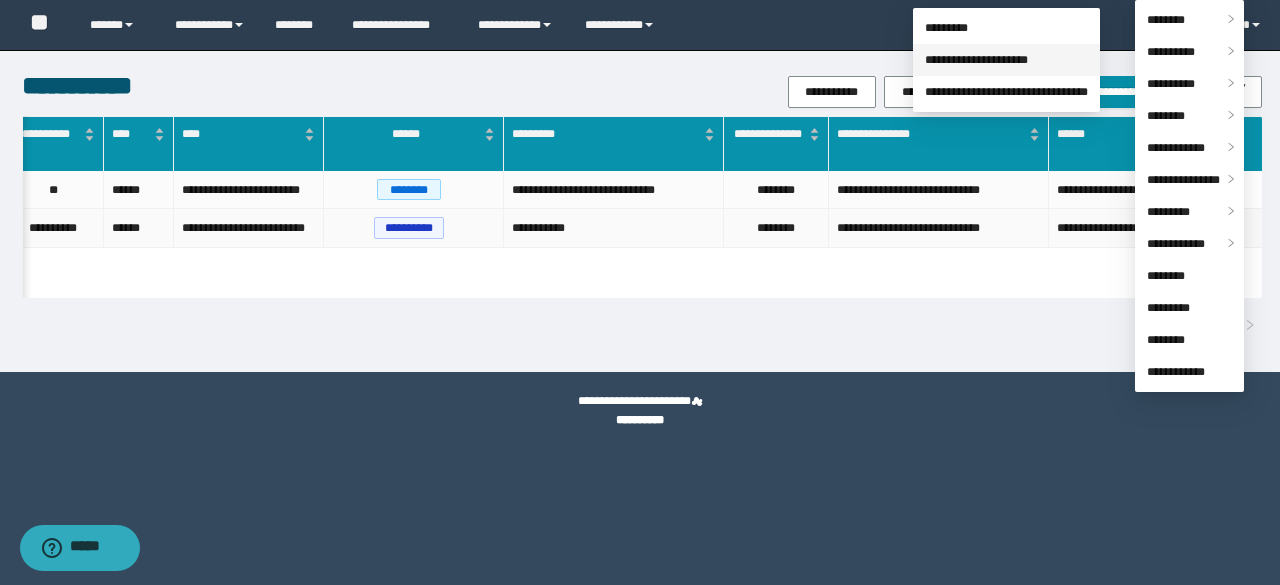 click on "**********" at bounding box center (976, 60) 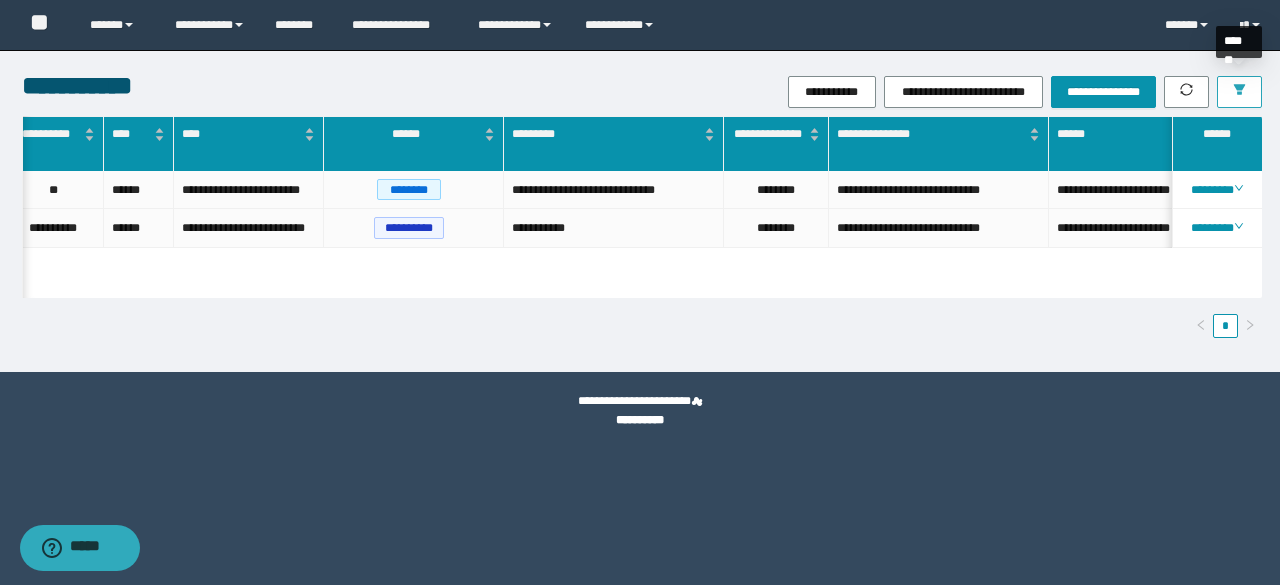 click 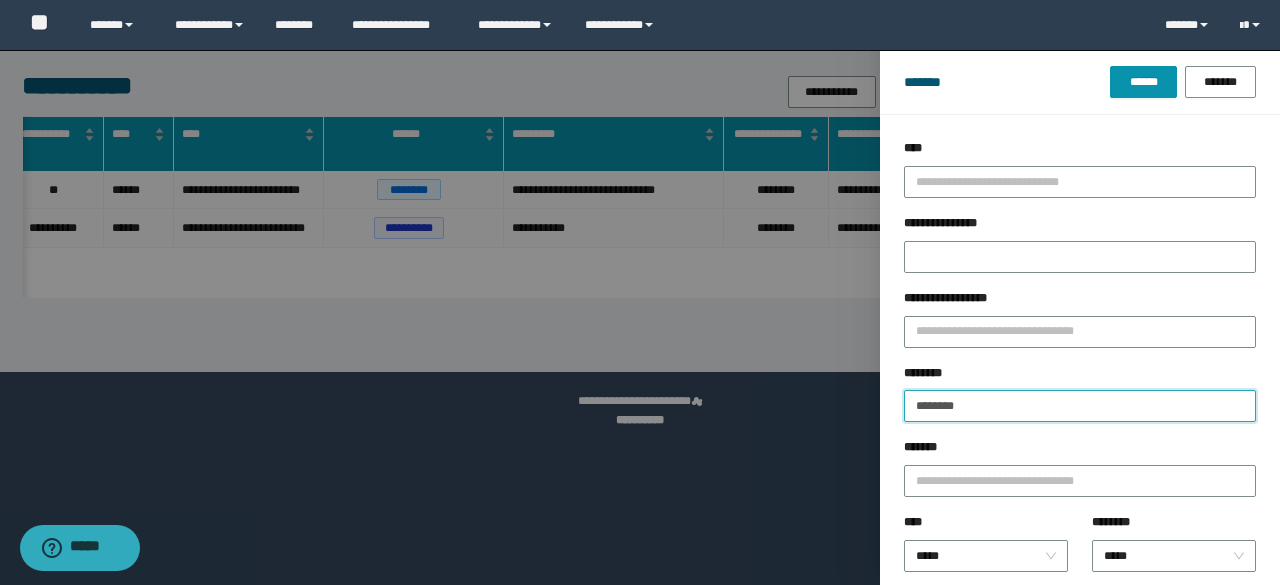drag, startPoint x: 992, startPoint y: 400, endPoint x: 646, endPoint y: 360, distance: 348.30447 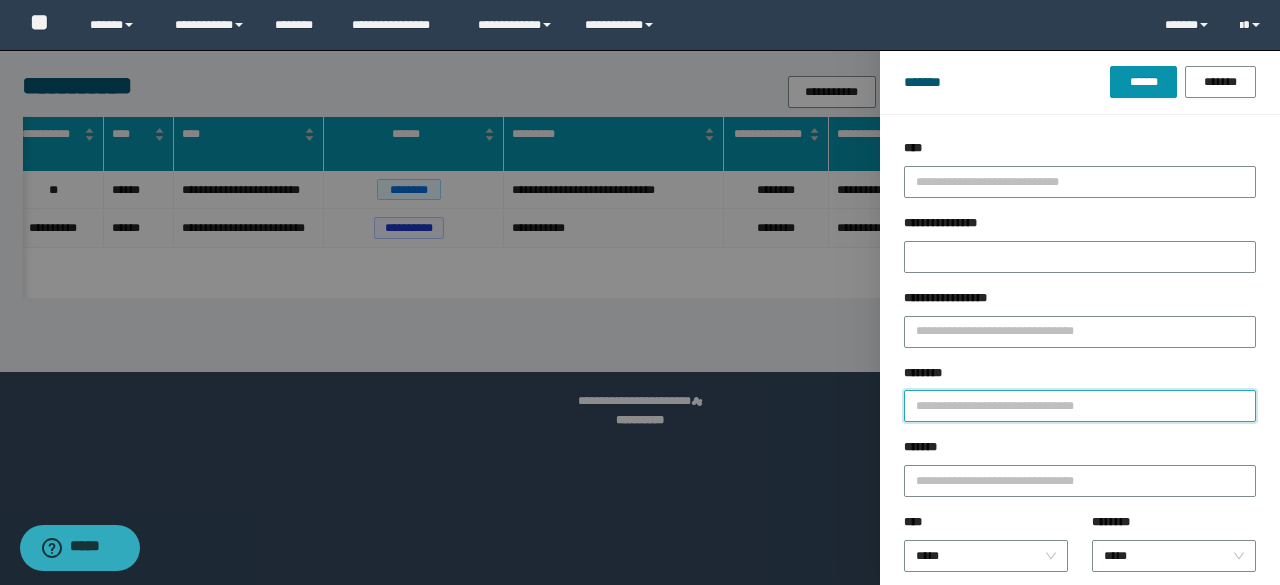 paste on "********" 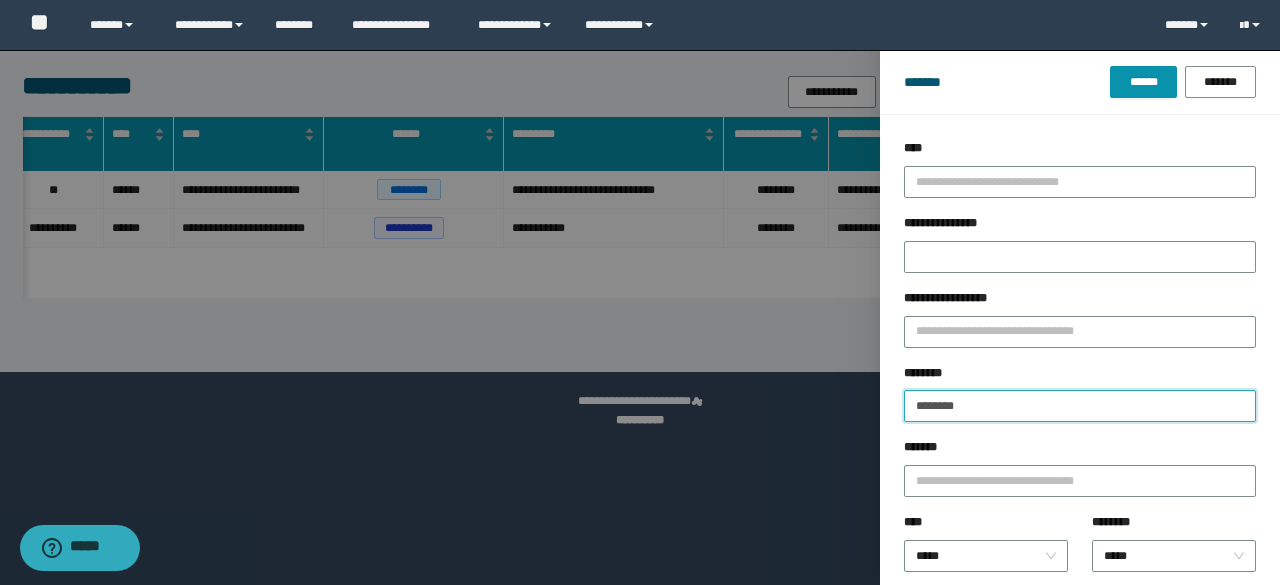 type on "********" 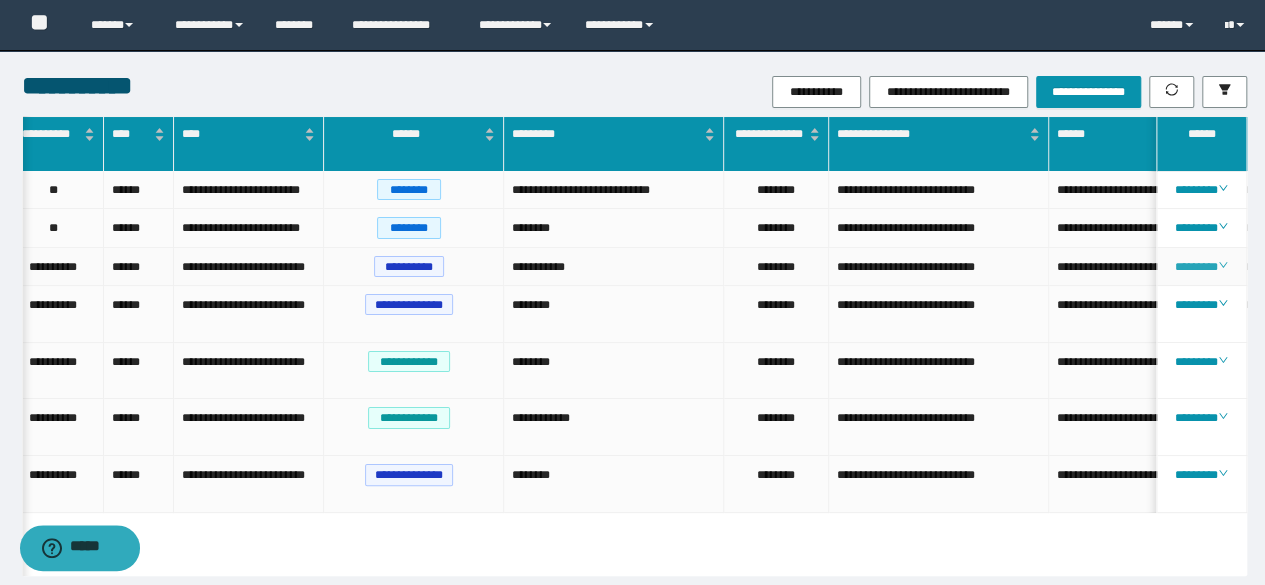 click on "********" at bounding box center (1201, 267) 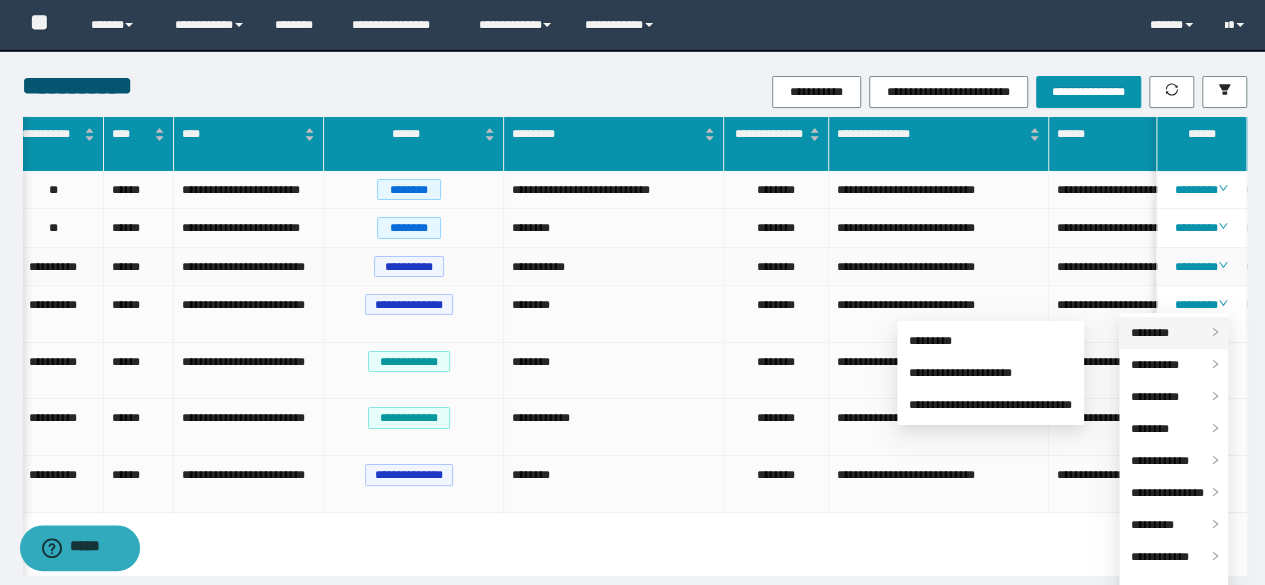 click on "********" at bounding box center (1150, 333) 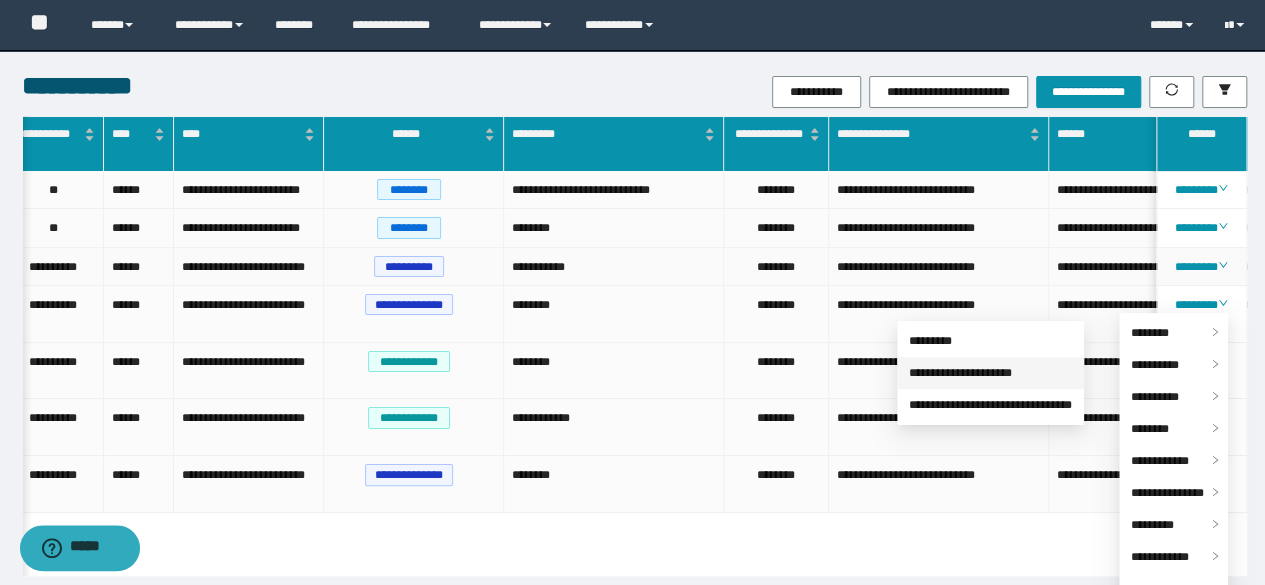 click on "**********" at bounding box center [960, 373] 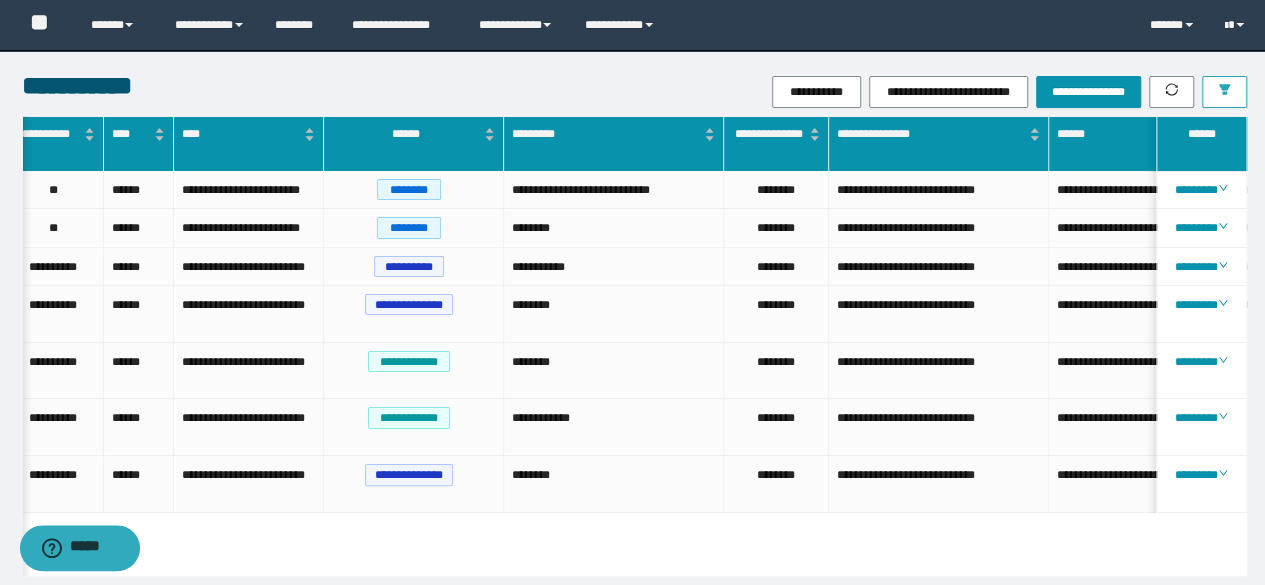 click at bounding box center [1224, 92] 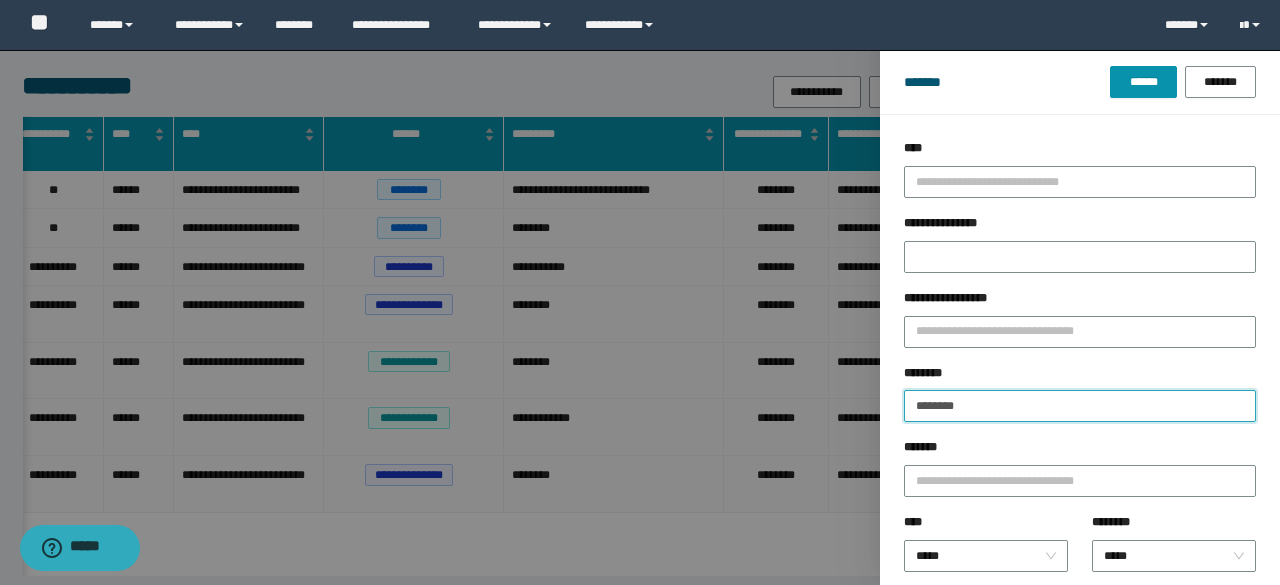 drag, startPoint x: 1008, startPoint y: 414, endPoint x: 854, endPoint y: 387, distance: 156.34897 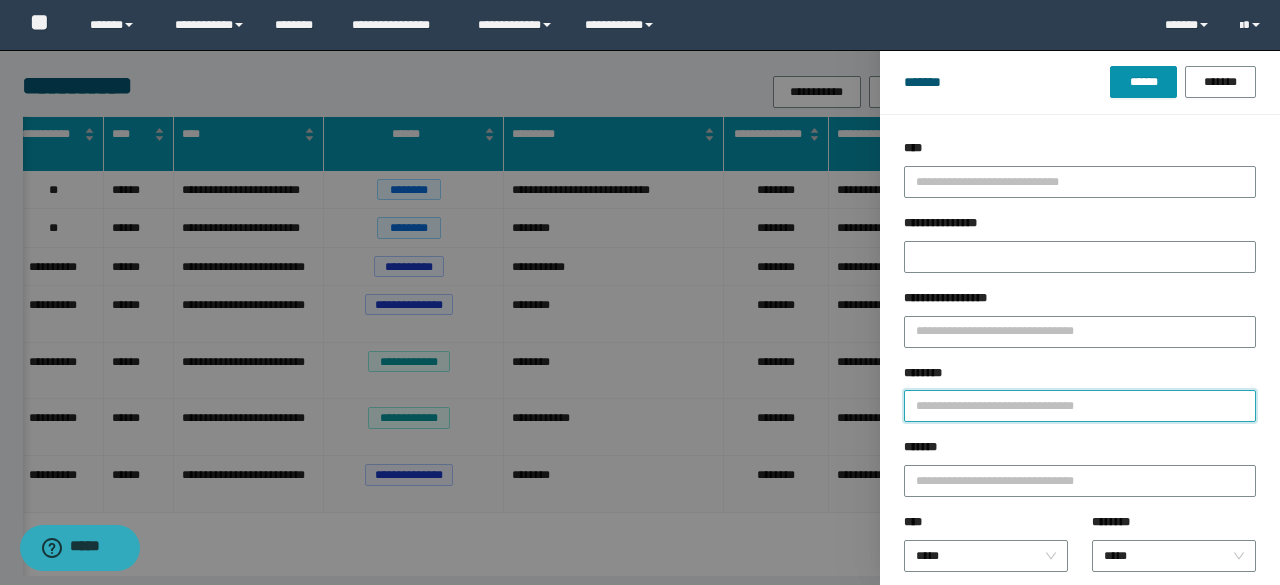 paste on "********" 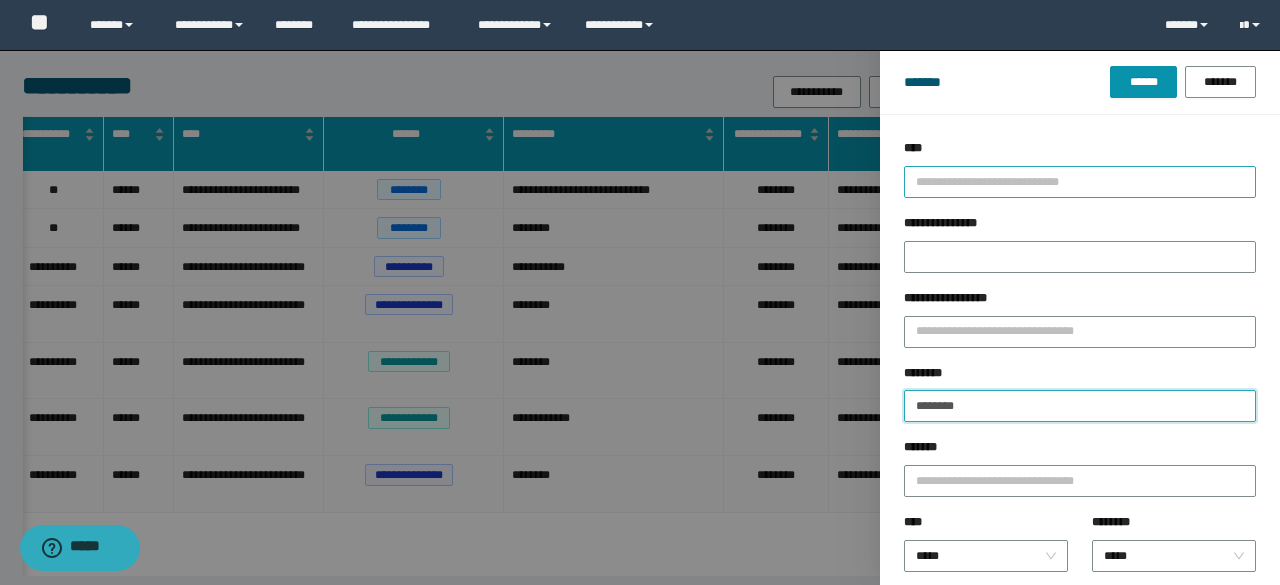type on "********" 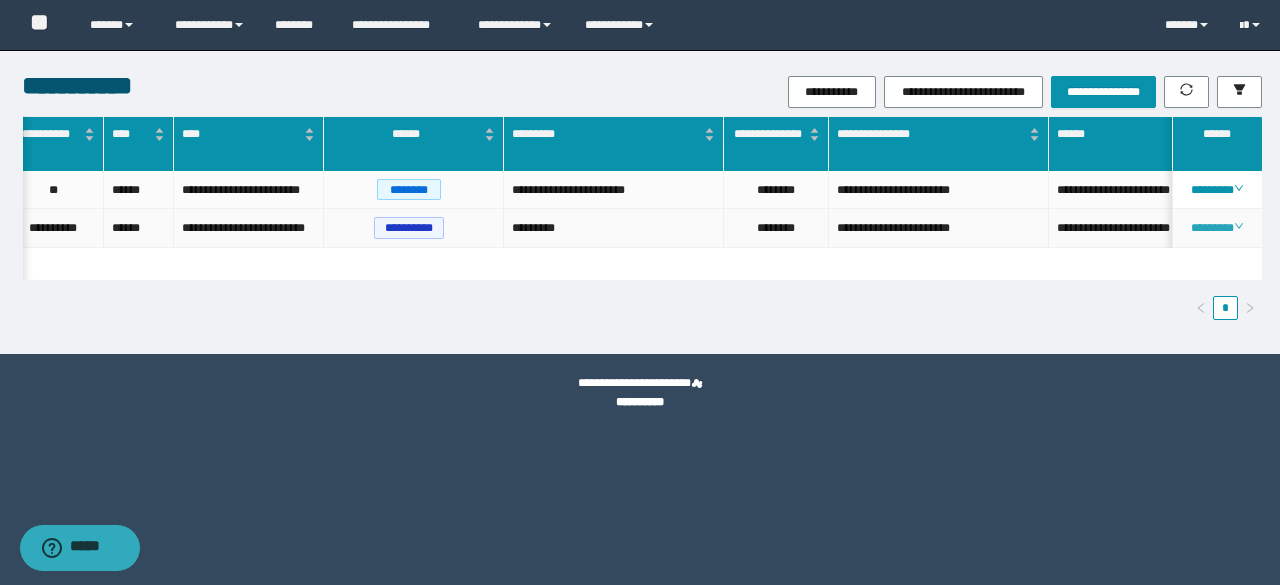 click on "********" at bounding box center [1216, 228] 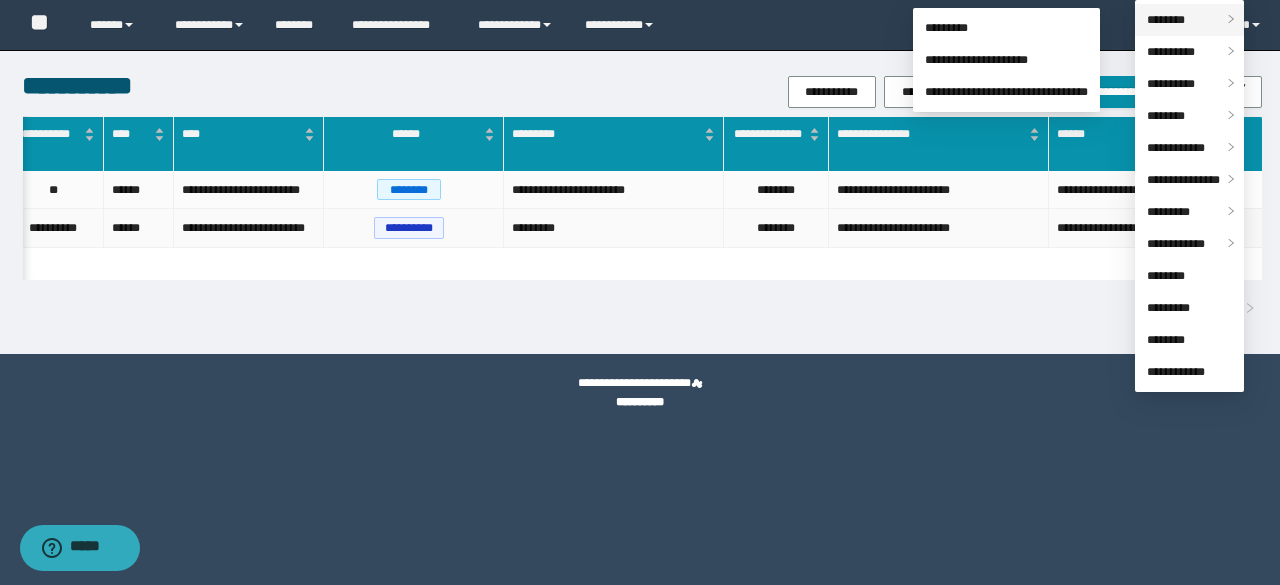 click on "********" at bounding box center [1166, 20] 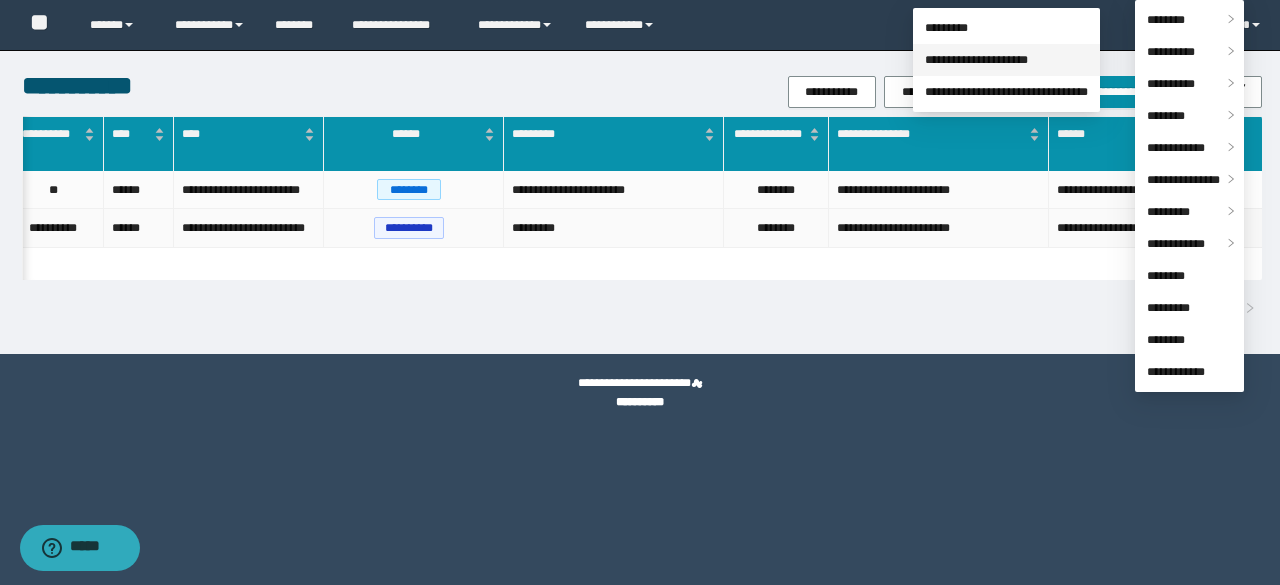 click on "**********" at bounding box center [976, 60] 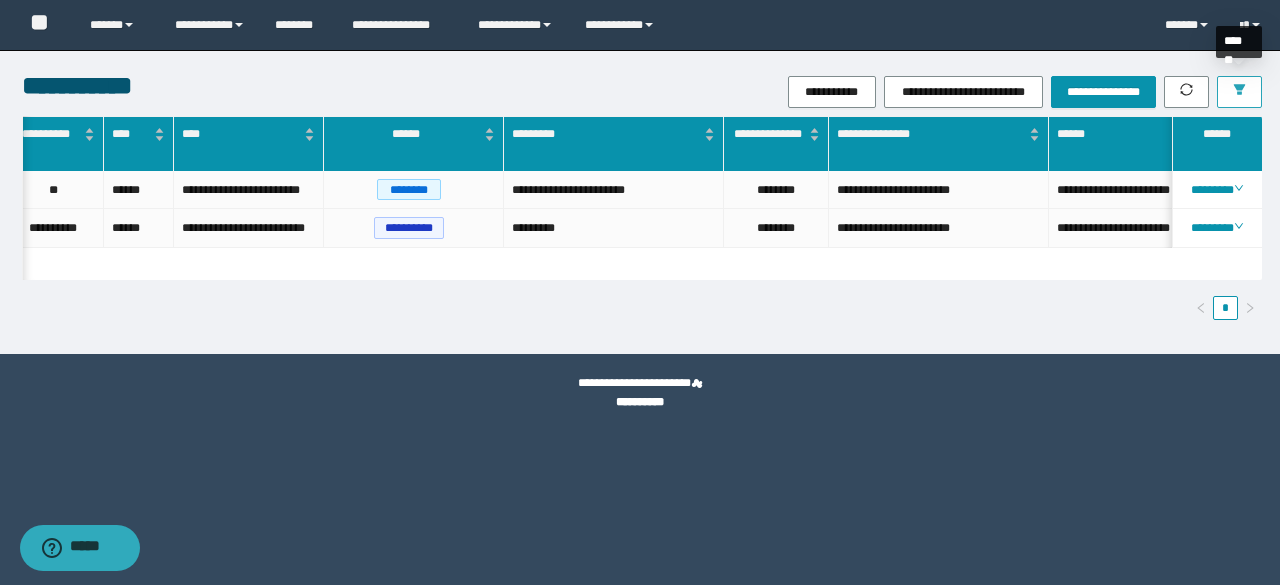 click at bounding box center [1239, 92] 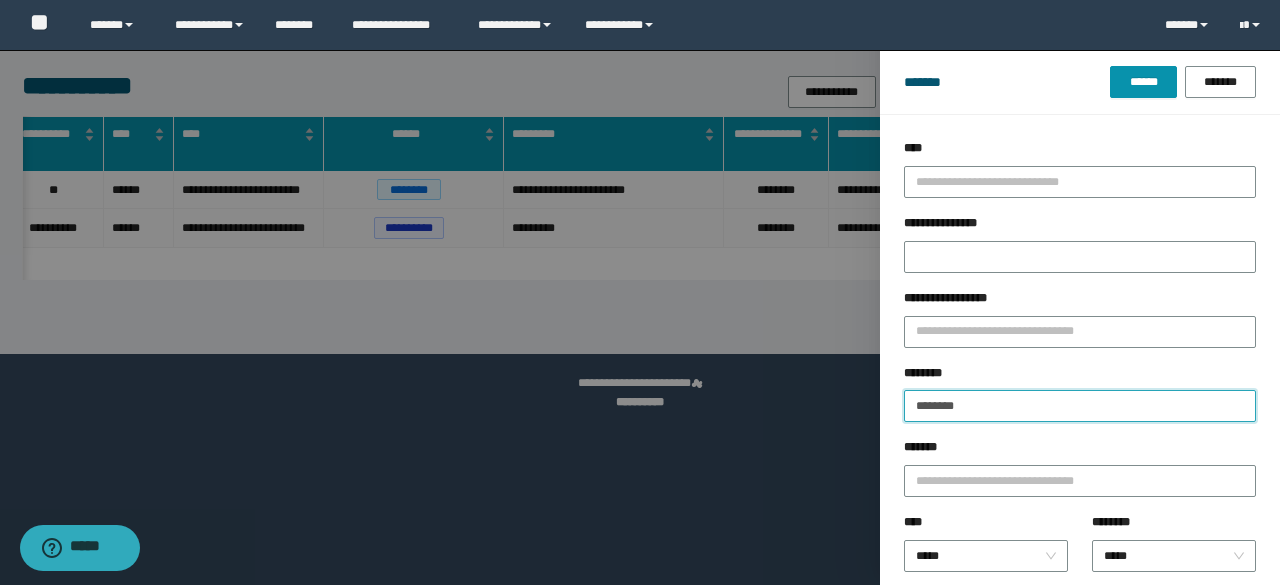 drag, startPoint x: 1014, startPoint y: 400, endPoint x: 796, endPoint y: 377, distance: 219.20995 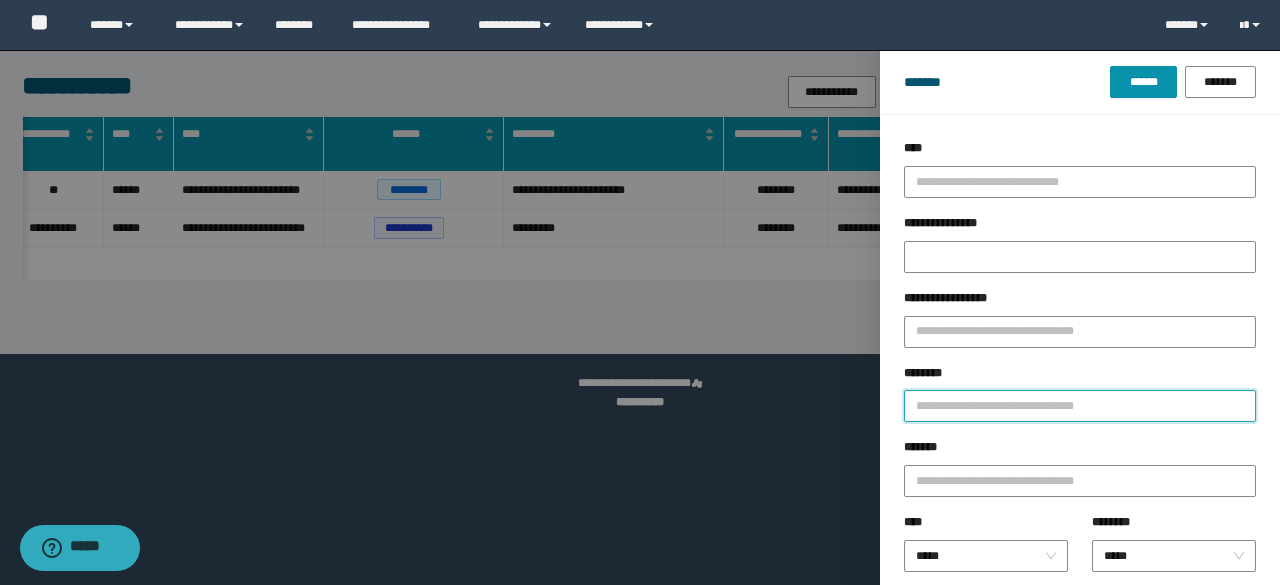 paste on "********" 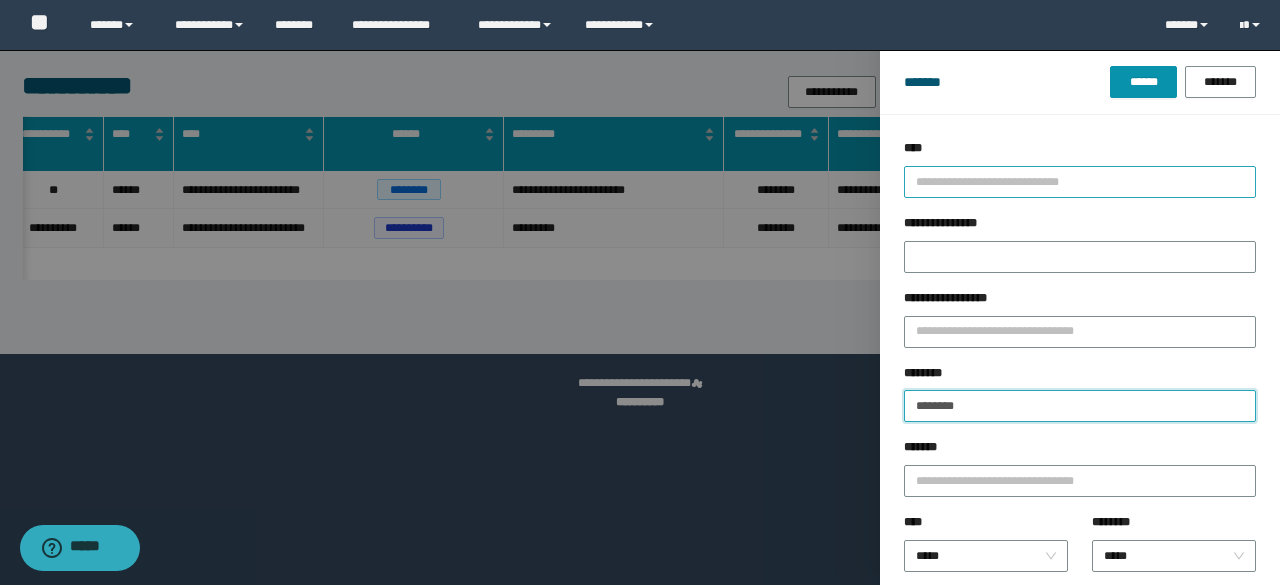 type on "********" 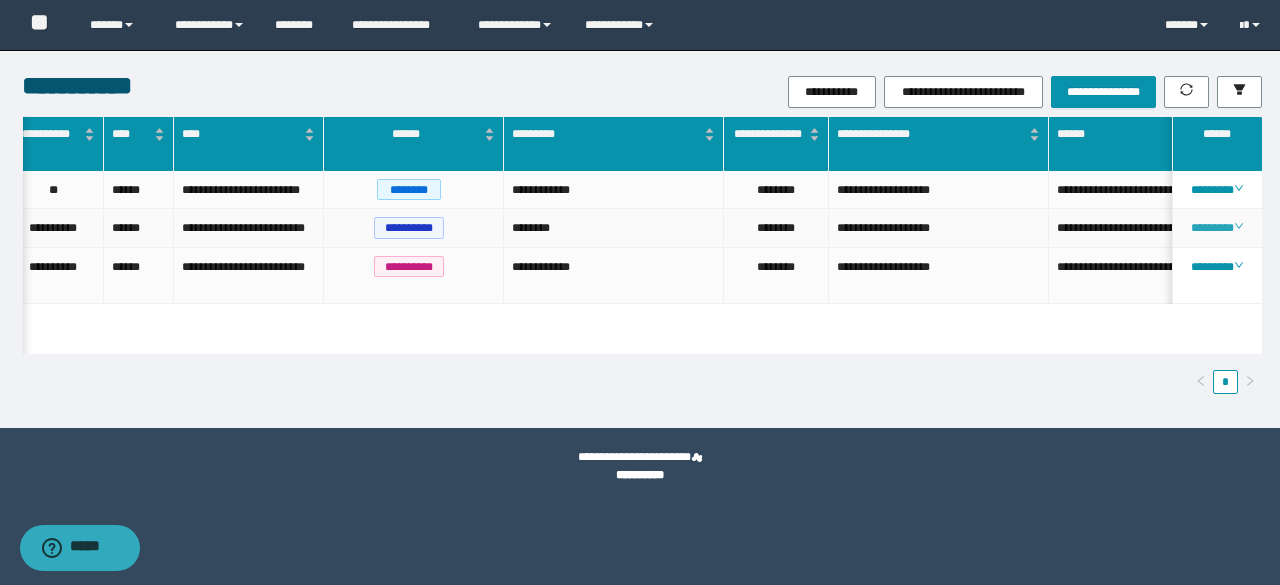 click on "********" at bounding box center [1216, 228] 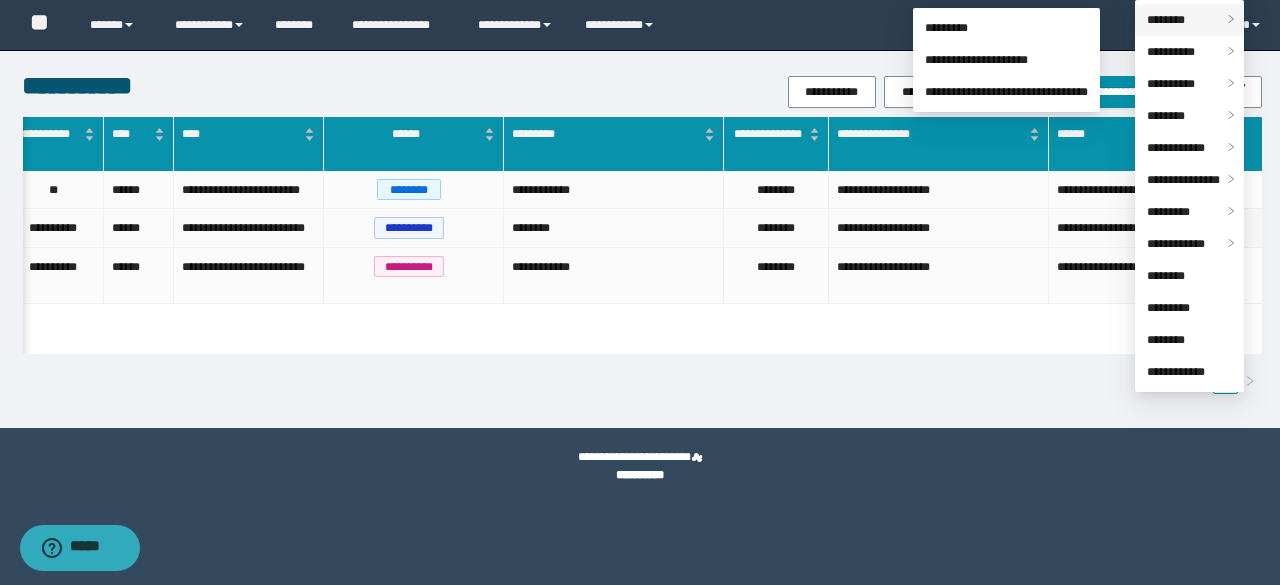 click on "********" at bounding box center [1166, 20] 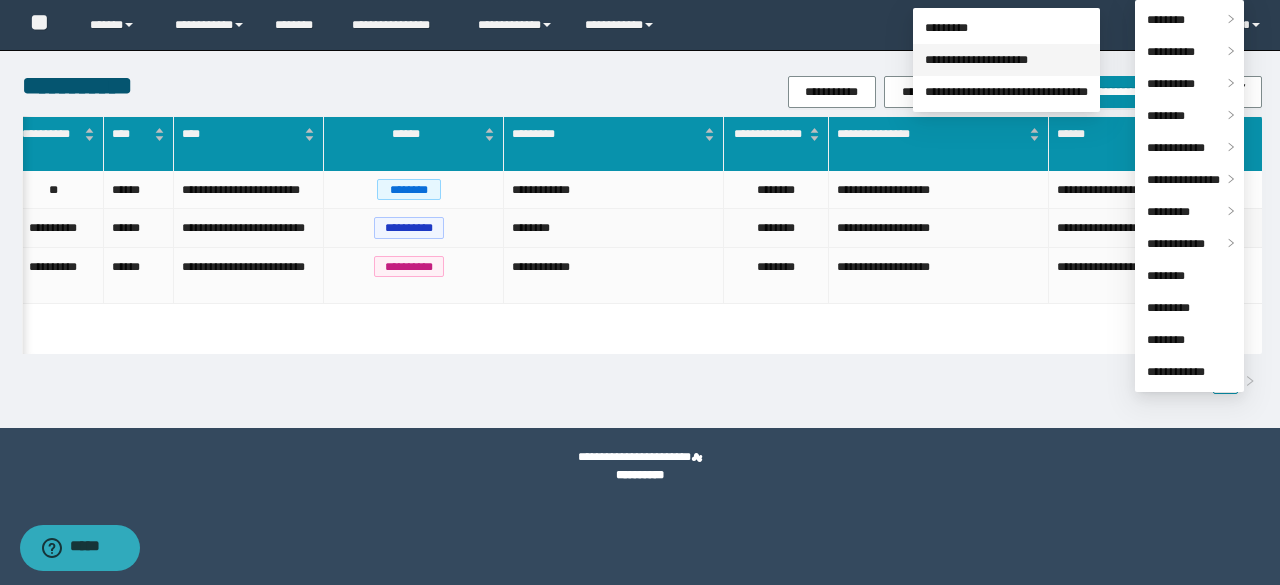 click on "**********" at bounding box center [976, 60] 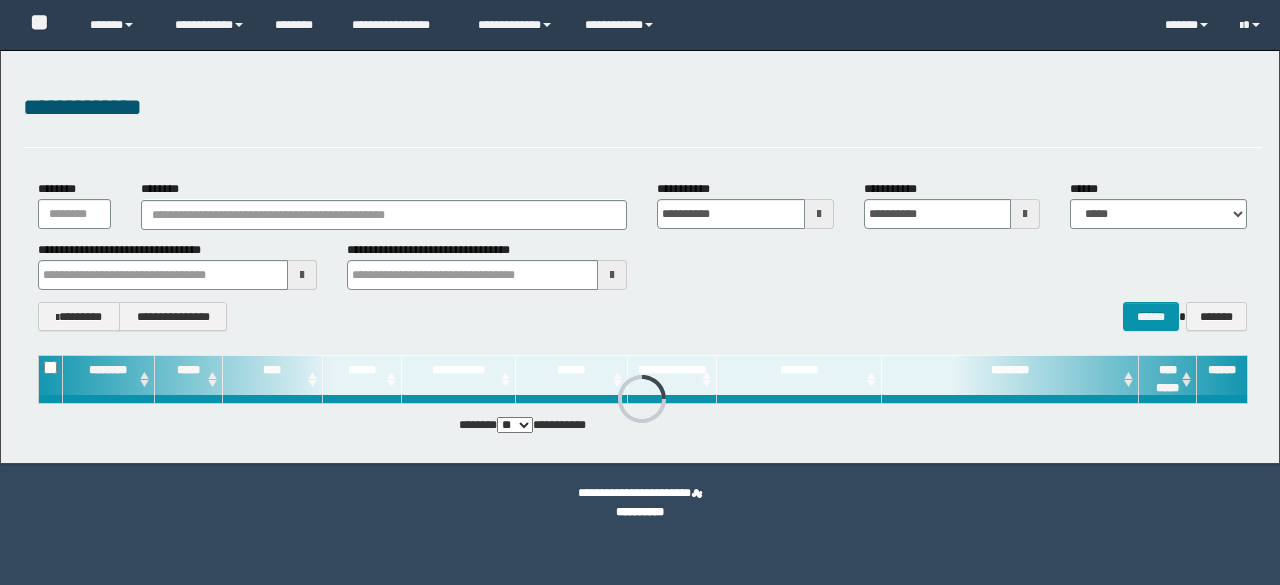 scroll, scrollTop: 0, scrollLeft: 0, axis: both 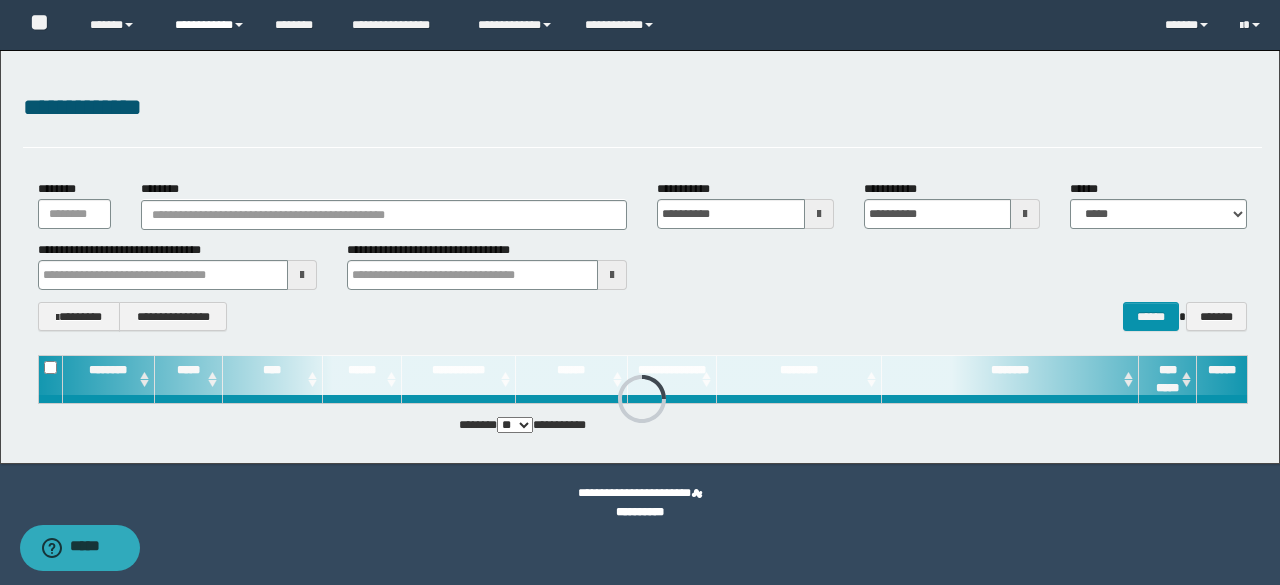 click on "**********" at bounding box center [210, 25] 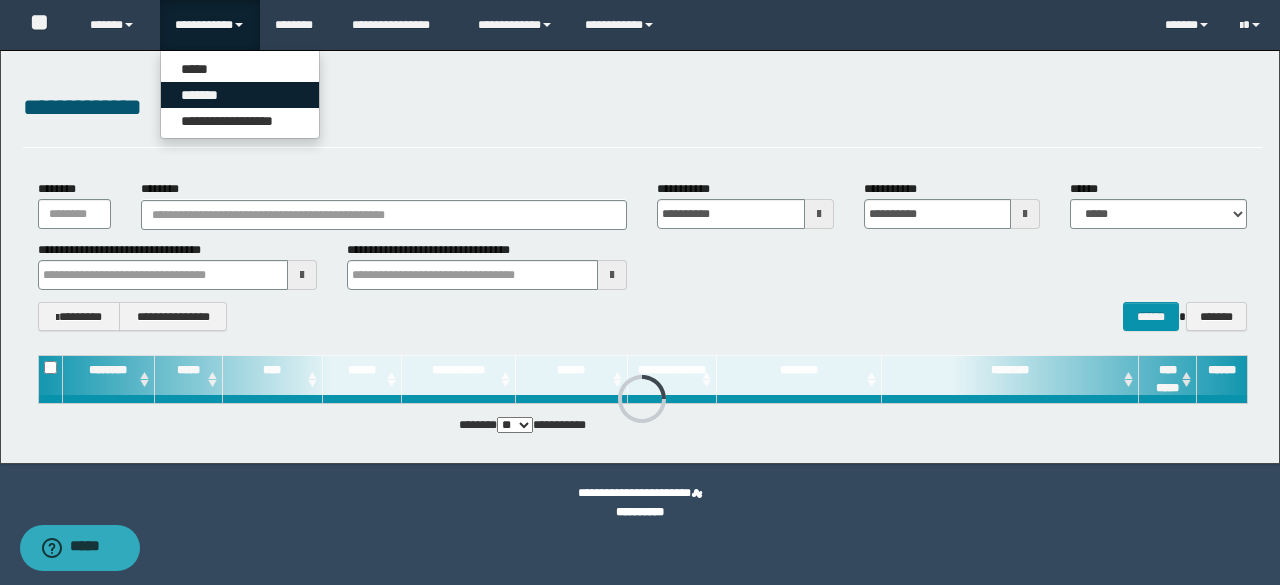 click on "*******" at bounding box center [240, 95] 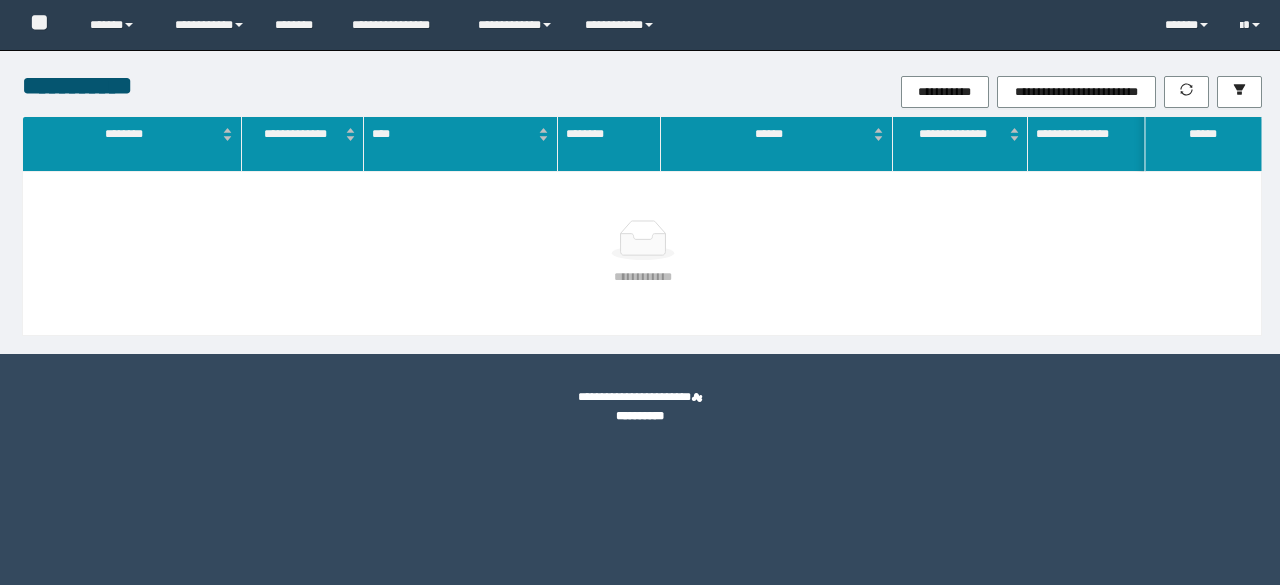 scroll, scrollTop: 0, scrollLeft: 0, axis: both 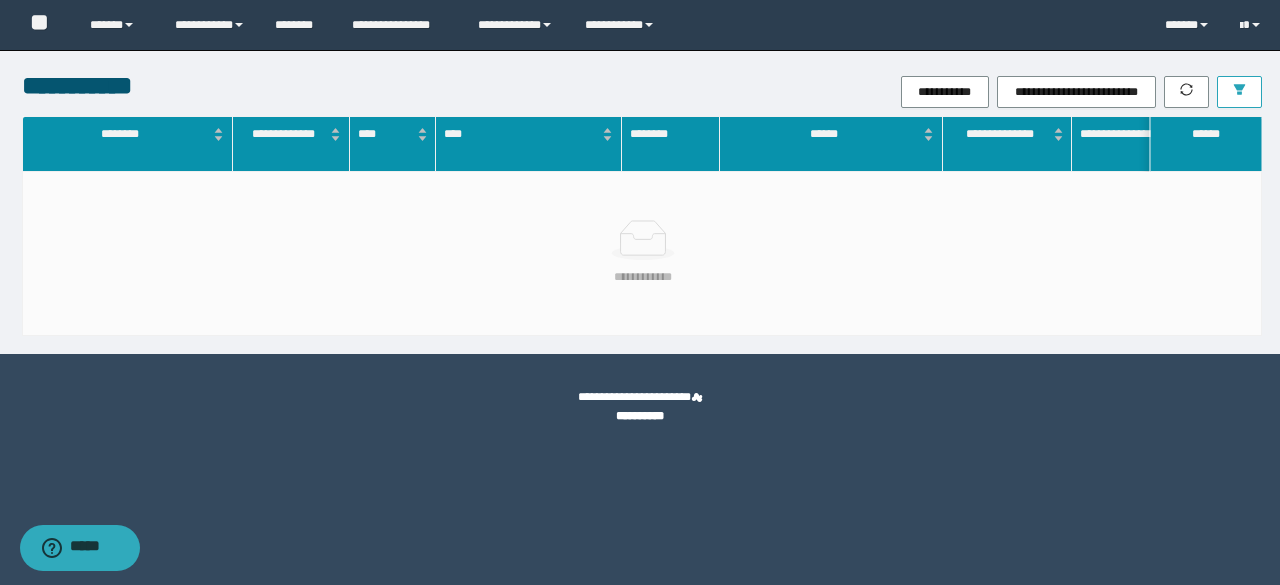 click at bounding box center (1239, 92) 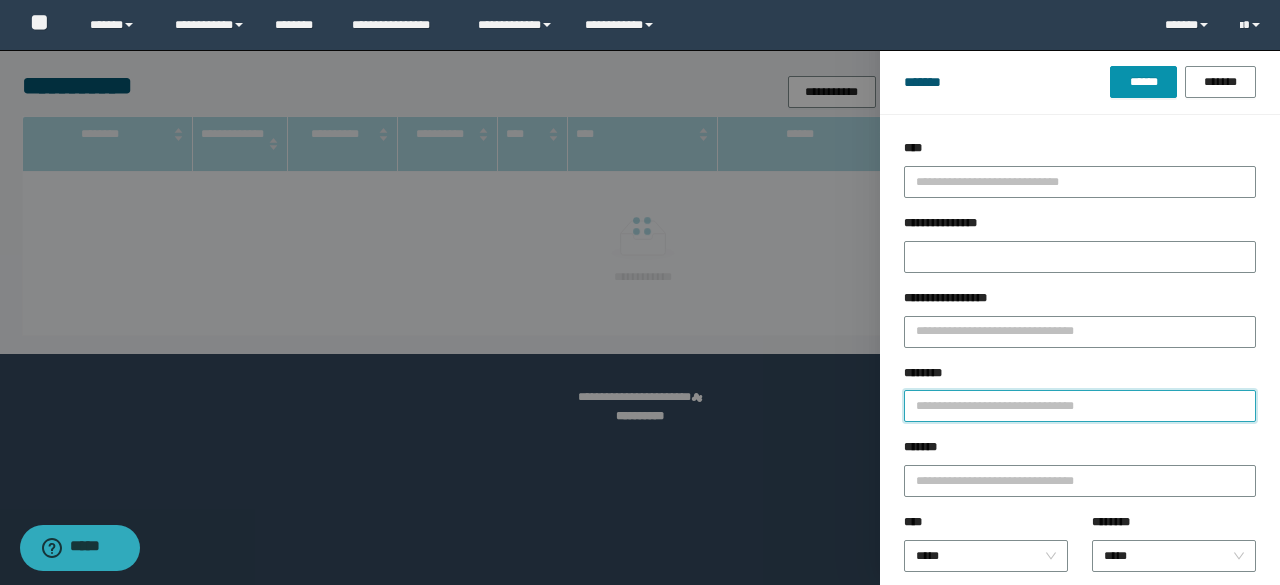 paste on "********" 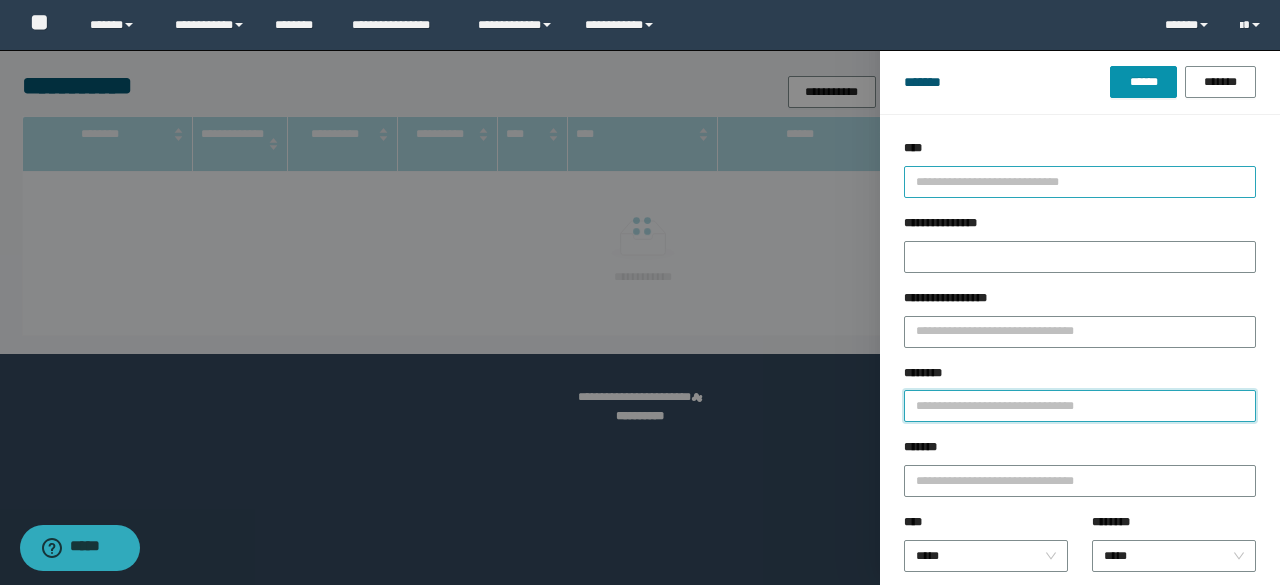 type on "********" 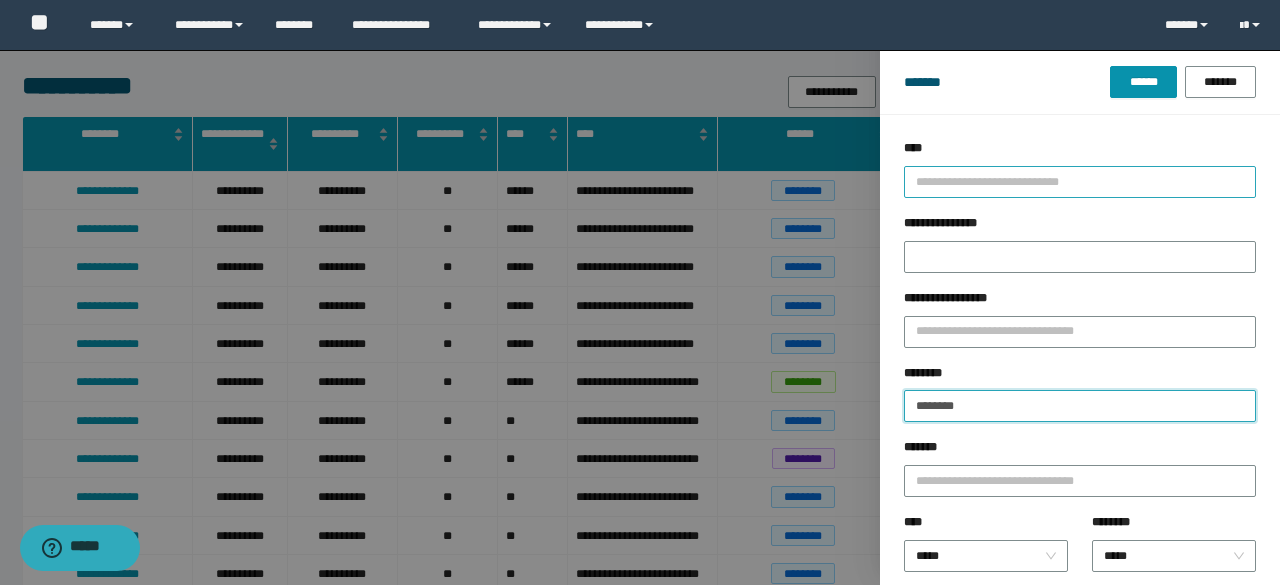 type on "********" 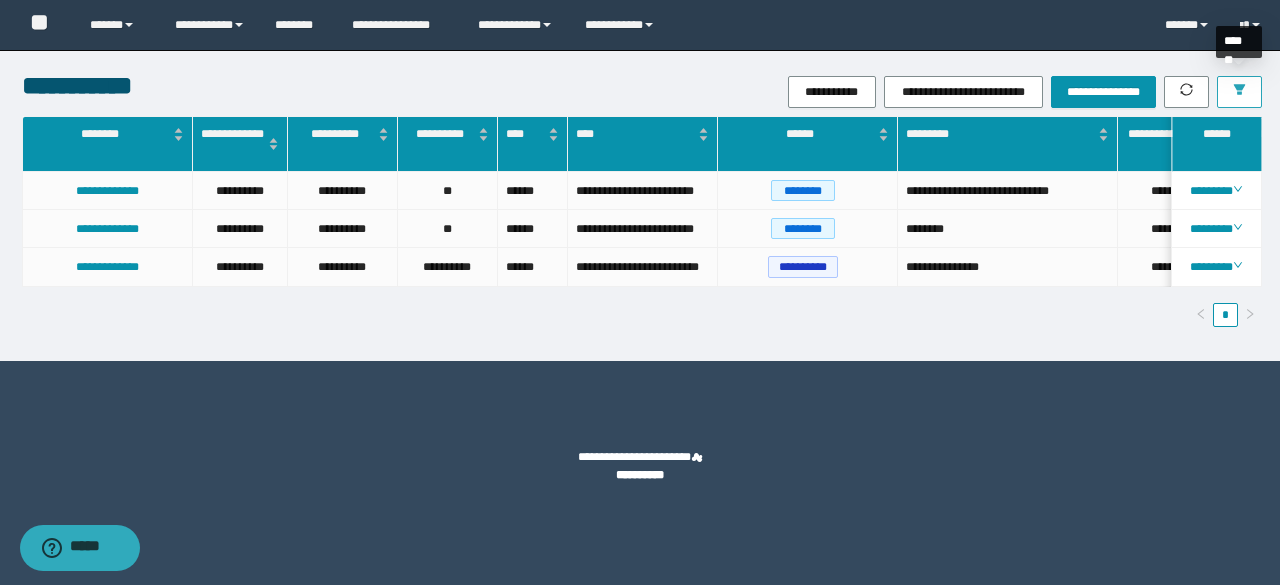 click at bounding box center [1239, 91] 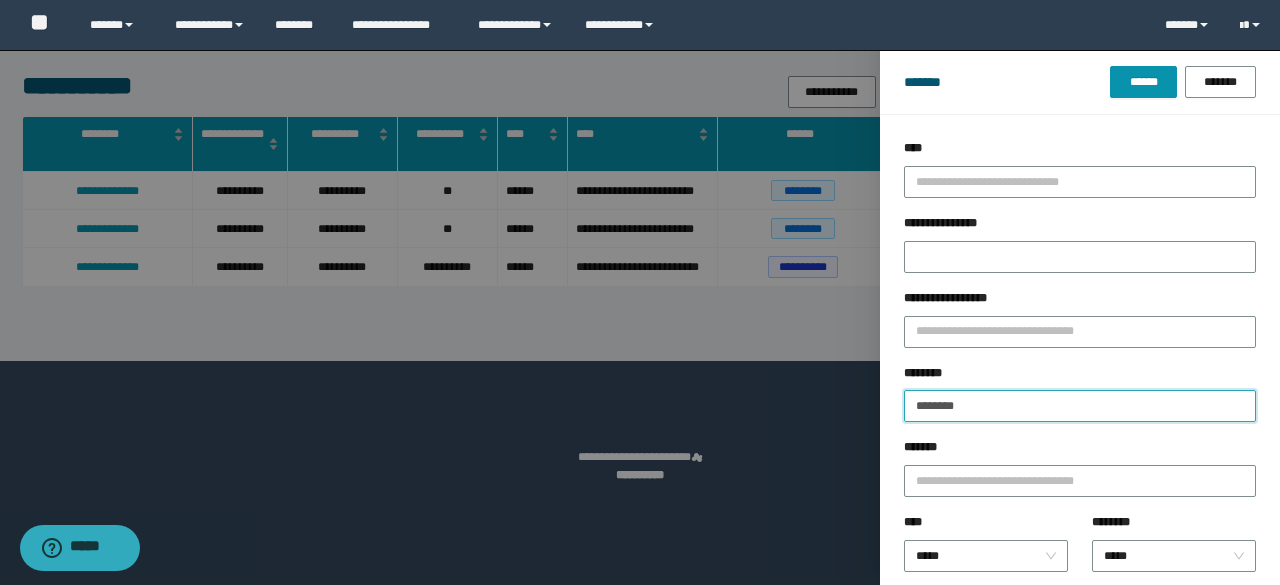 drag, startPoint x: 984, startPoint y: 403, endPoint x: 673, endPoint y: 373, distance: 312.4436 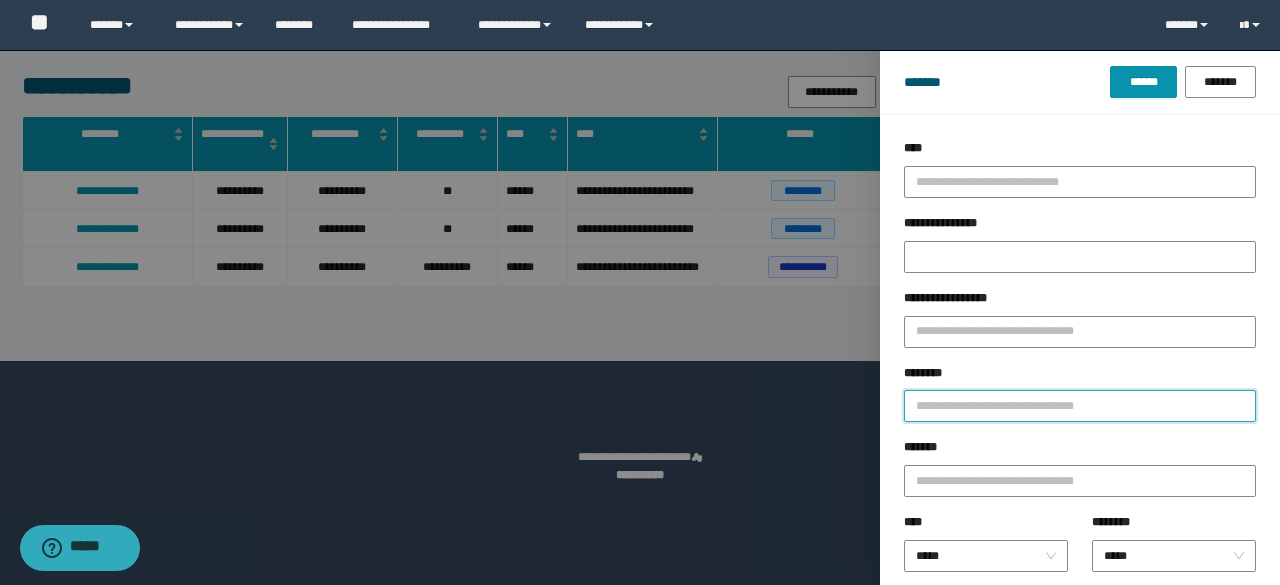 paste on "********" 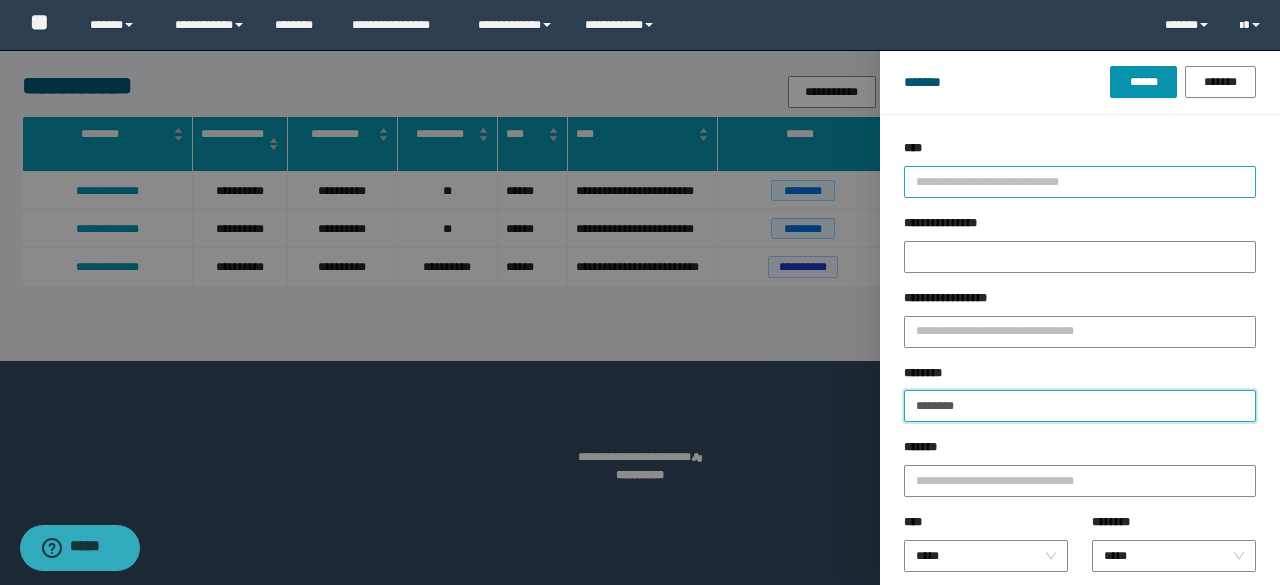 type on "********" 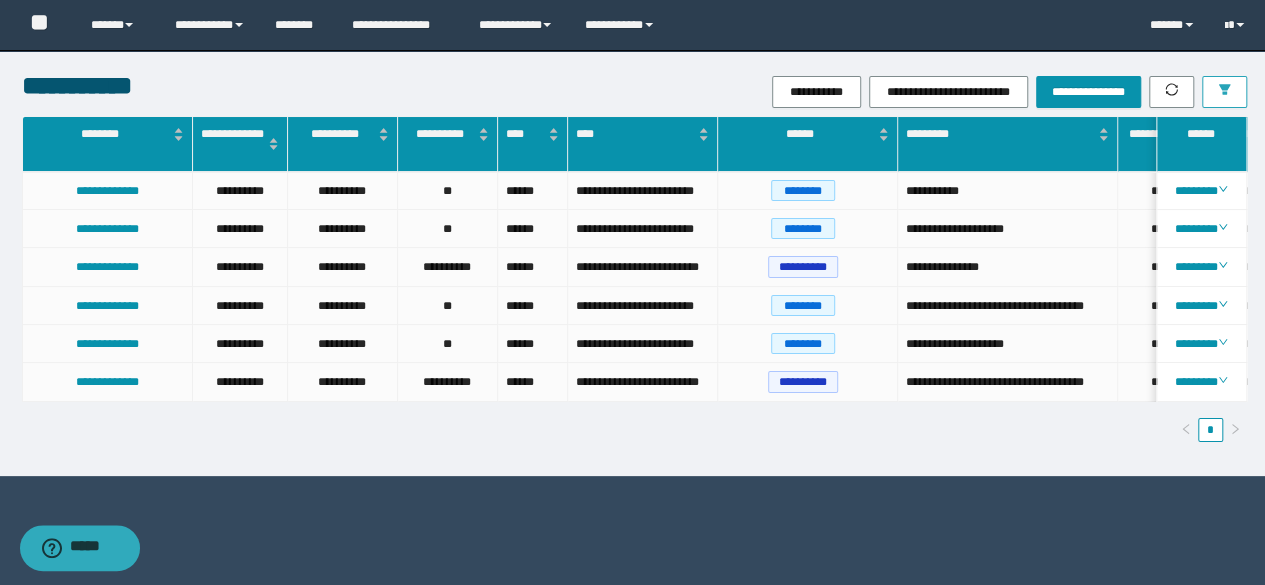 click 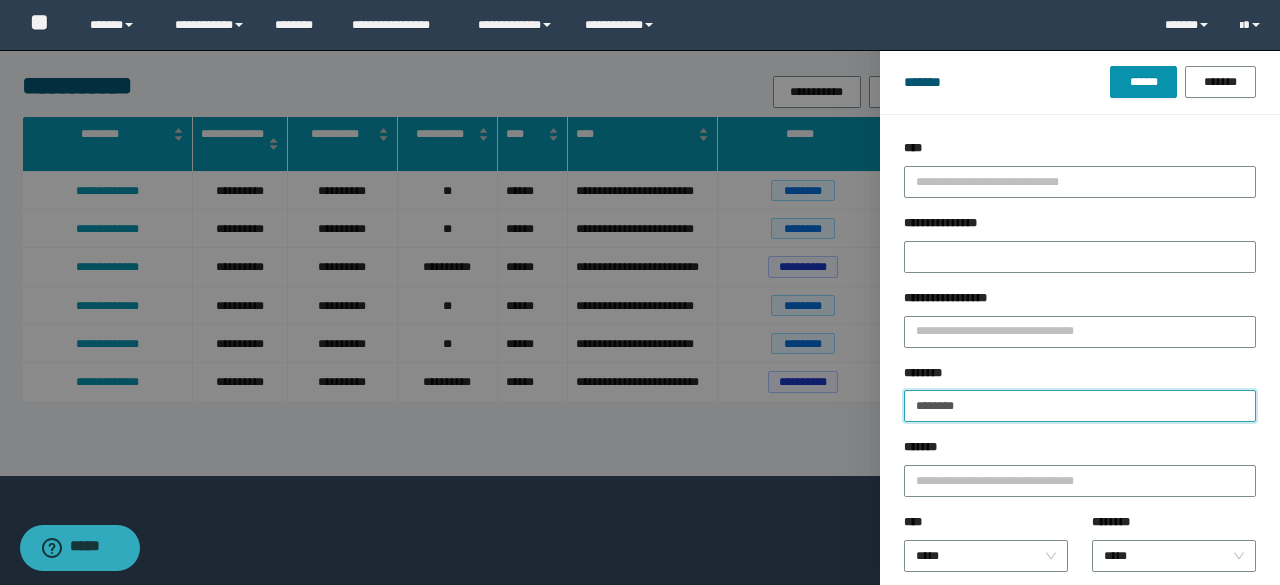 drag, startPoint x: 936, startPoint y: 387, endPoint x: 787, endPoint y: 357, distance: 151.99013 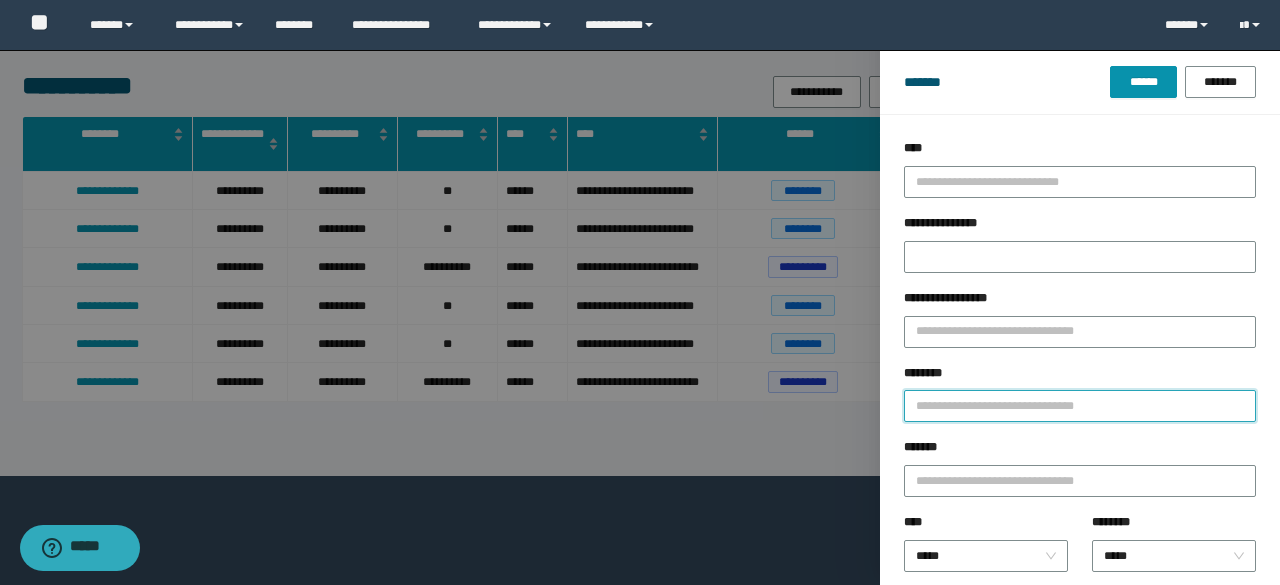 paste on "********" 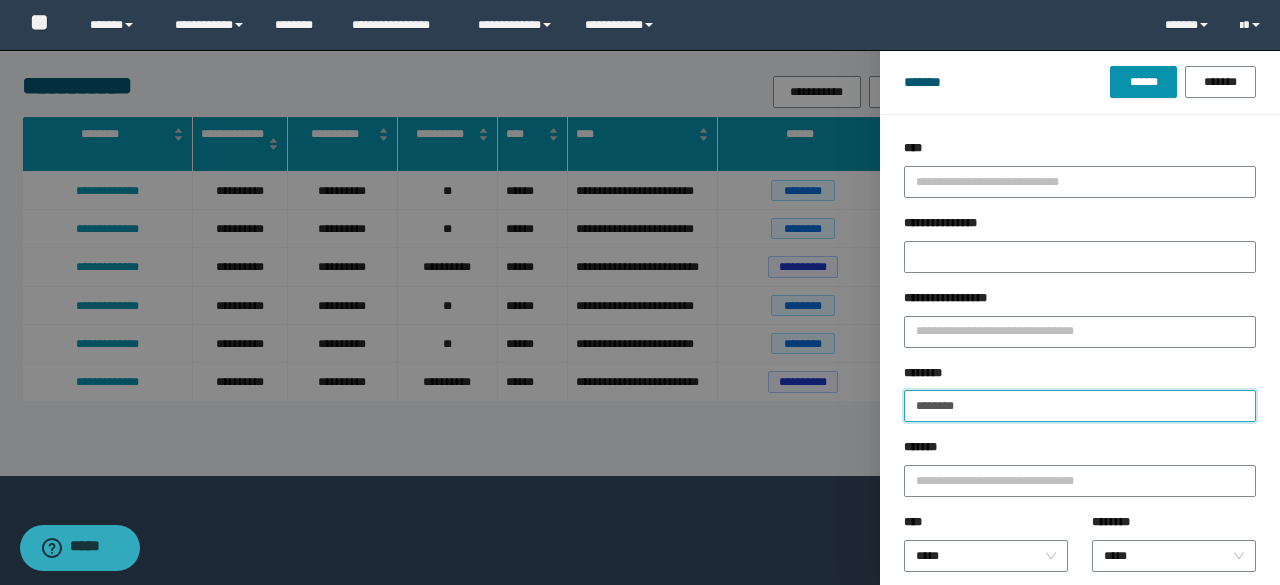 type on "********" 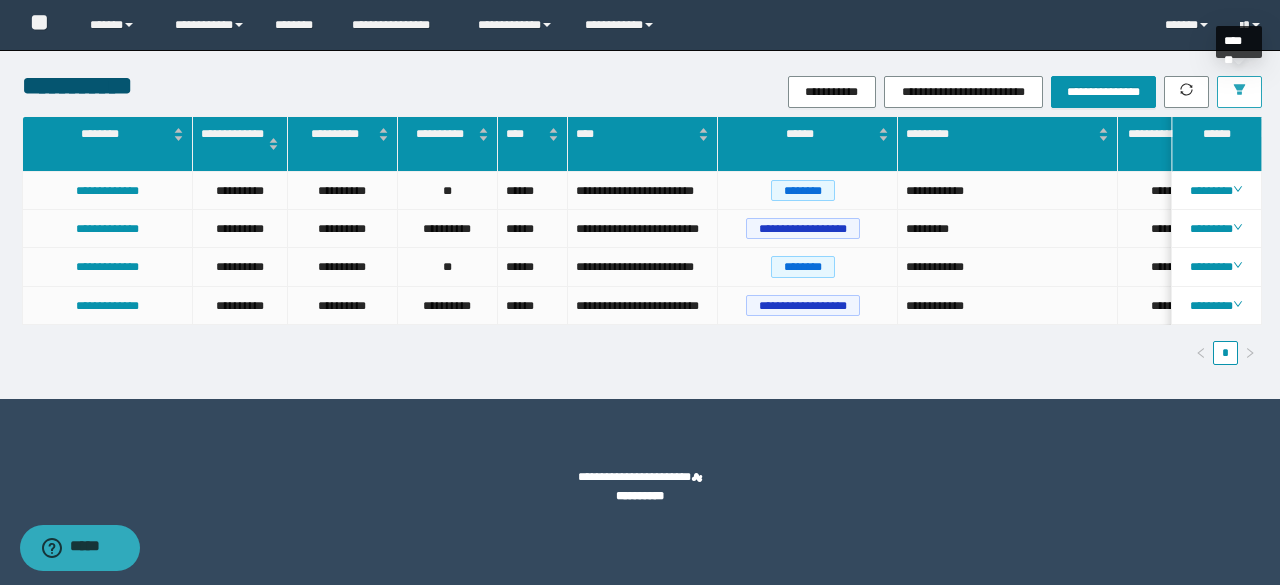 click at bounding box center (1239, 92) 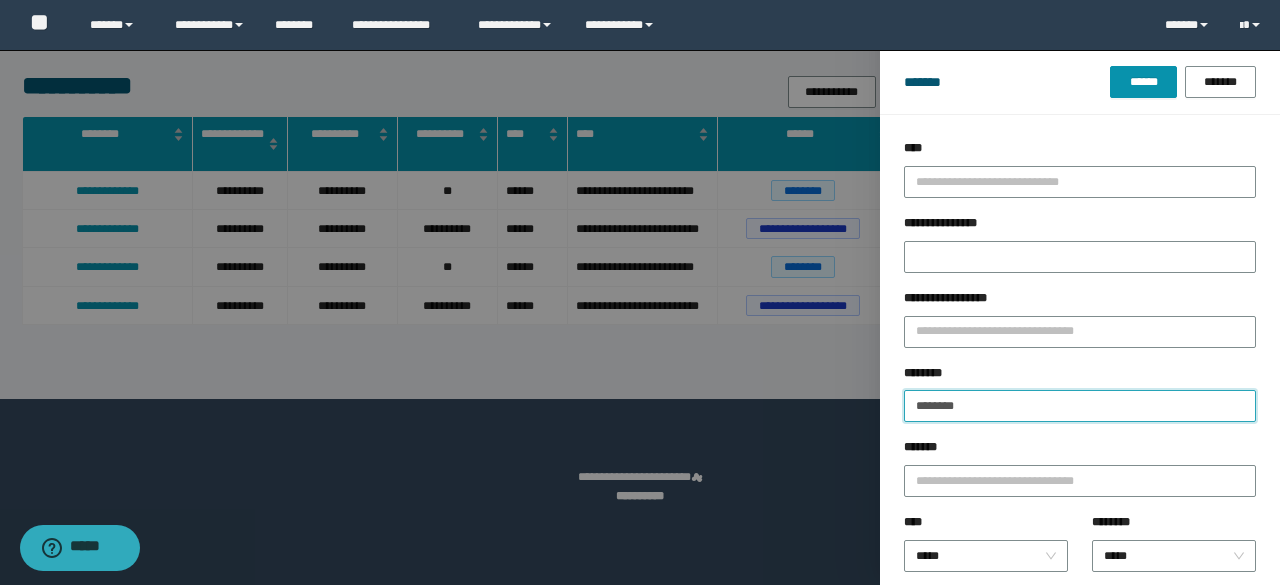 click on "********" at bounding box center (1080, 406) 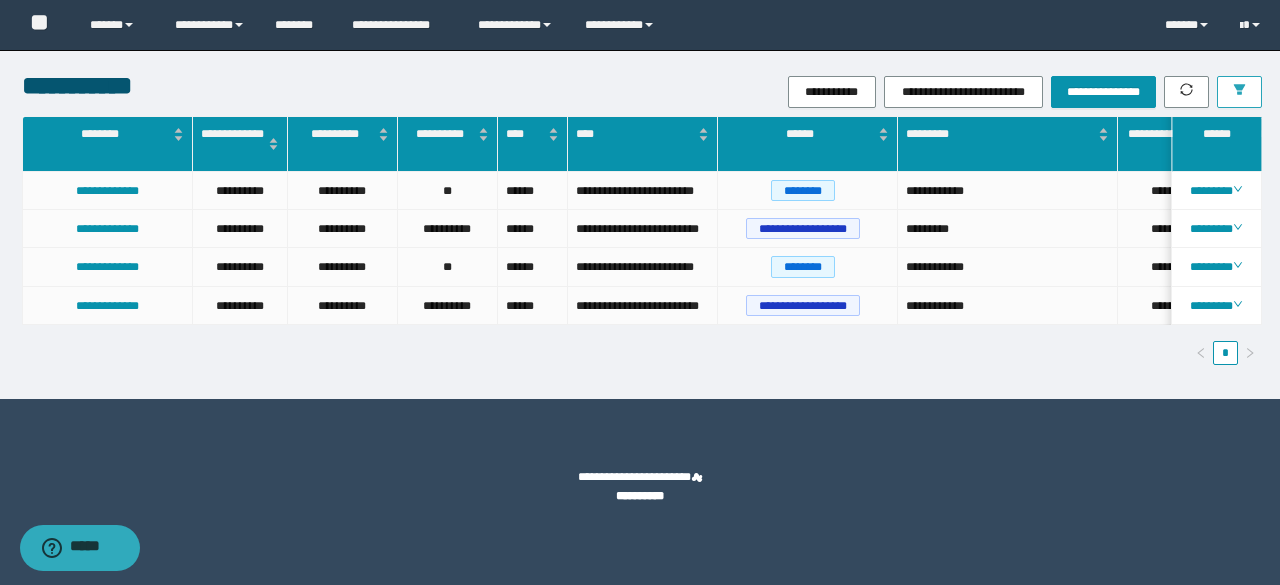 click at bounding box center [1239, 92] 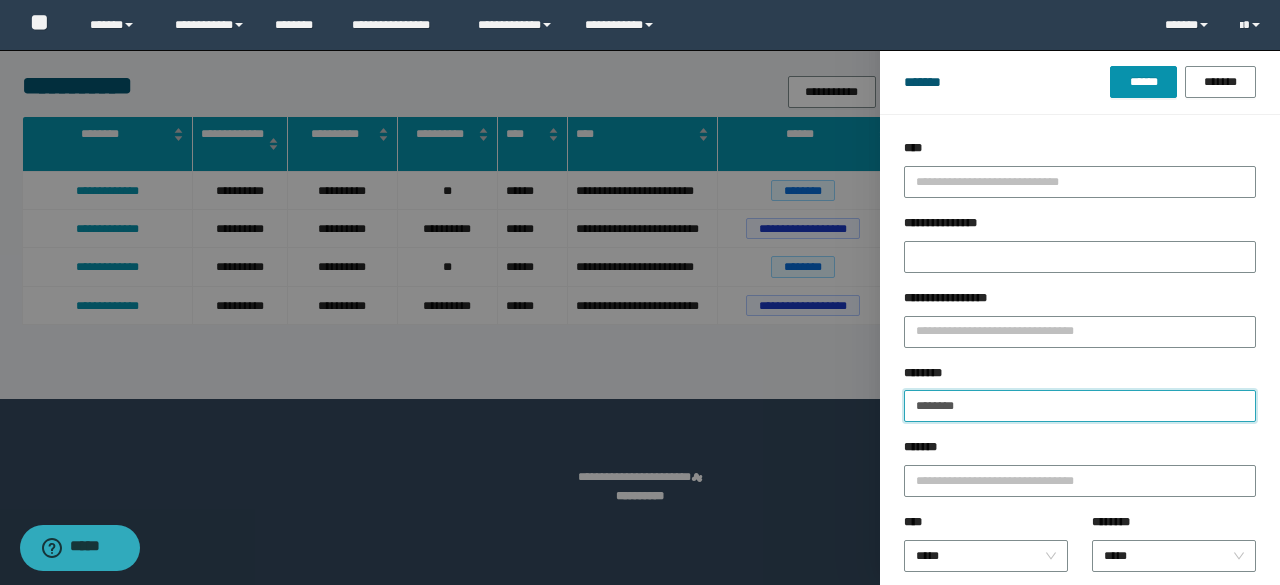 drag, startPoint x: 1022, startPoint y: 409, endPoint x: 752, endPoint y: 401, distance: 270.1185 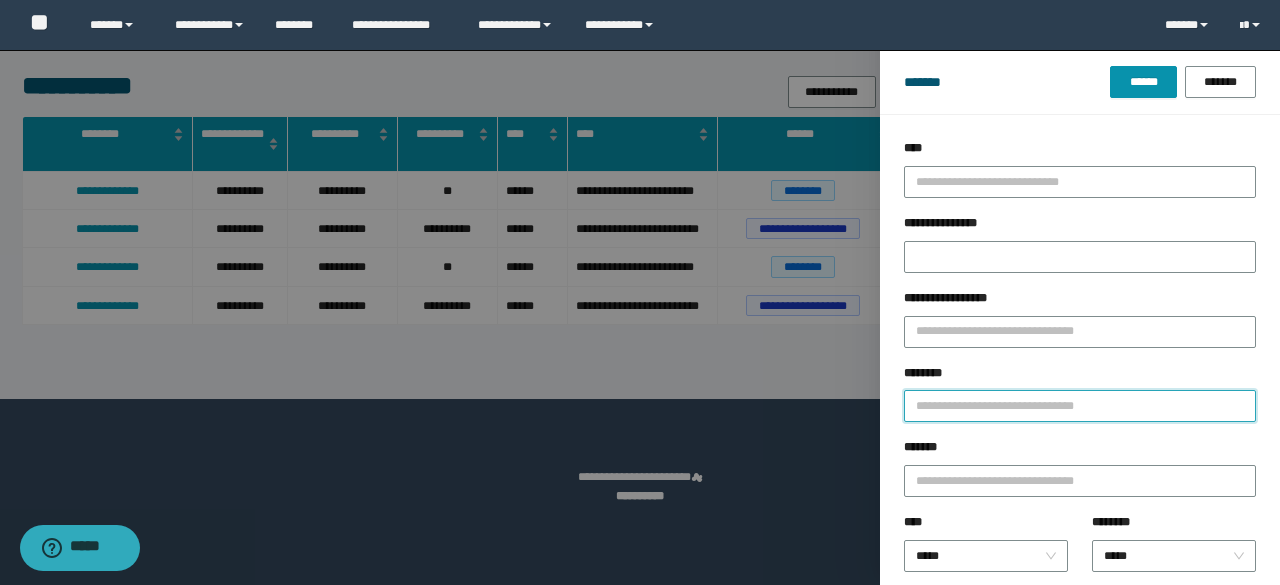 paste on "********" 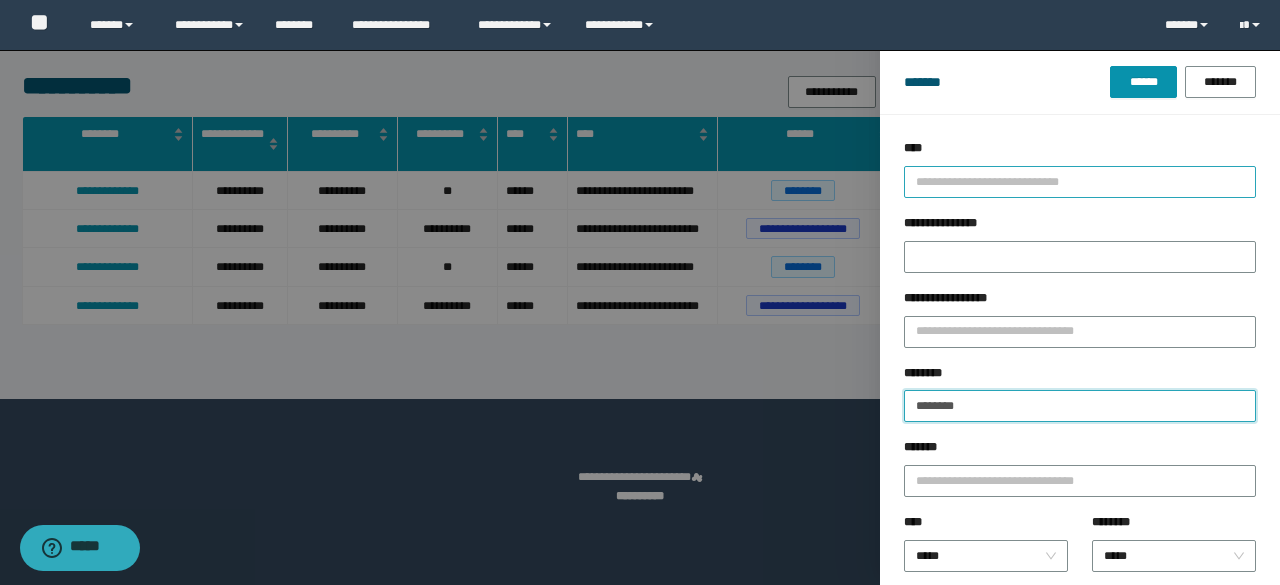 type on "********" 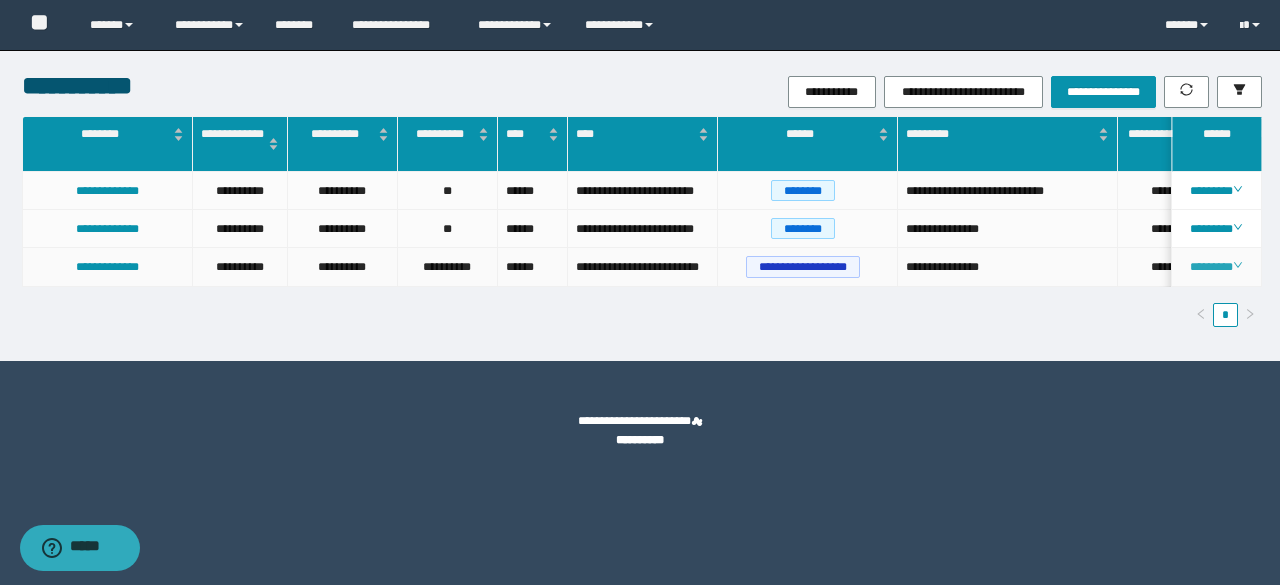 click on "********" at bounding box center (1216, 267) 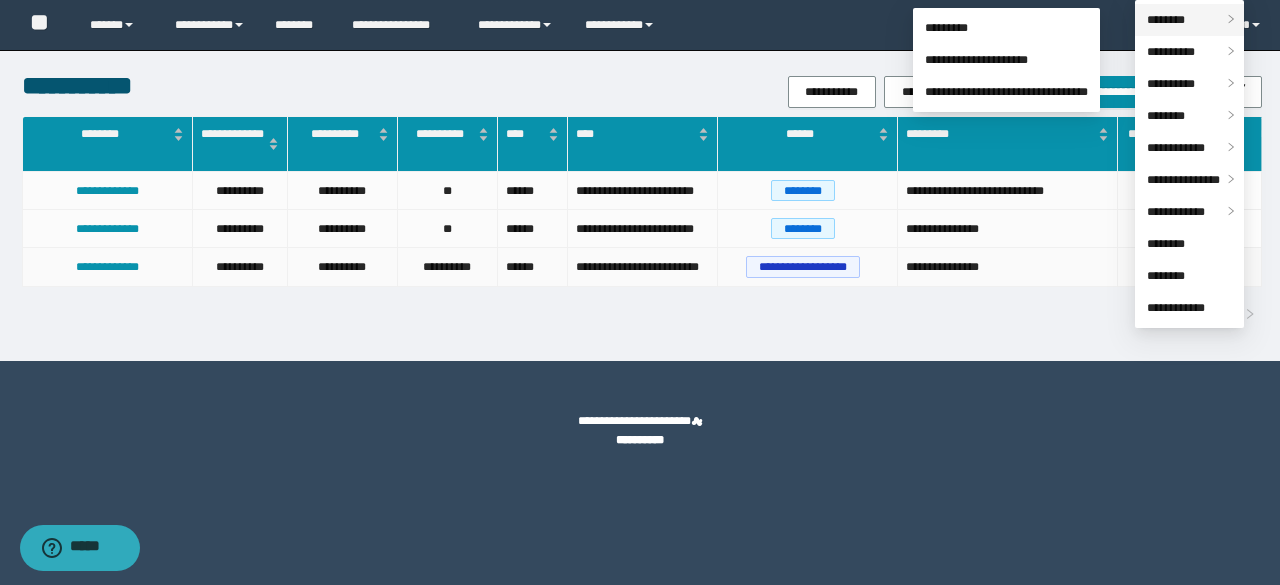 click on "********" at bounding box center [1166, 20] 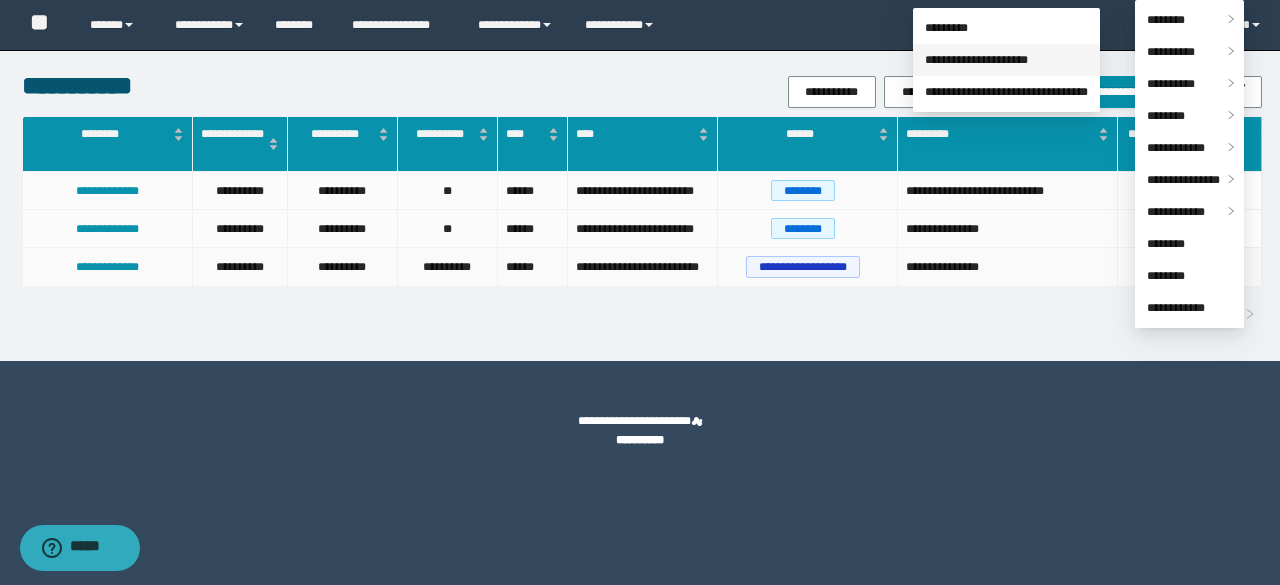 click on "**********" at bounding box center (976, 60) 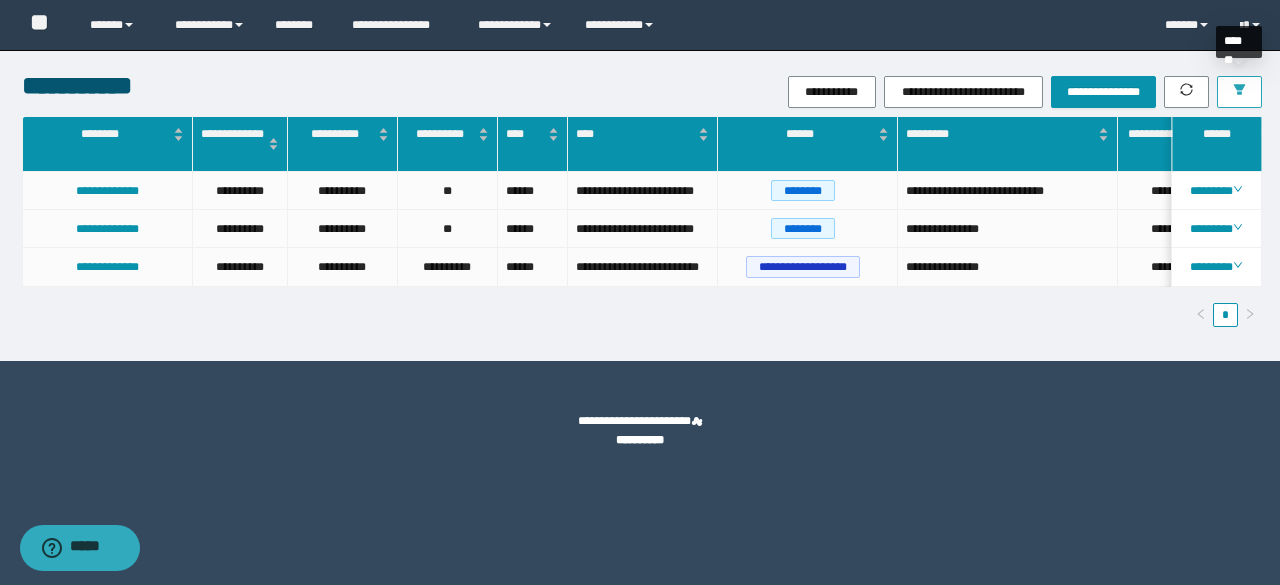 click at bounding box center (1239, 92) 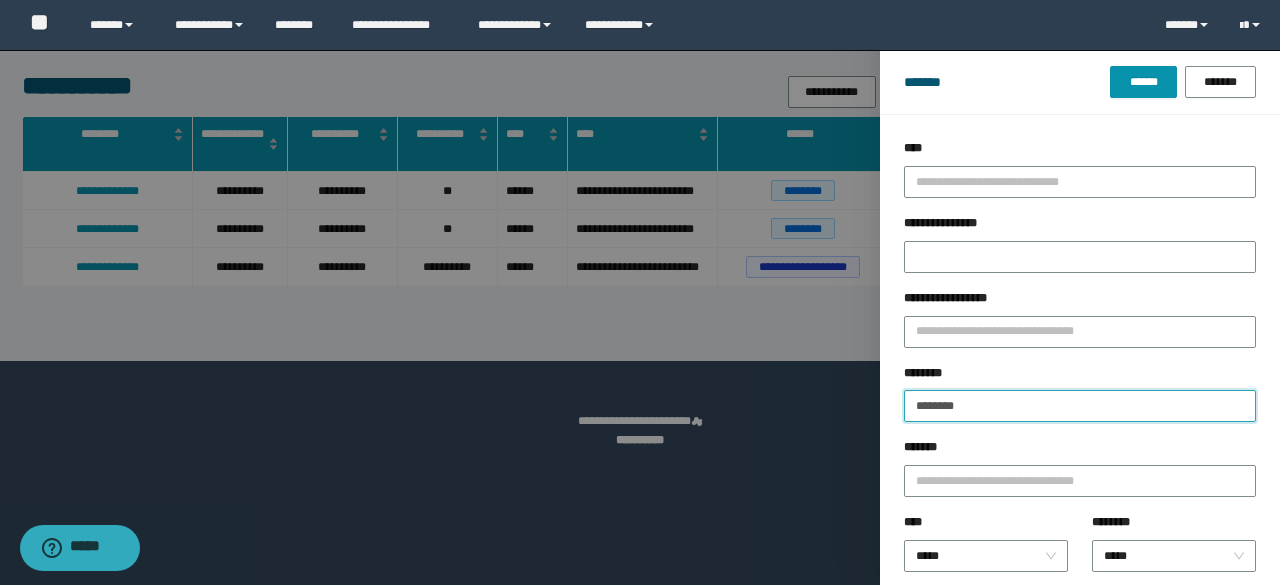drag, startPoint x: 982, startPoint y: 404, endPoint x: 911, endPoint y: 419, distance: 72.56721 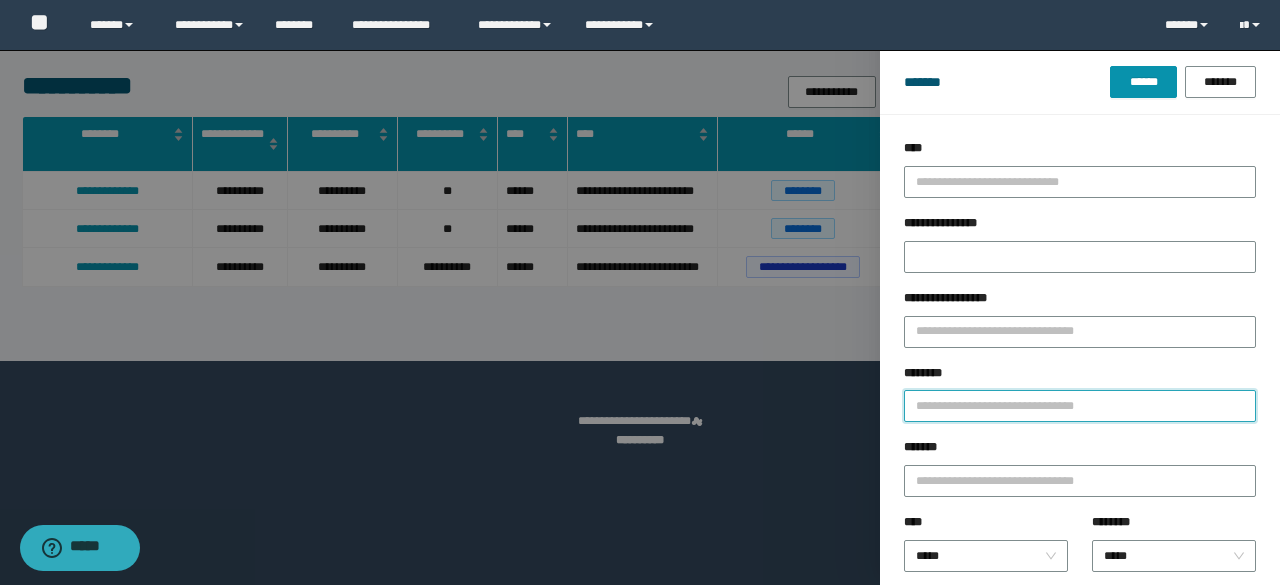 paste on "**********" 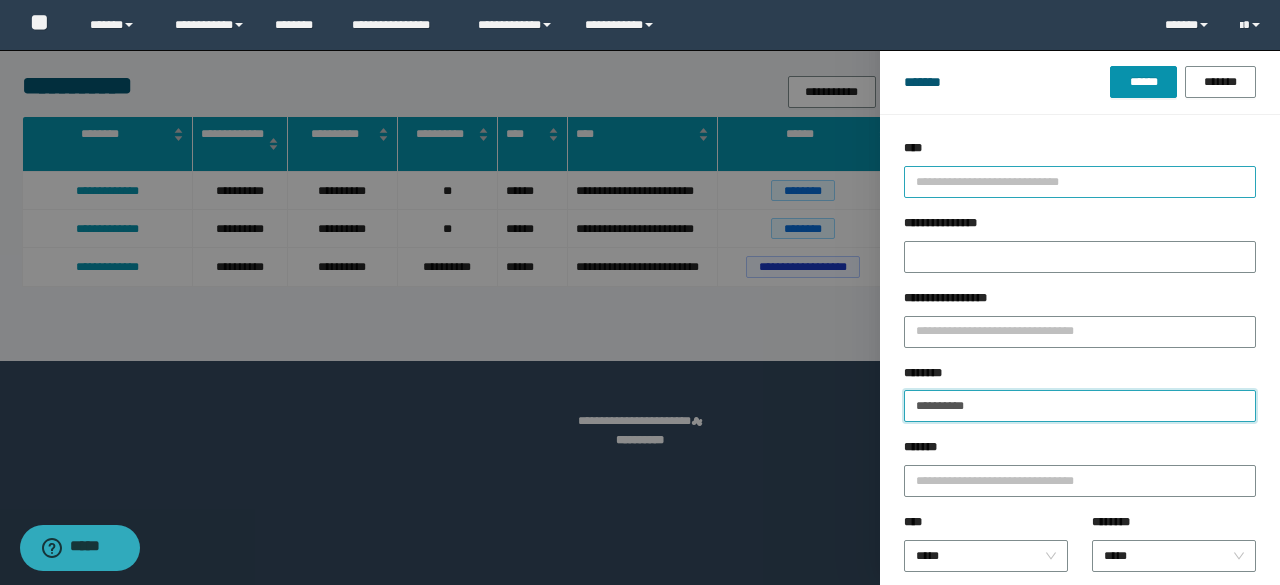 type on "**********" 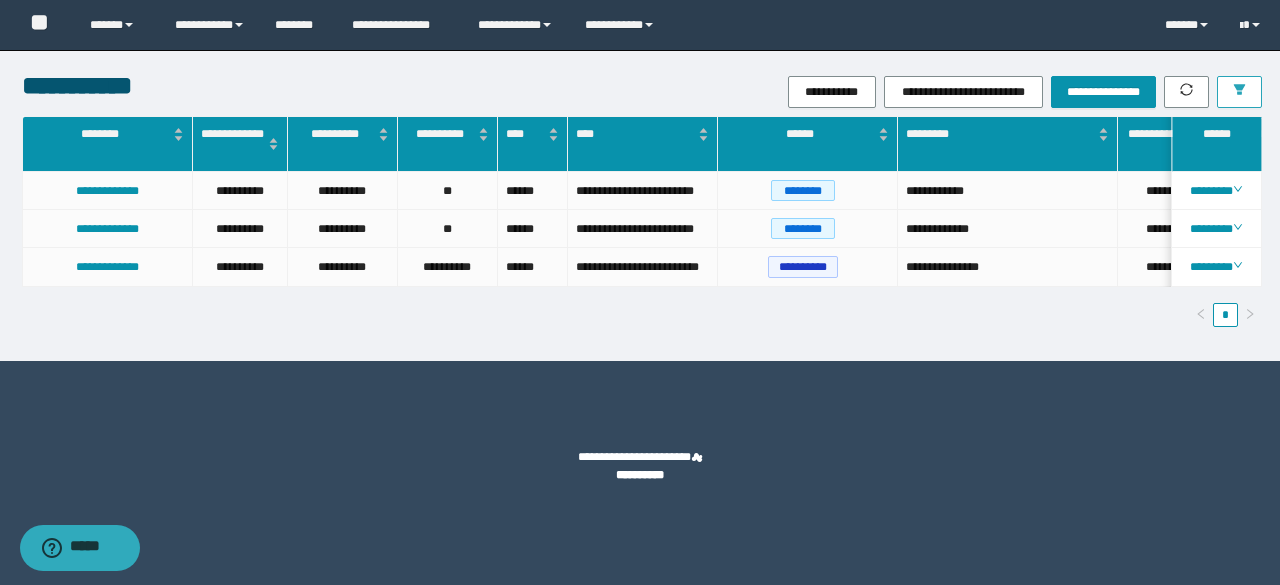 click at bounding box center [1239, 92] 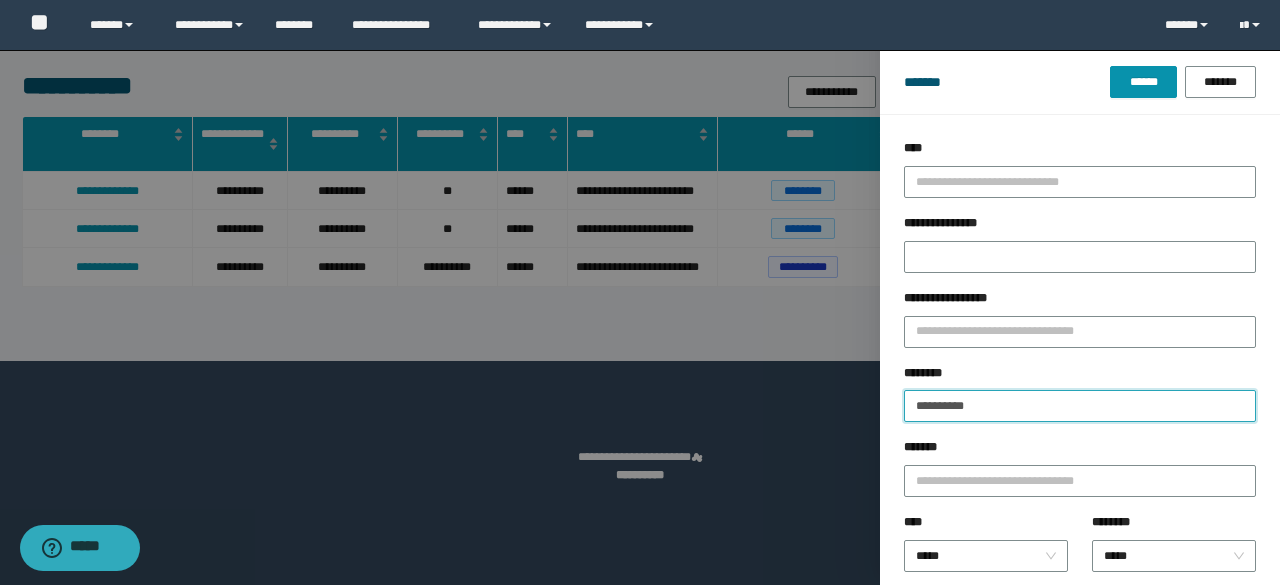 drag, startPoint x: 1016, startPoint y: 405, endPoint x: 860, endPoint y: 380, distance: 157.99051 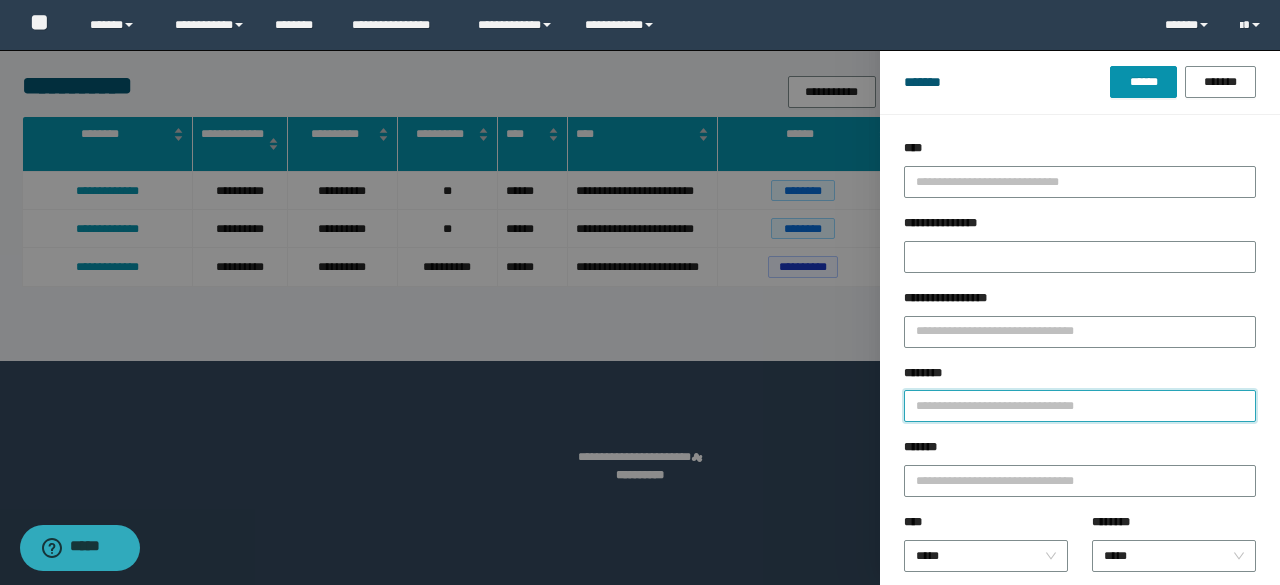 paste on "**********" 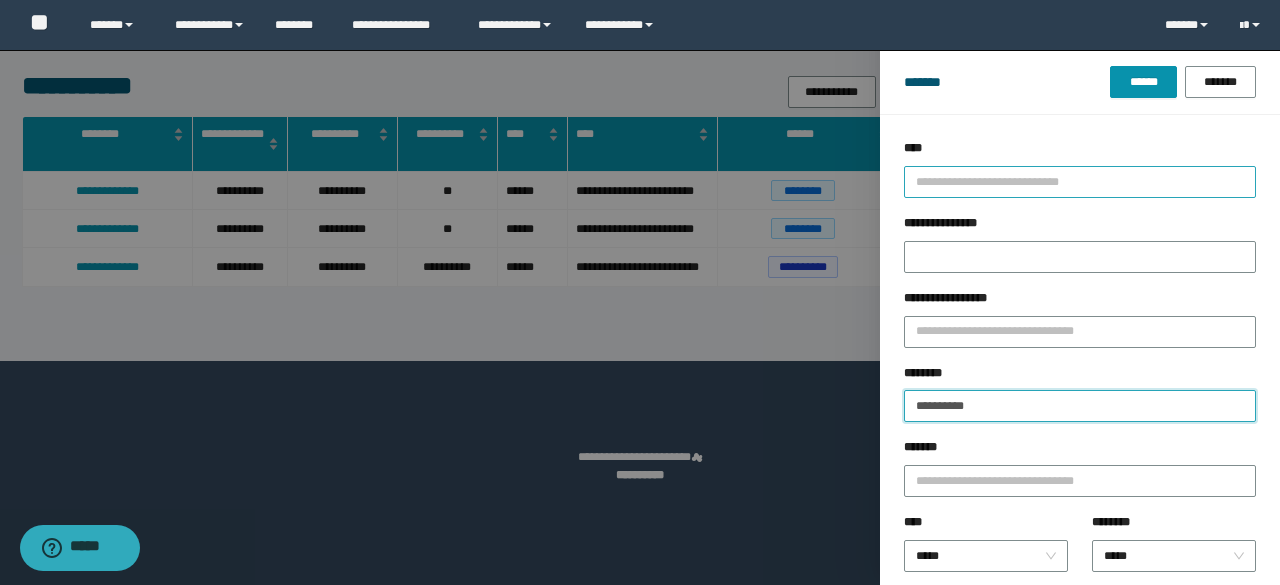 type on "**********" 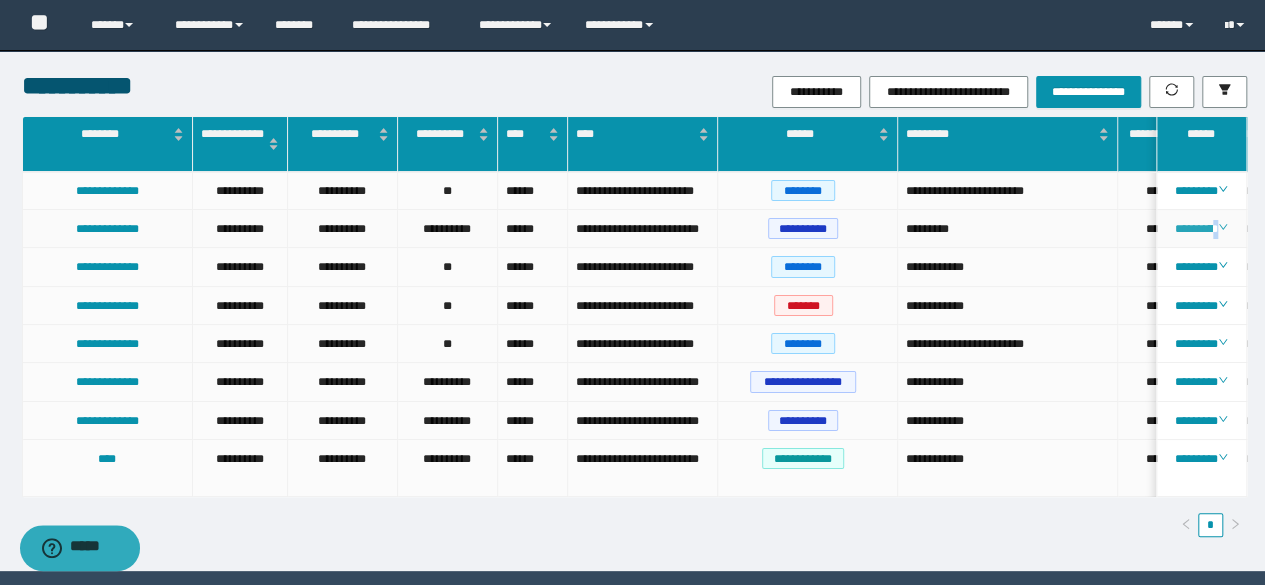 click on "********" at bounding box center (1201, 229) 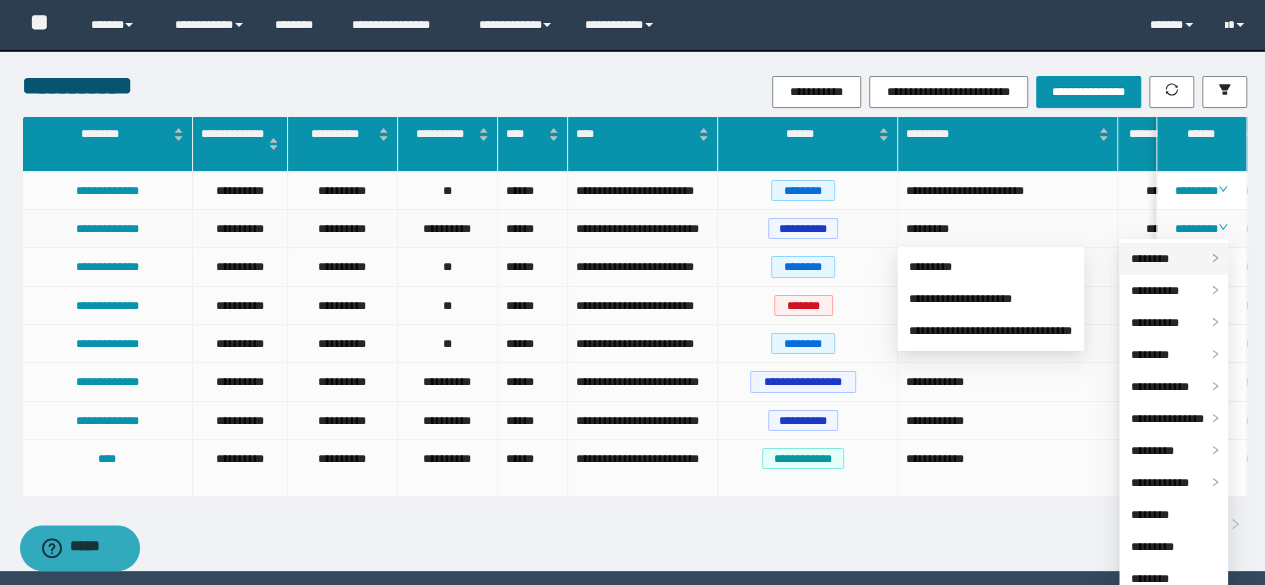 click on "********" at bounding box center (1150, 259) 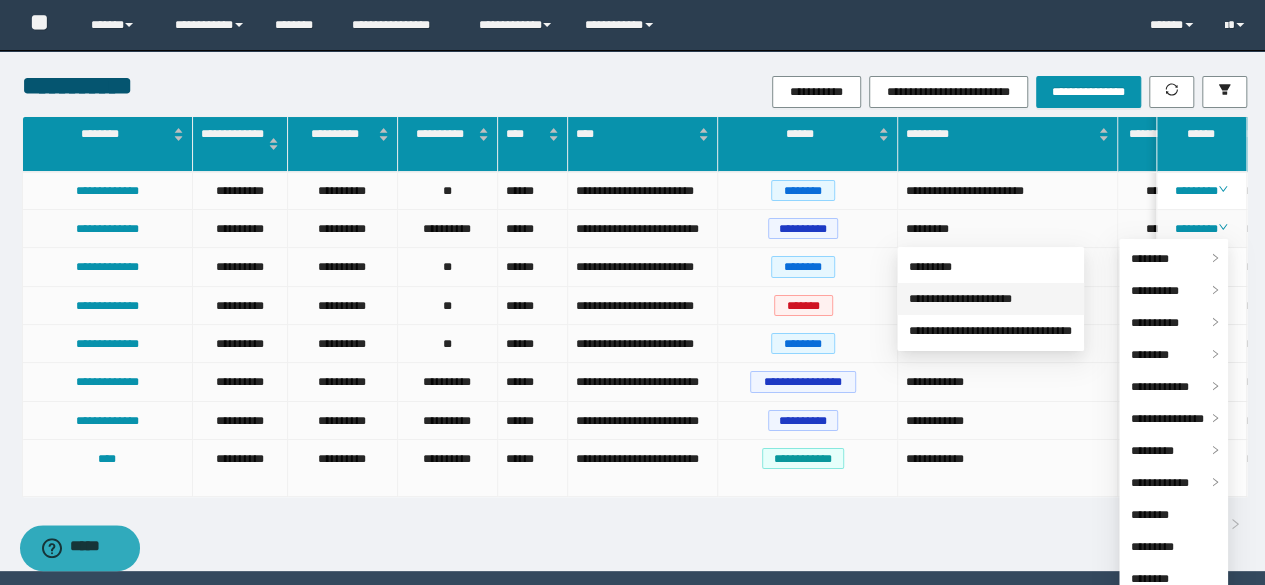 click on "**********" at bounding box center (960, 299) 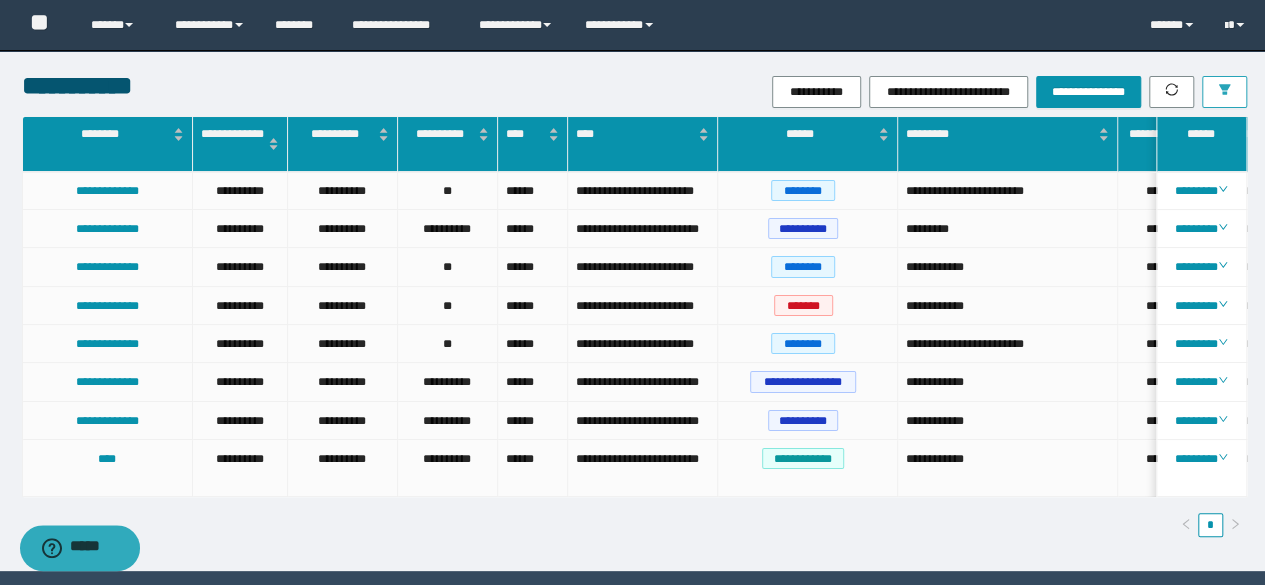 click at bounding box center [1224, 92] 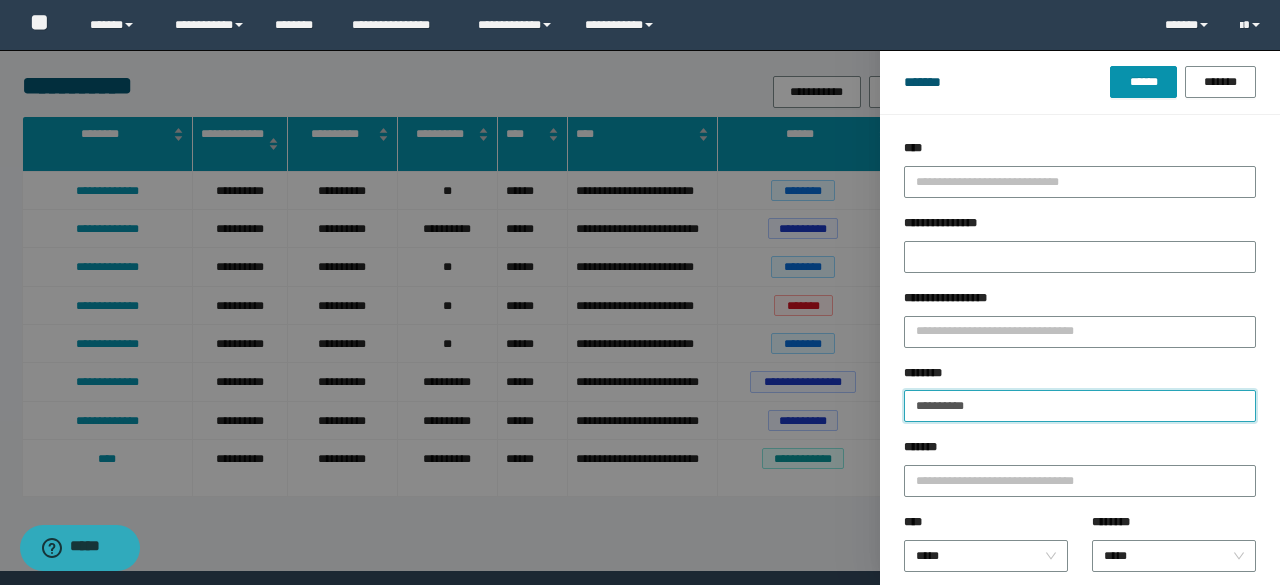 drag, startPoint x: 994, startPoint y: 408, endPoint x: 577, endPoint y: 345, distance: 421.73215 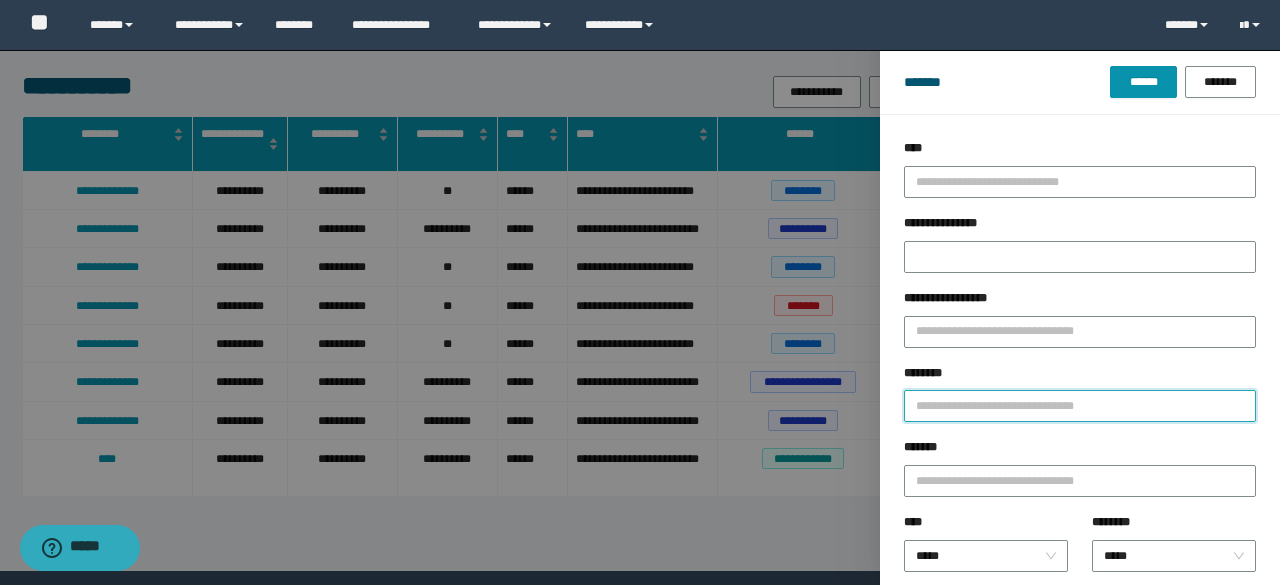 paste on "********" 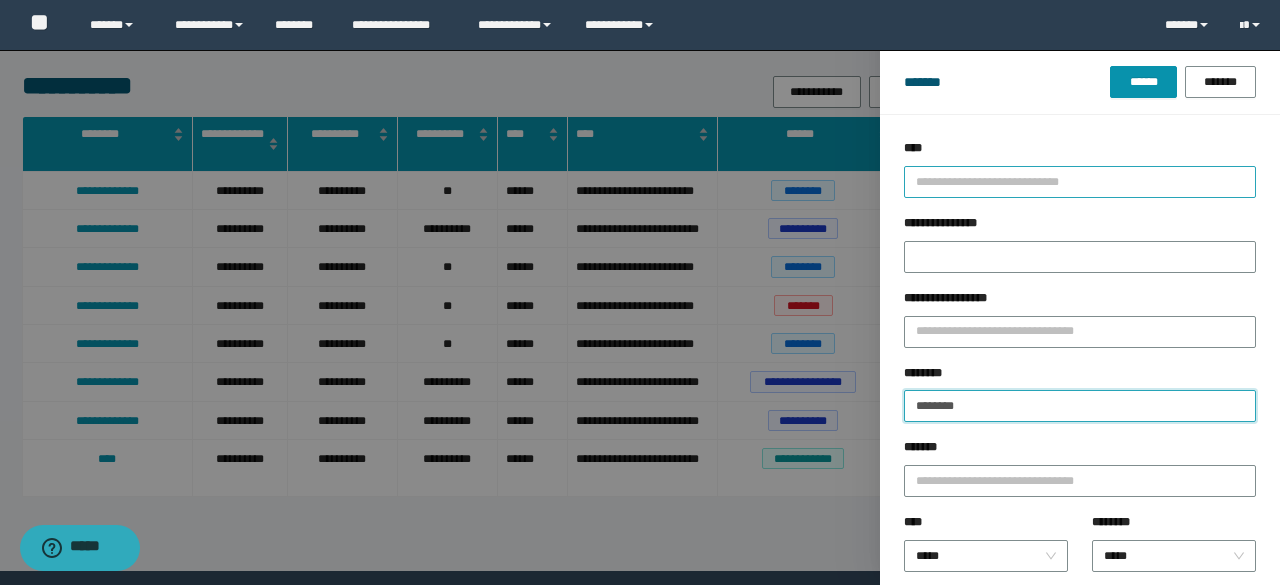 type on "********" 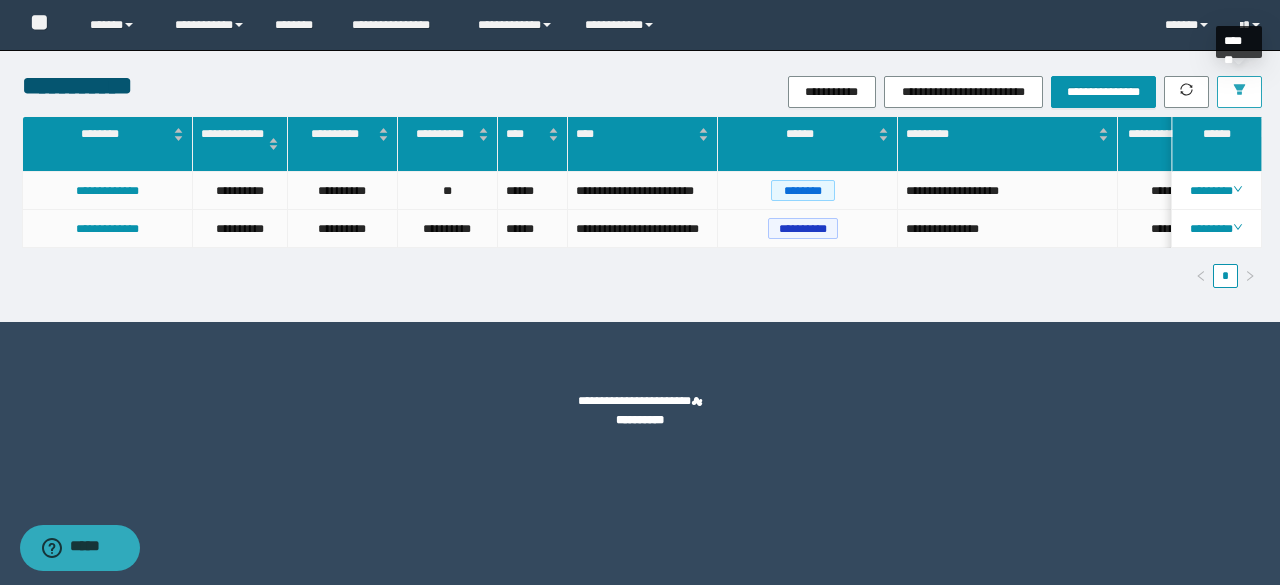 click at bounding box center [1239, 92] 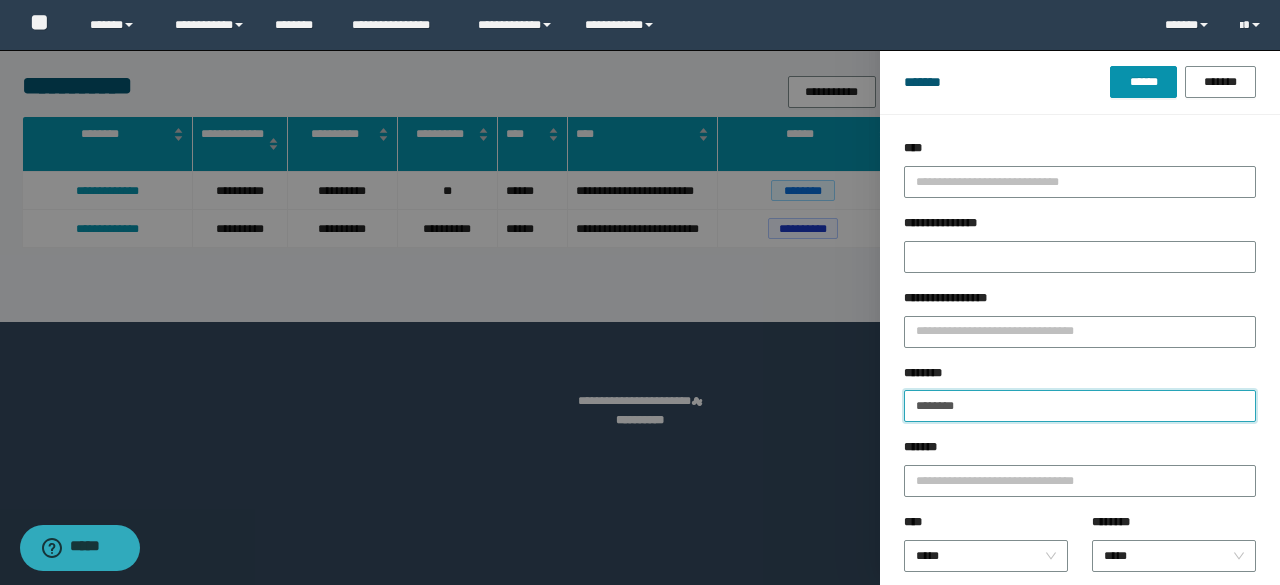 drag, startPoint x: 986, startPoint y: 411, endPoint x: 874, endPoint y: 397, distance: 112.871605 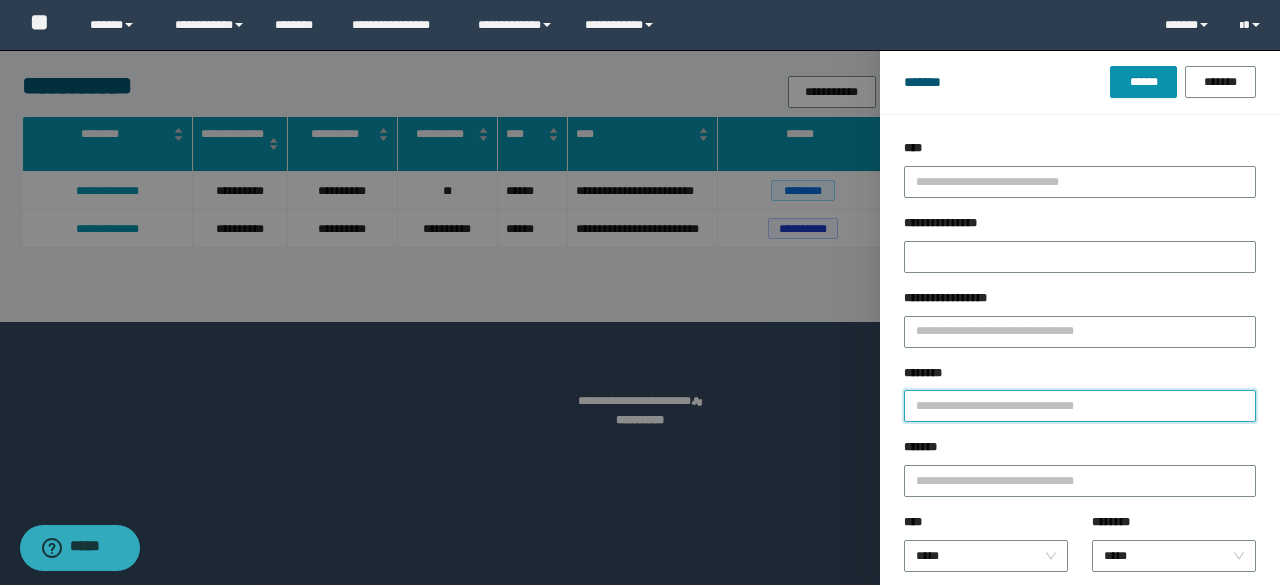 paste on "********" 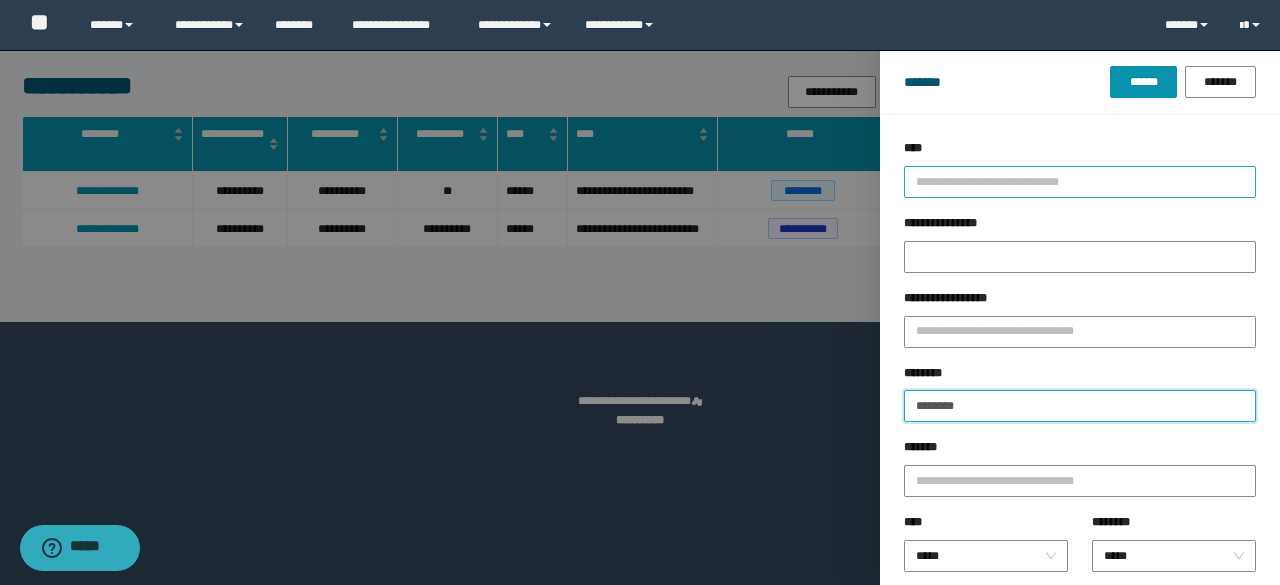 type on "********" 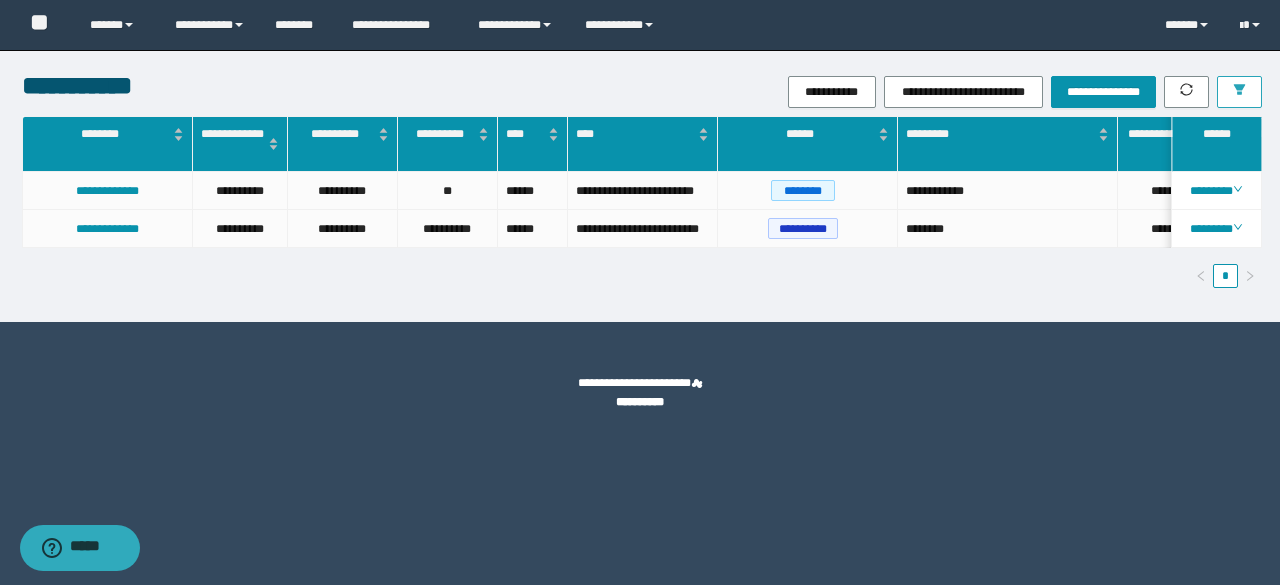 click at bounding box center [1239, 91] 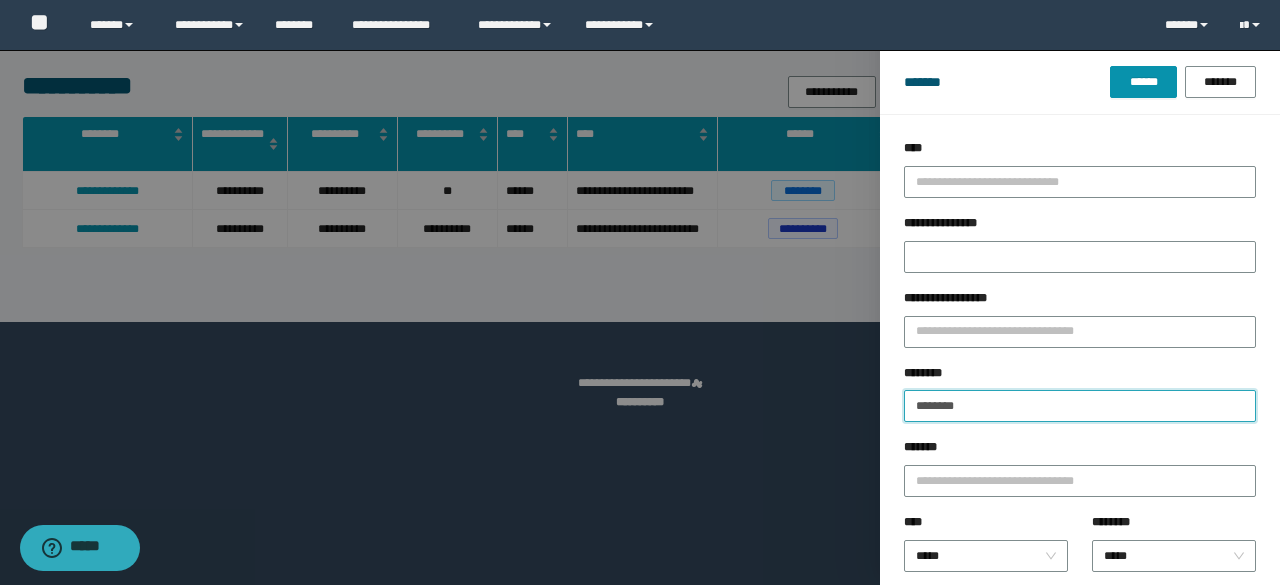 drag, startPoint x: 1000, startPoint y: 401, endPoint x: 916, endPoint y: 385, distance: 85.51023 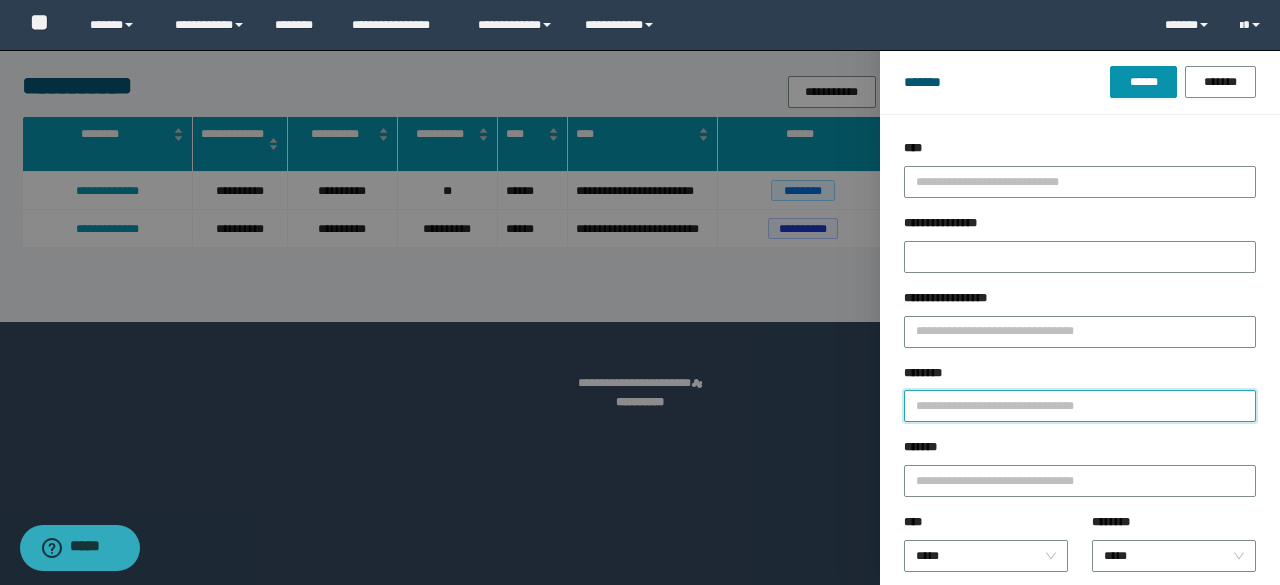 paste on "********" 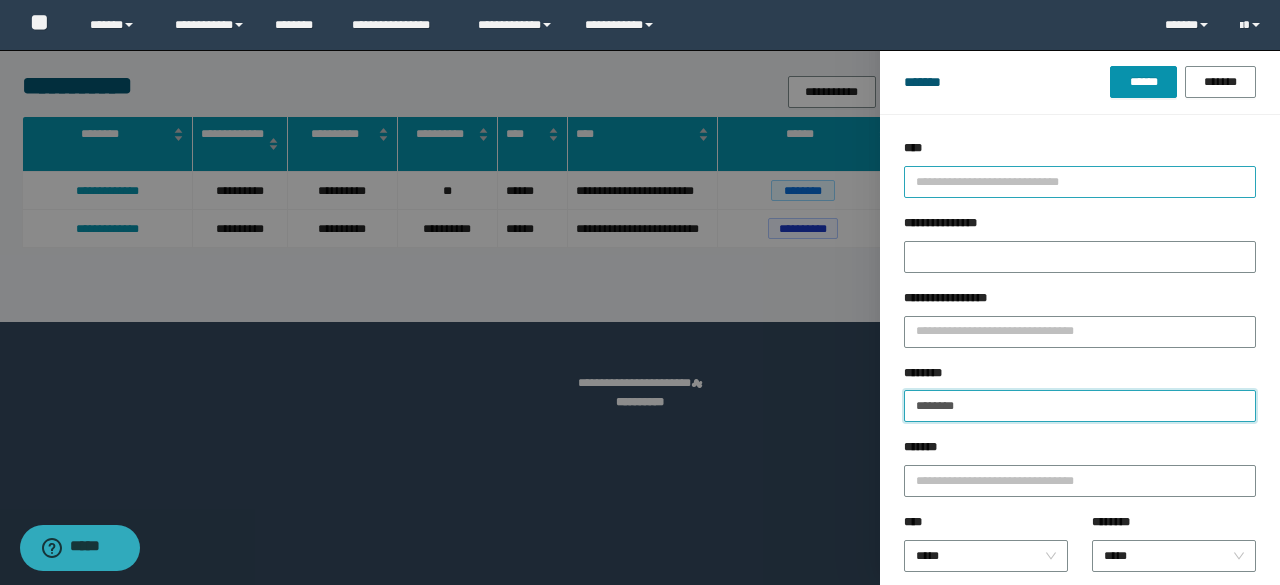 type on "********" 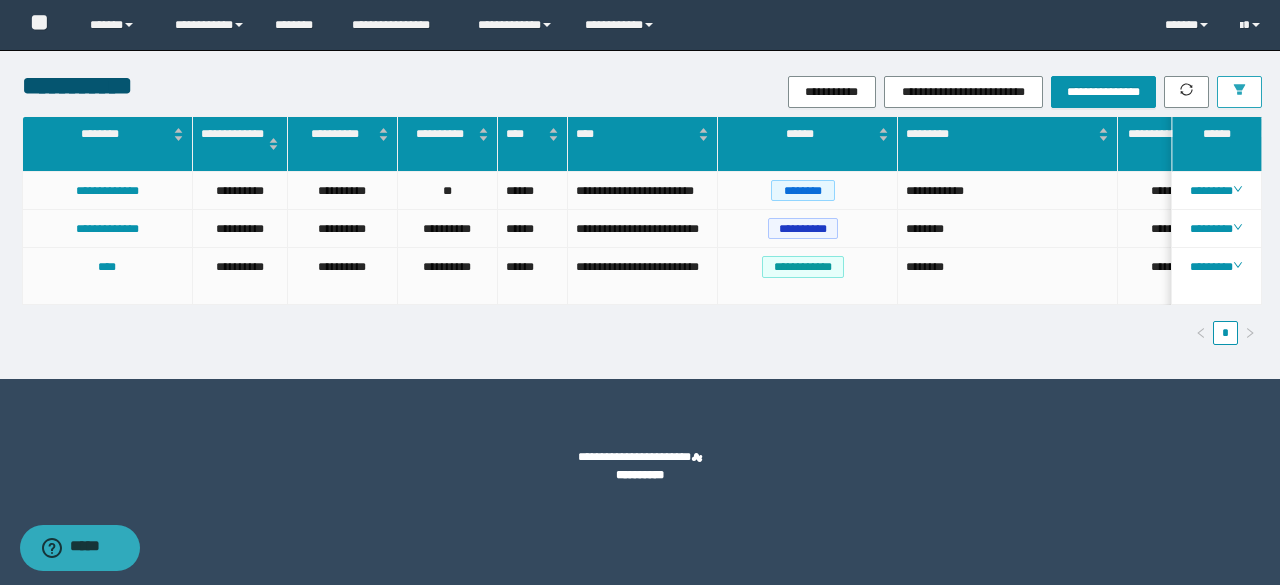 scroll, scrollTop: 0, scrollLeft: 143, axis: horizontal 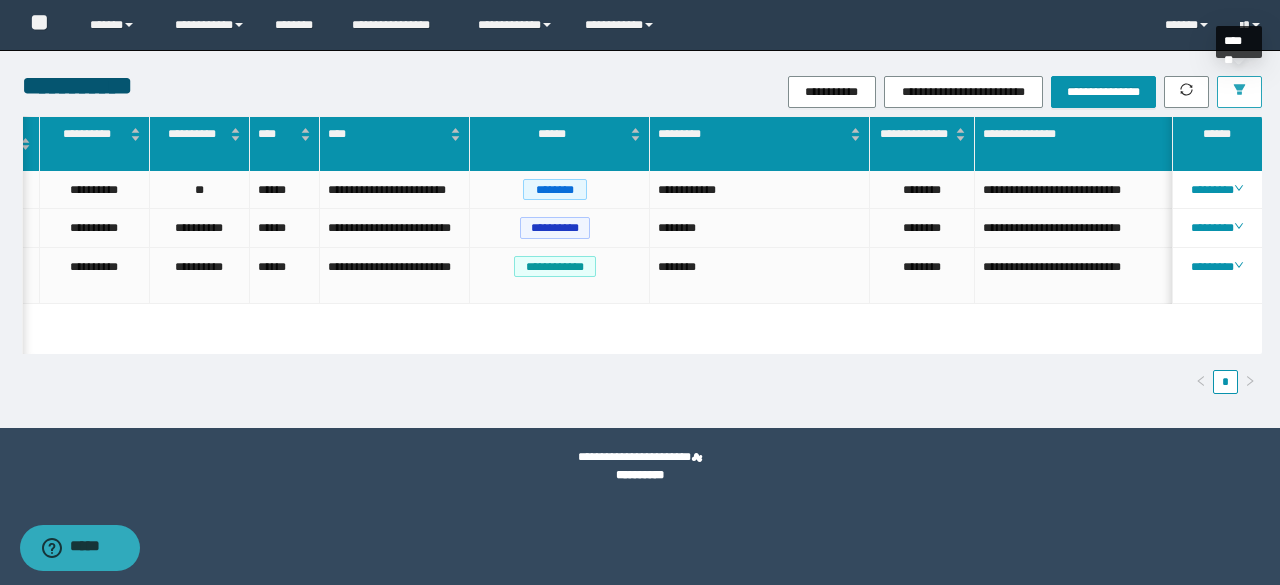 click 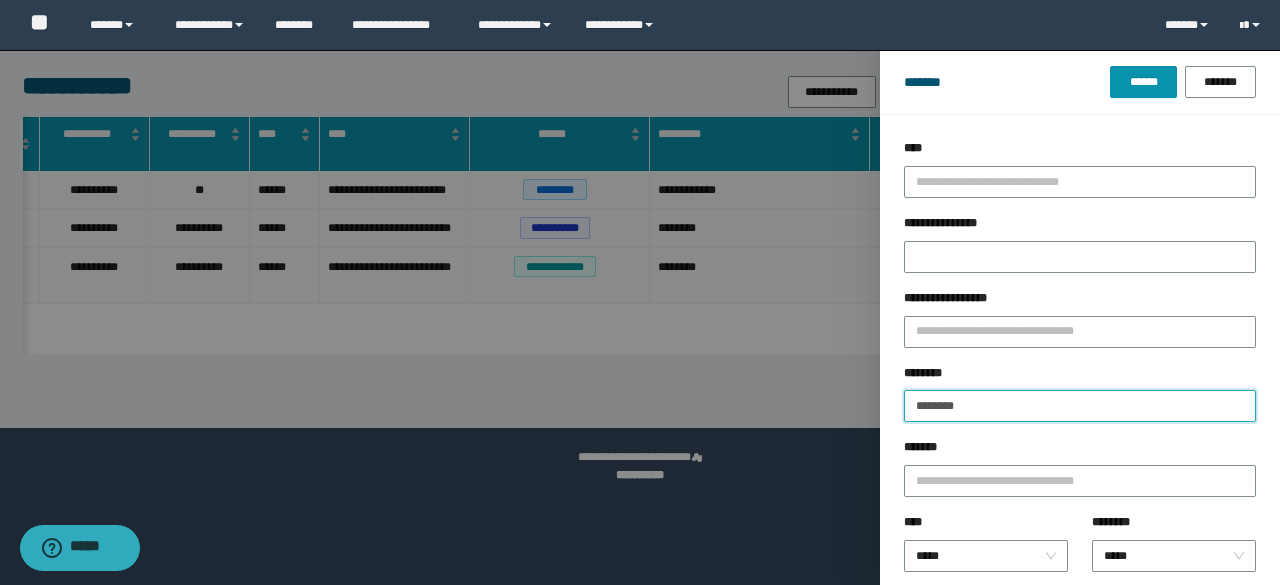 drag, startPoint x: 1004, startPoint y: 401, endPoint x: 784, endPoint y: 393, distance: 220.1454 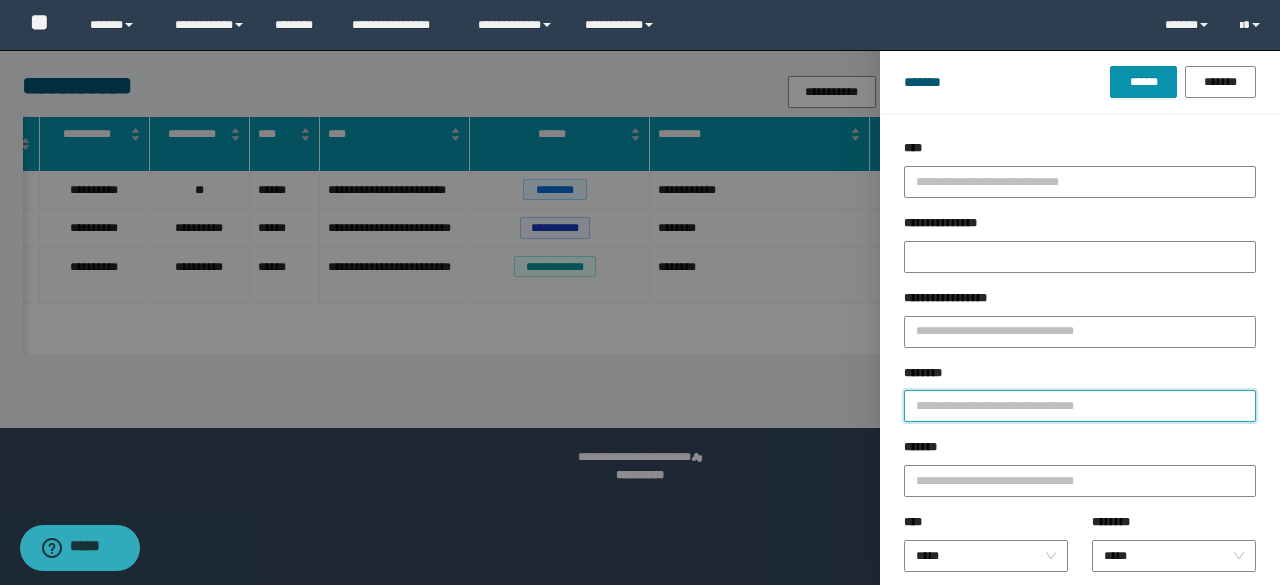 paste on "********" 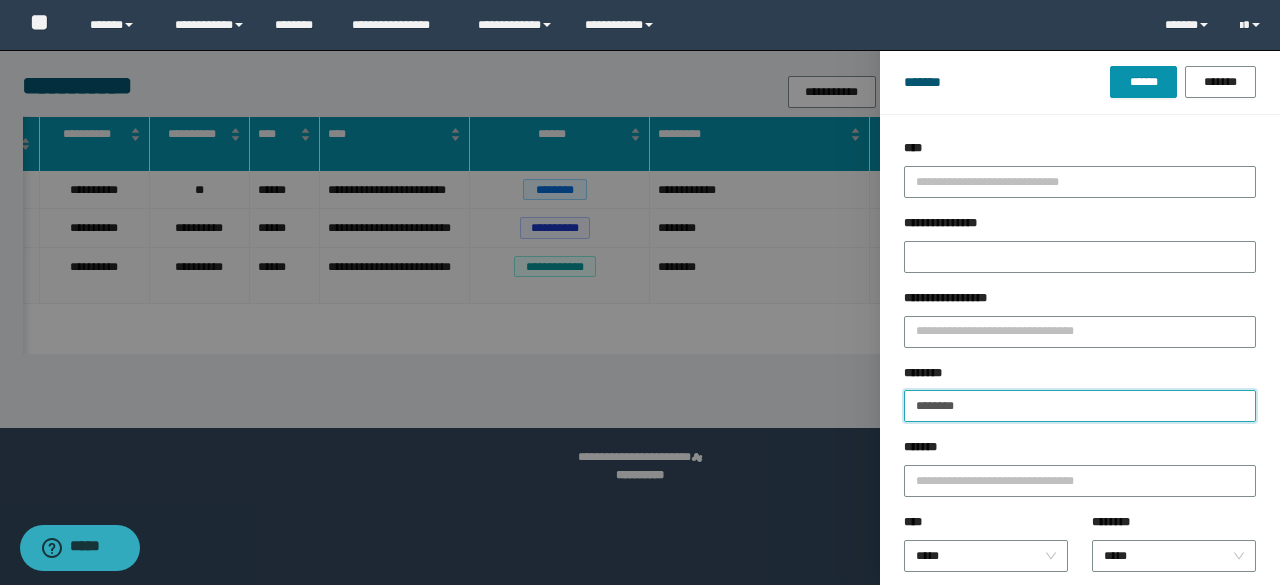 type on "********" 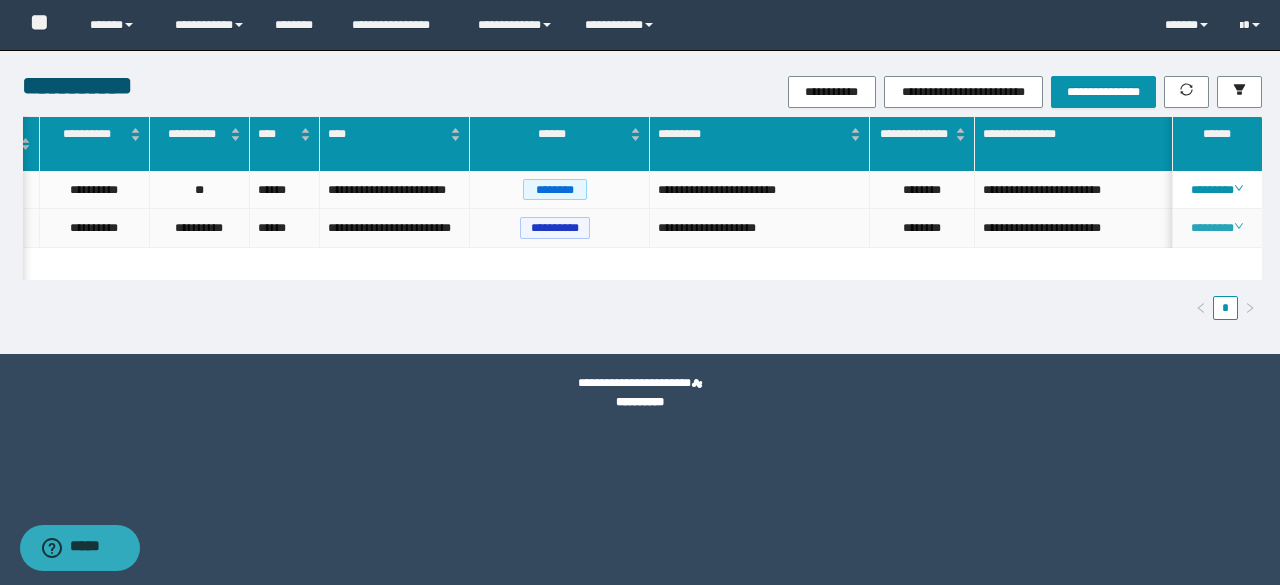 click 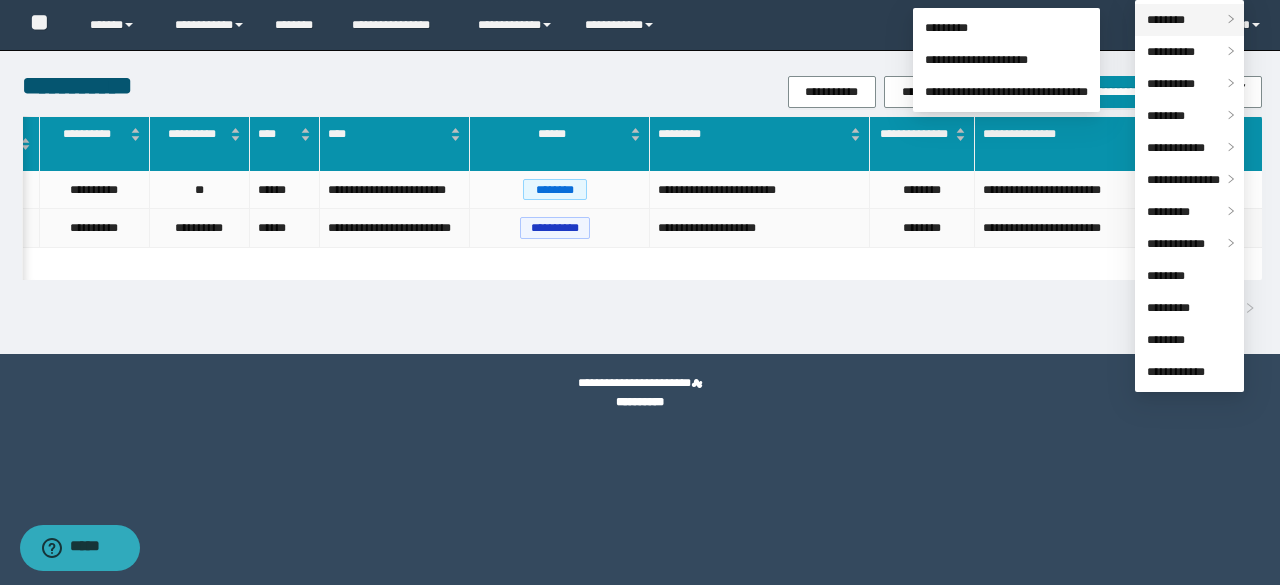 click on "********" at bounding box center (1166, 20) 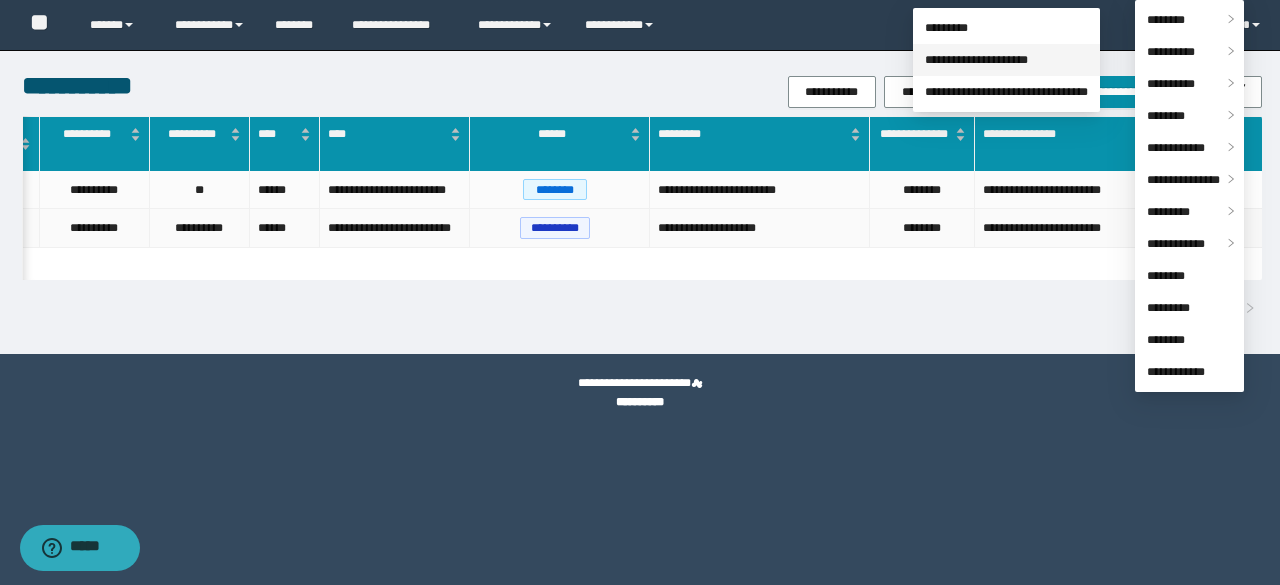 click on "**********" at bounding box center [976, 60] 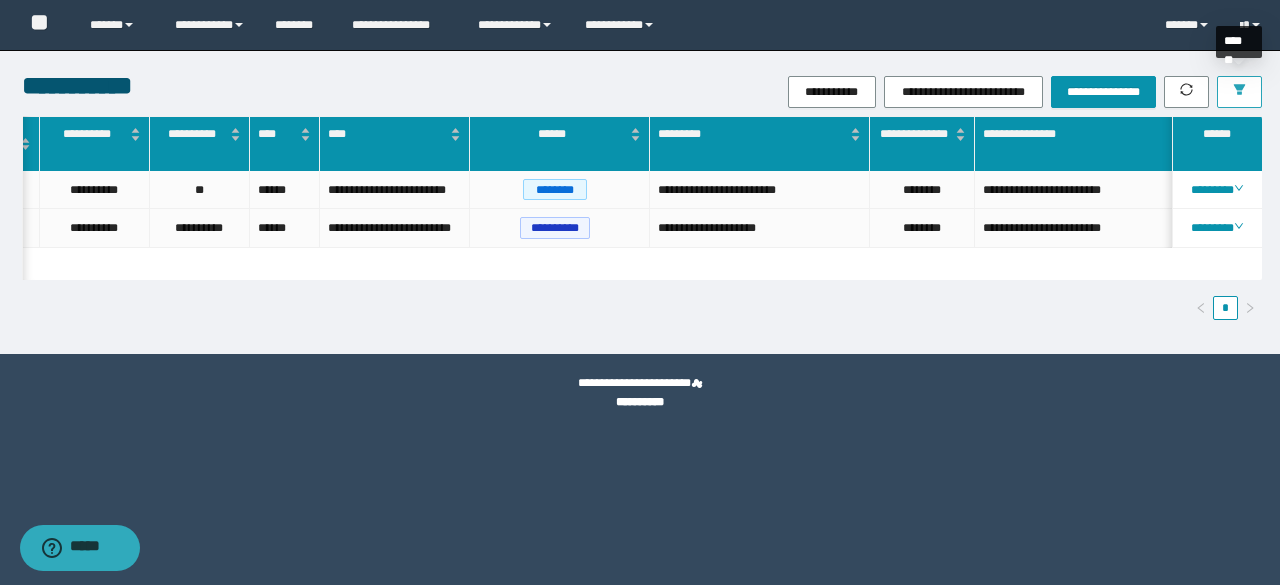 click at bounding box center (1239, 92) 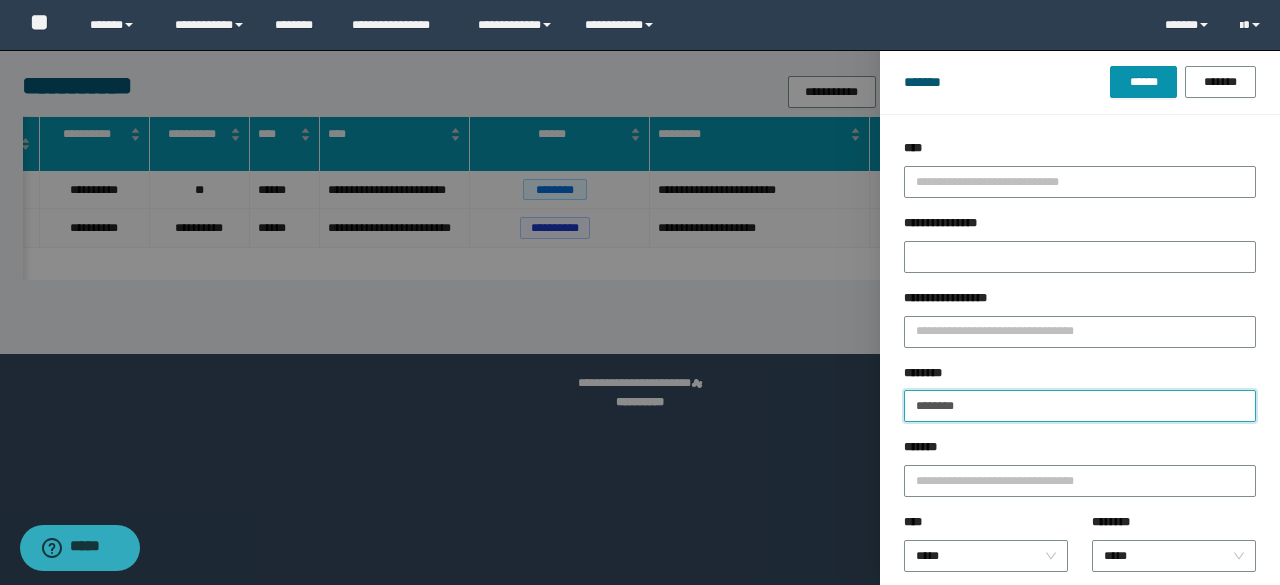drag, startPoint x: 990, startPoint y: 406, endPoint x: 866, endPoint y: 384, distance: 125.93649 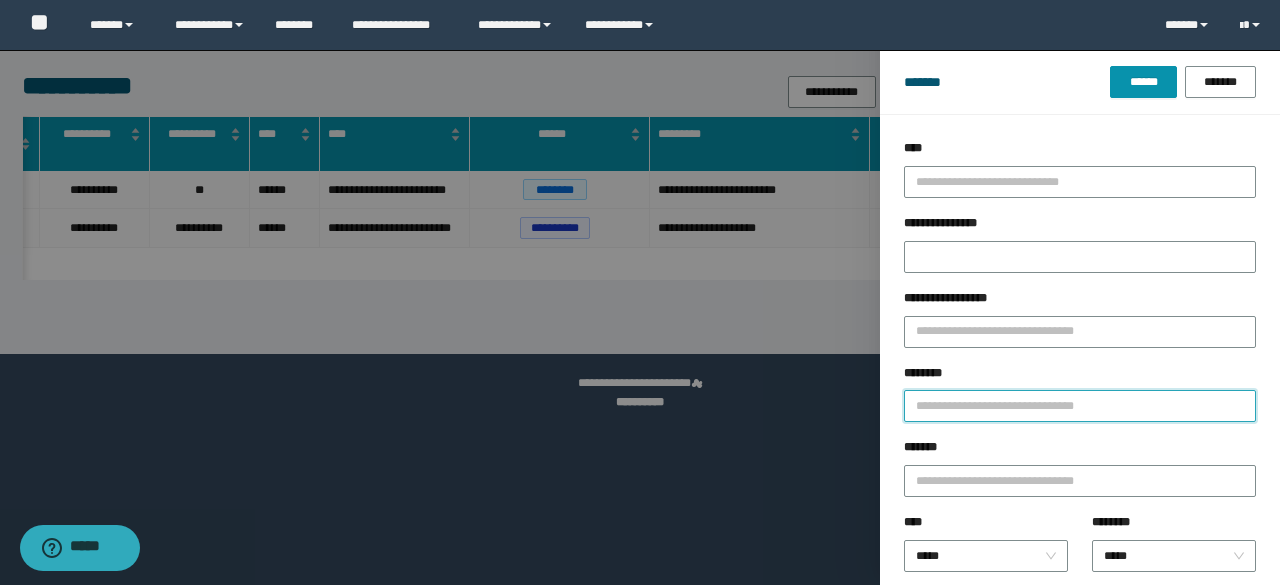 paste on "*******" 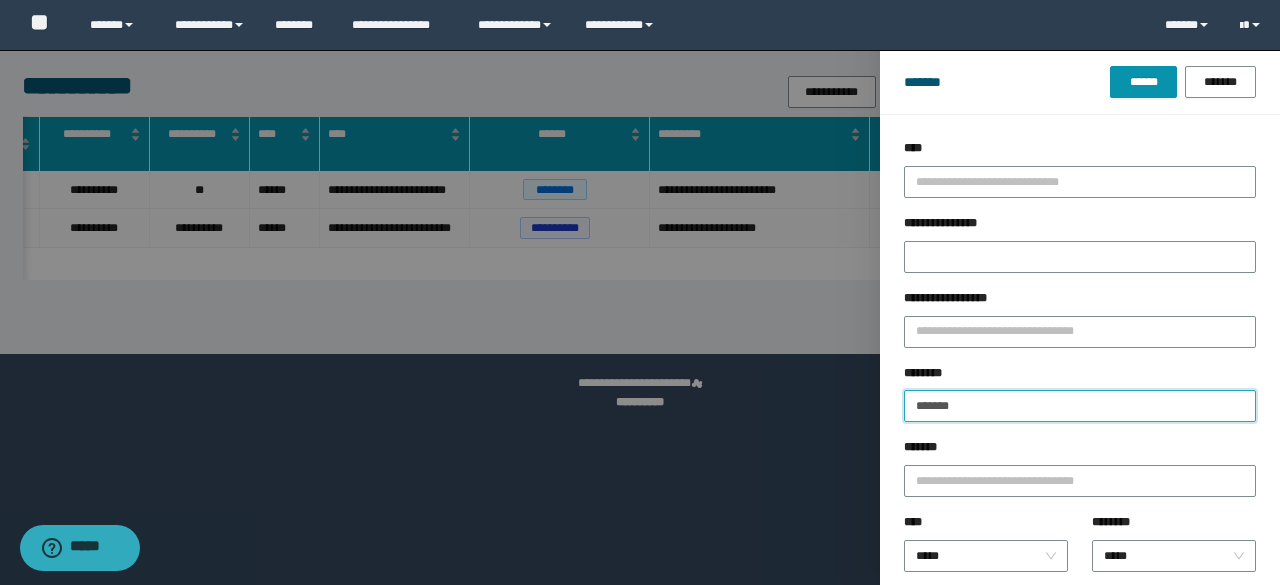 type on "*******" 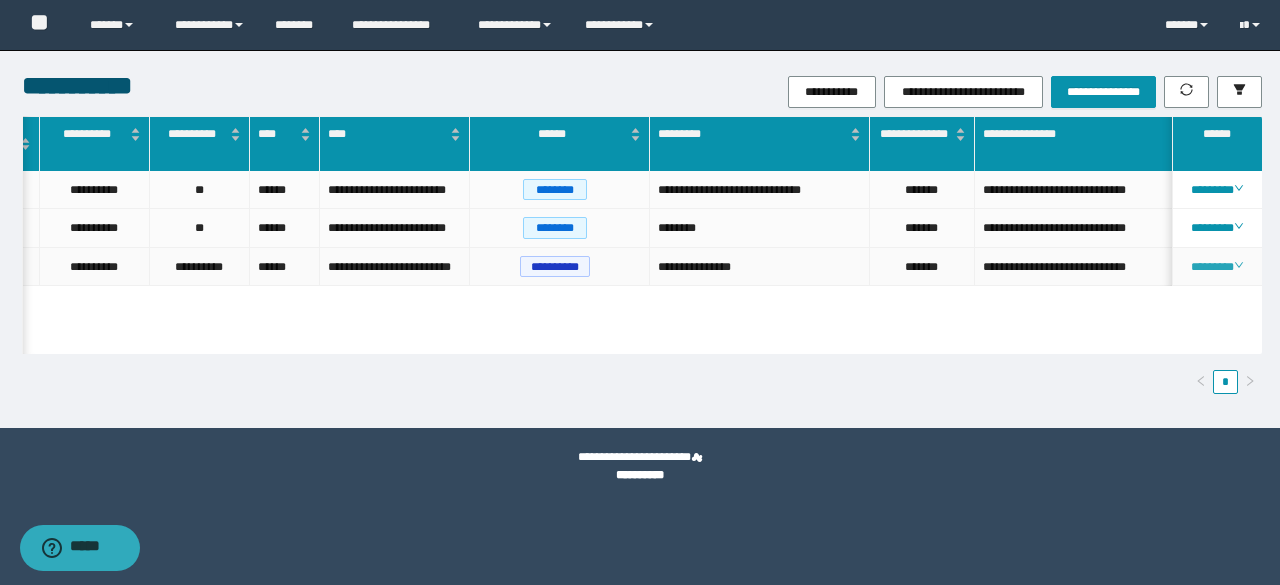 click 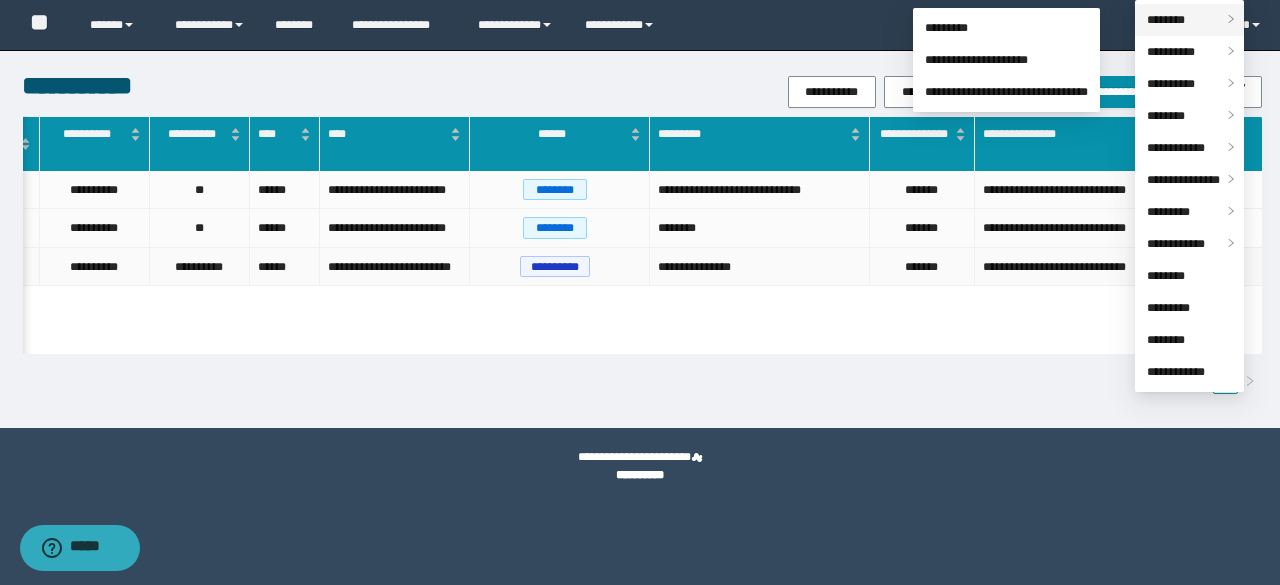 click on "********" at bounding box center (1166, 20) 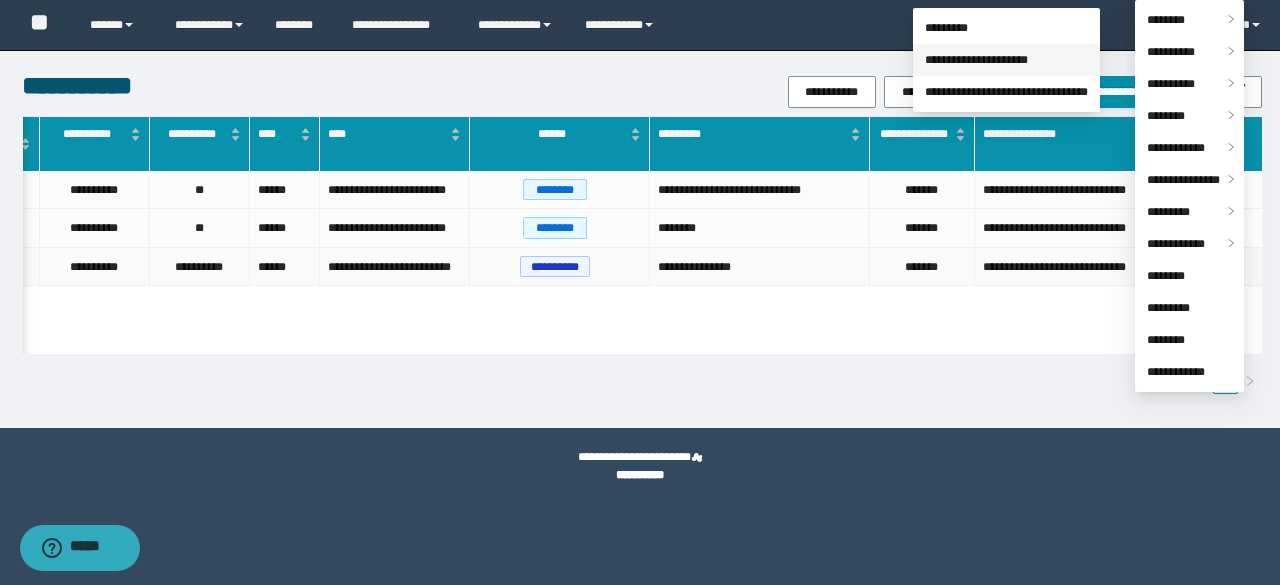 click on "**********" at bounding box center [976, 60] 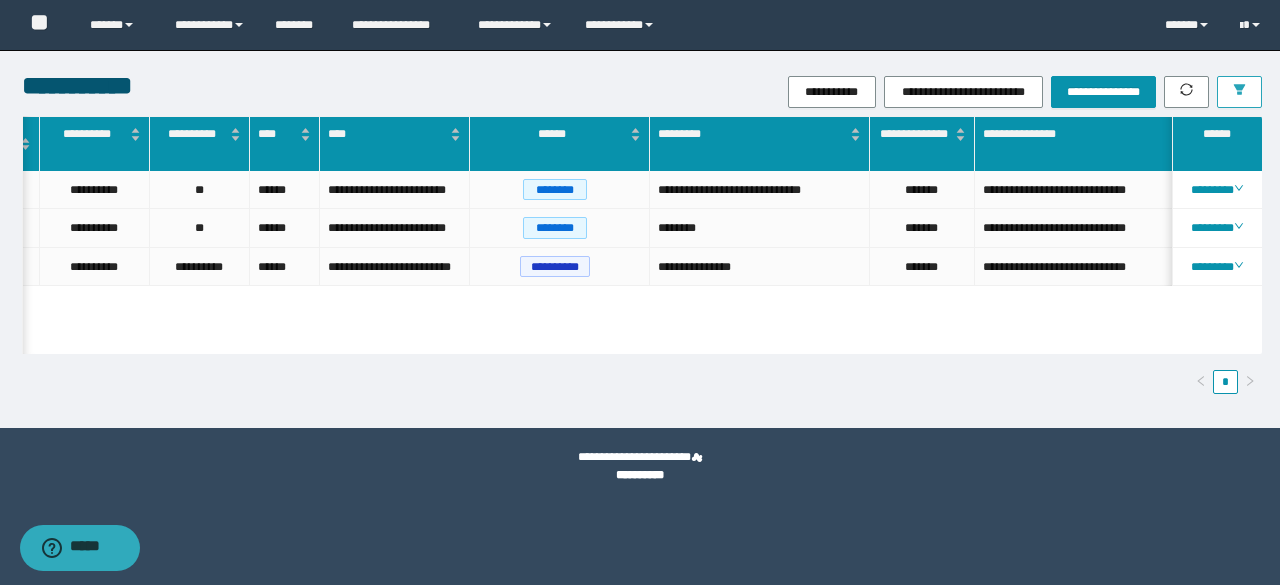 click at bounding box center (1239, 92) 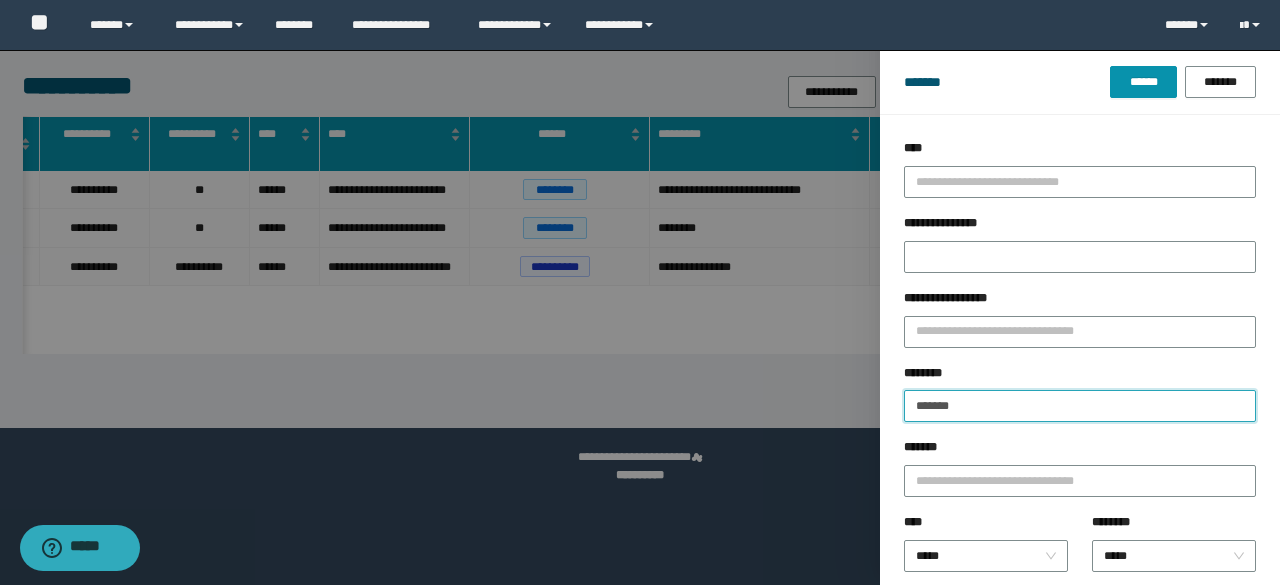 drag, startPoint x: 967, startPoint y: 401, endPoint x: 778, endPoint y: 383, distance: 189.85521 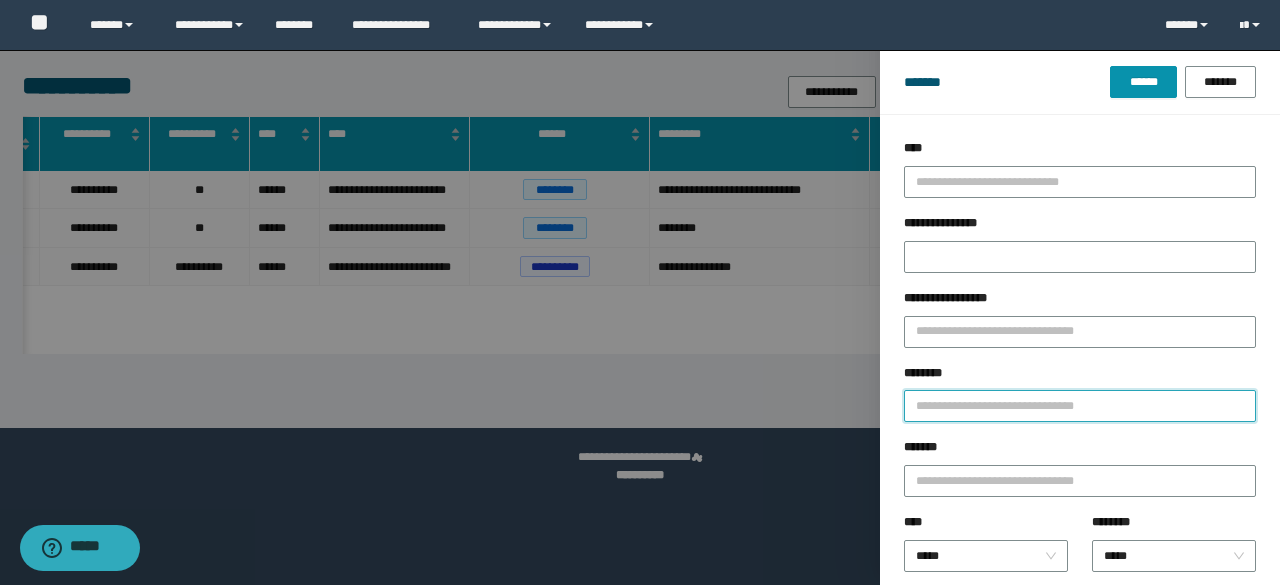 paste on "********" 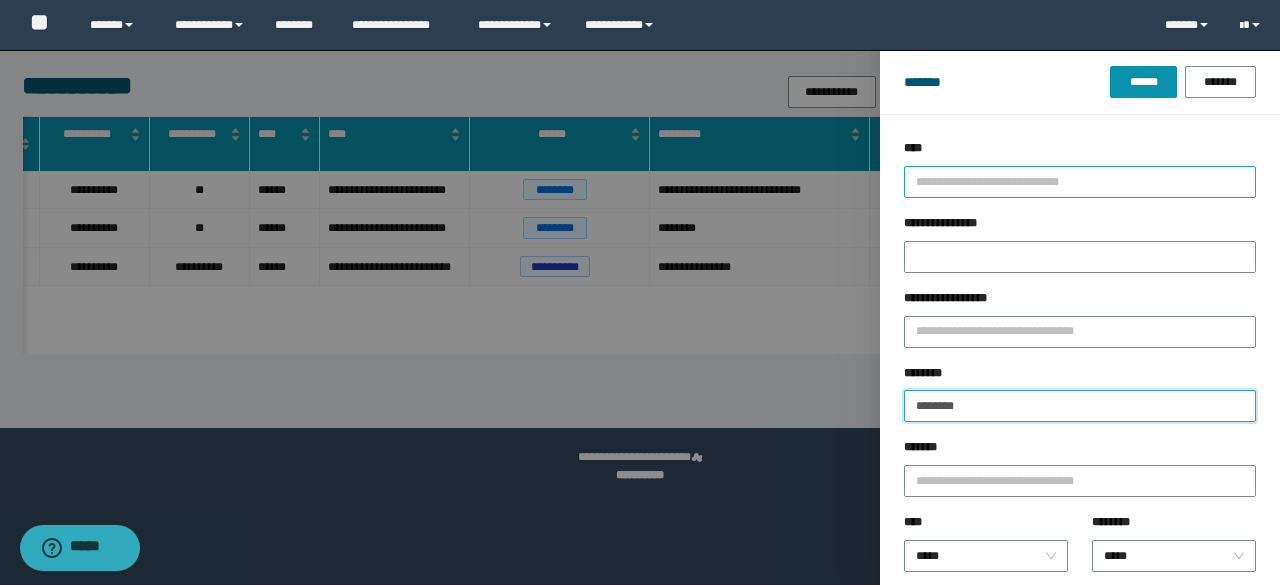 type on "********" 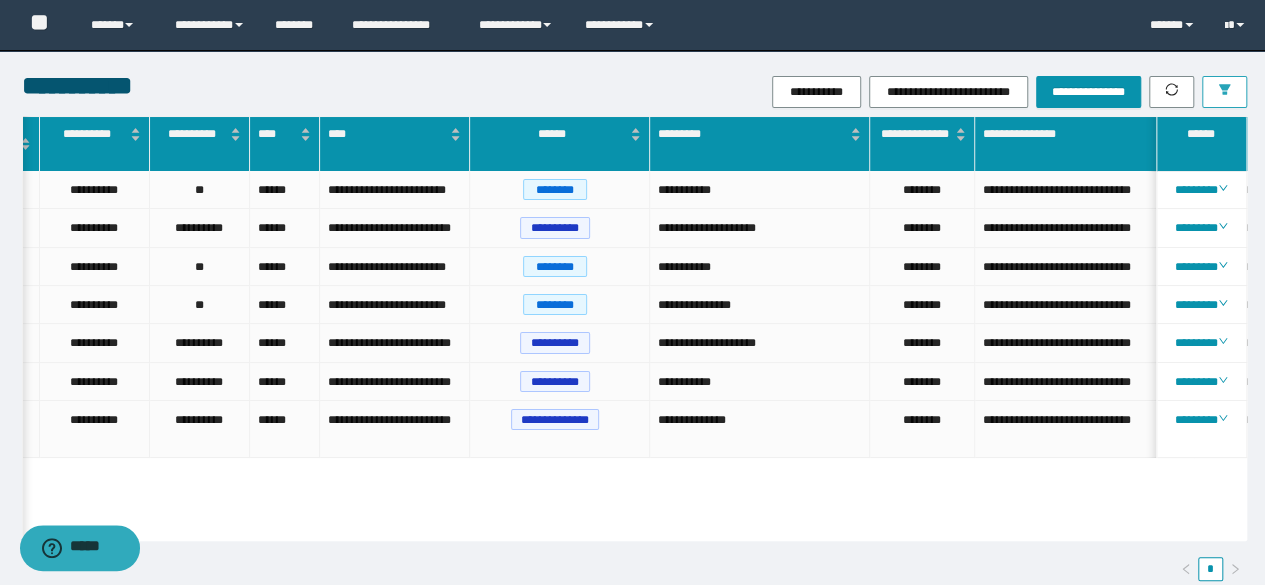 click 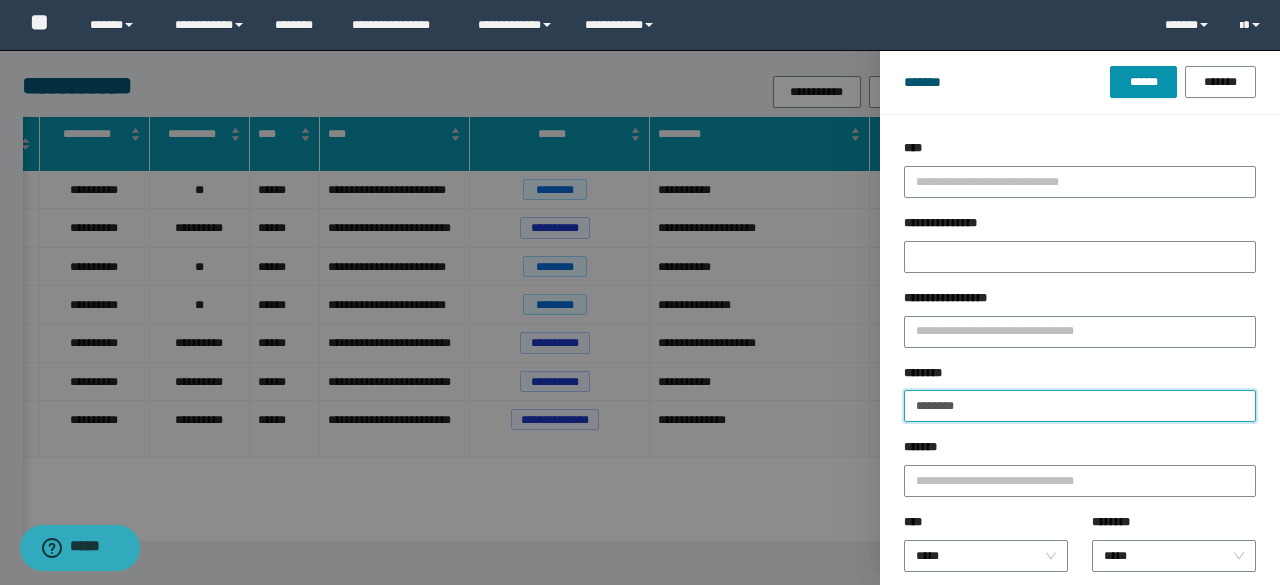 drag, startPoint x: 989, startPoint y: 412, endPoint x: 738, endPoint y: 379, distance: 253.16003 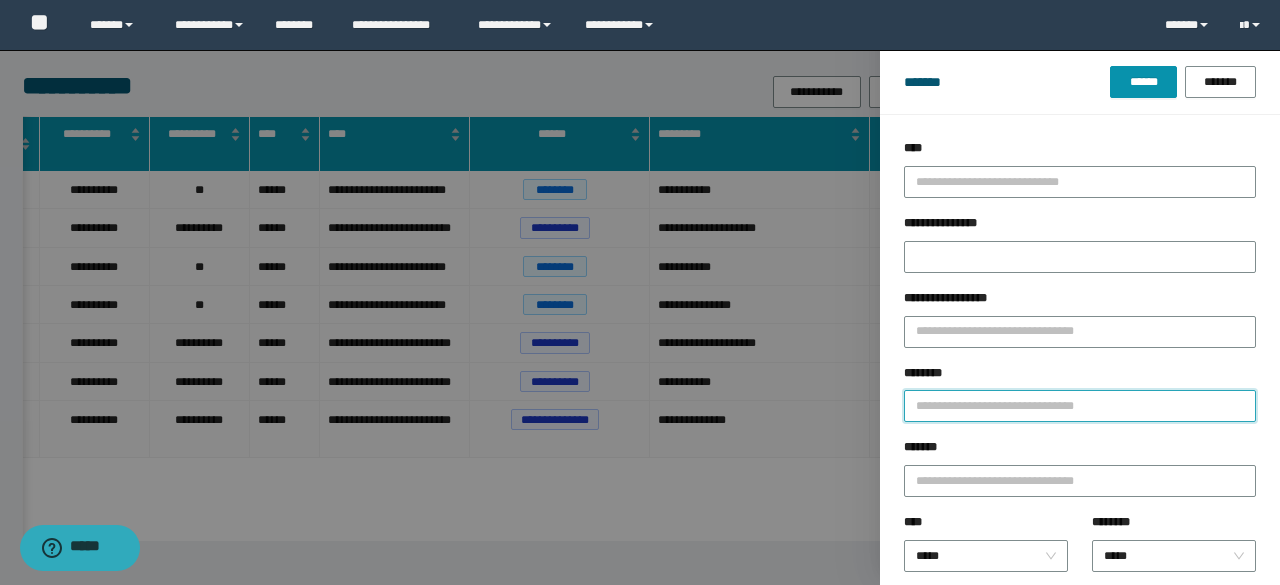 paste on "********" 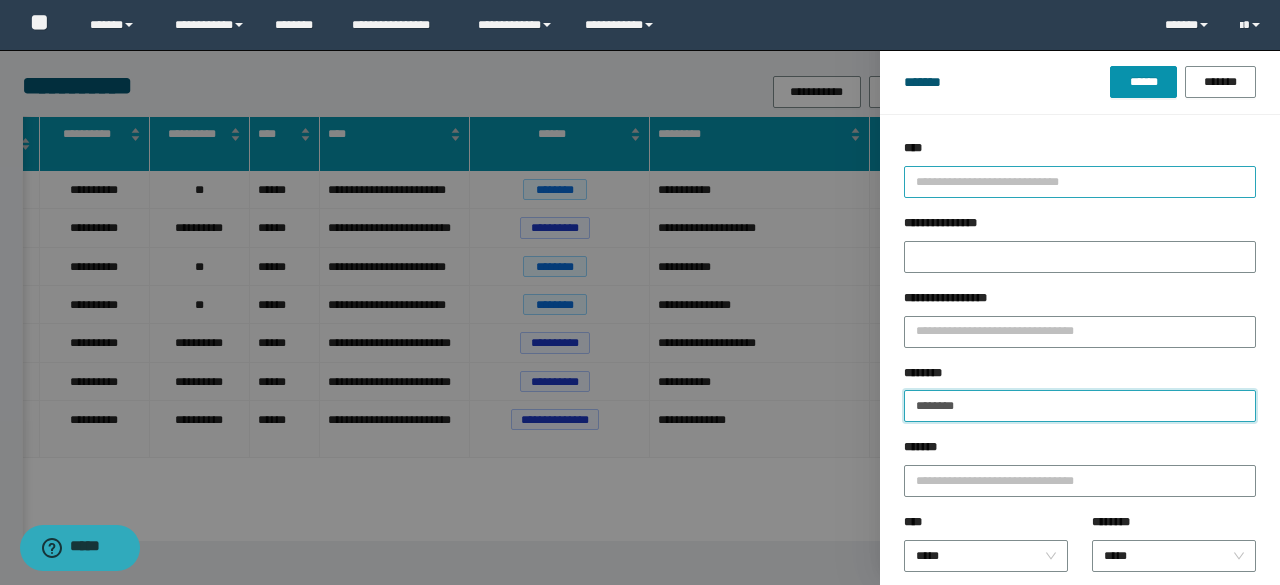 type on "********" 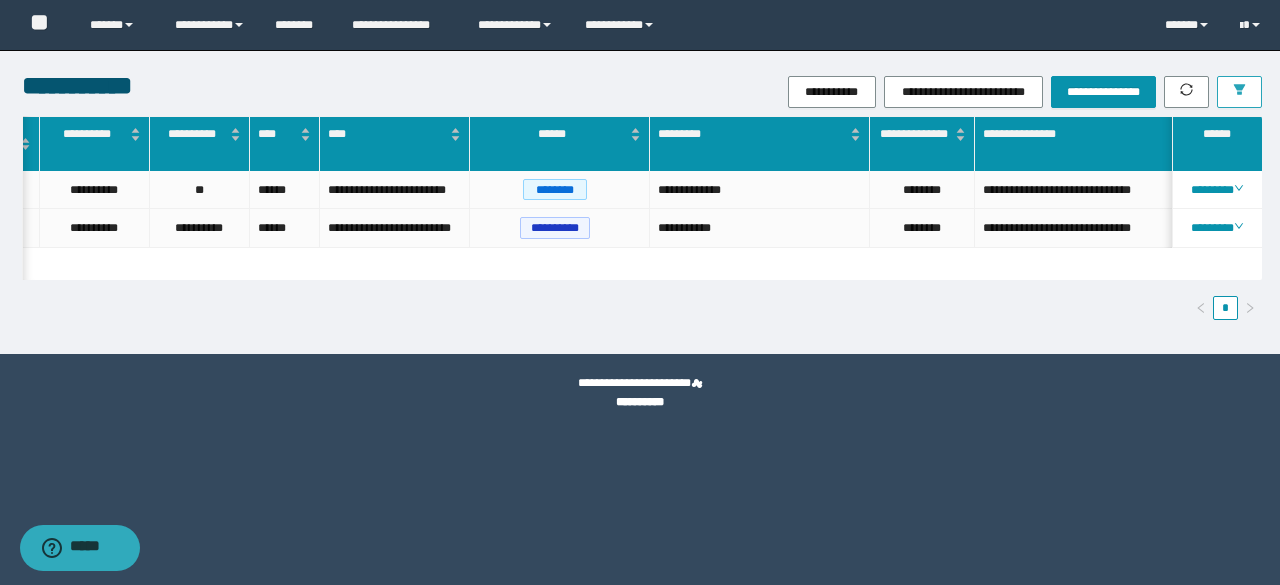 click 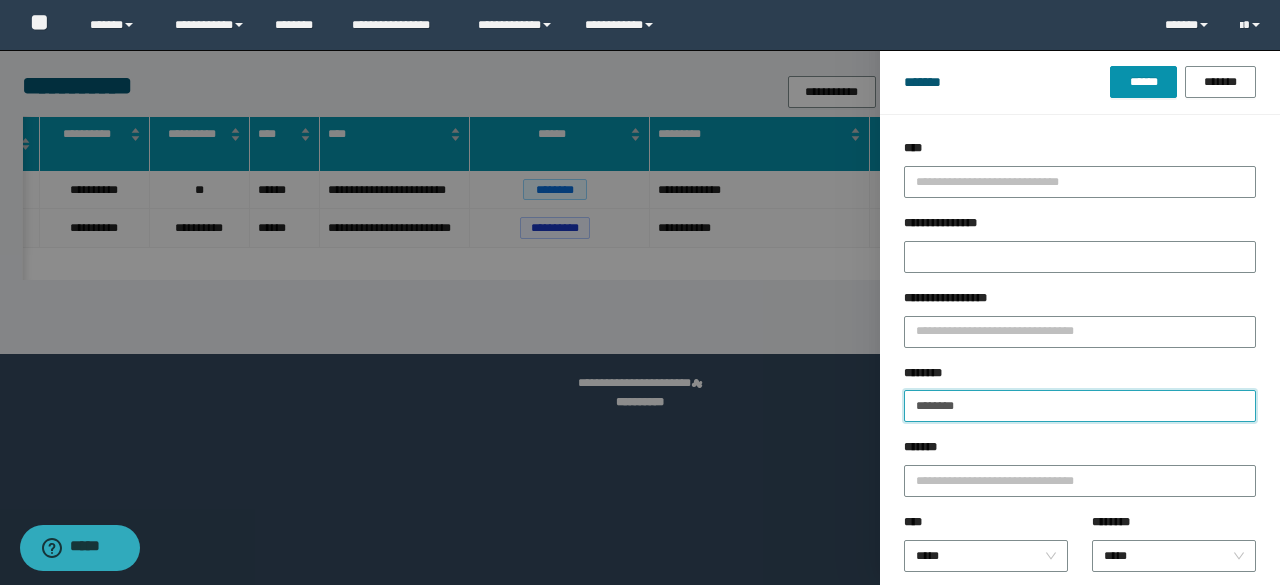 drag, startPoint x: 1040, startPoint y: 403, endPoint x: 717, endPoint y: 366, distance: 325.11227 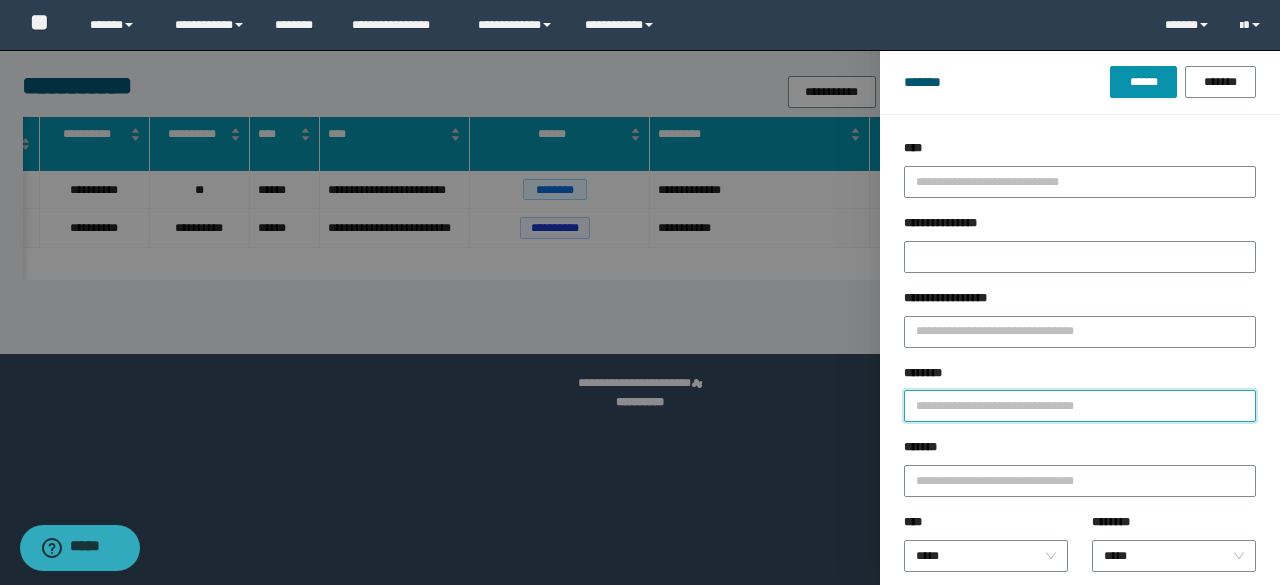 paste on "********" 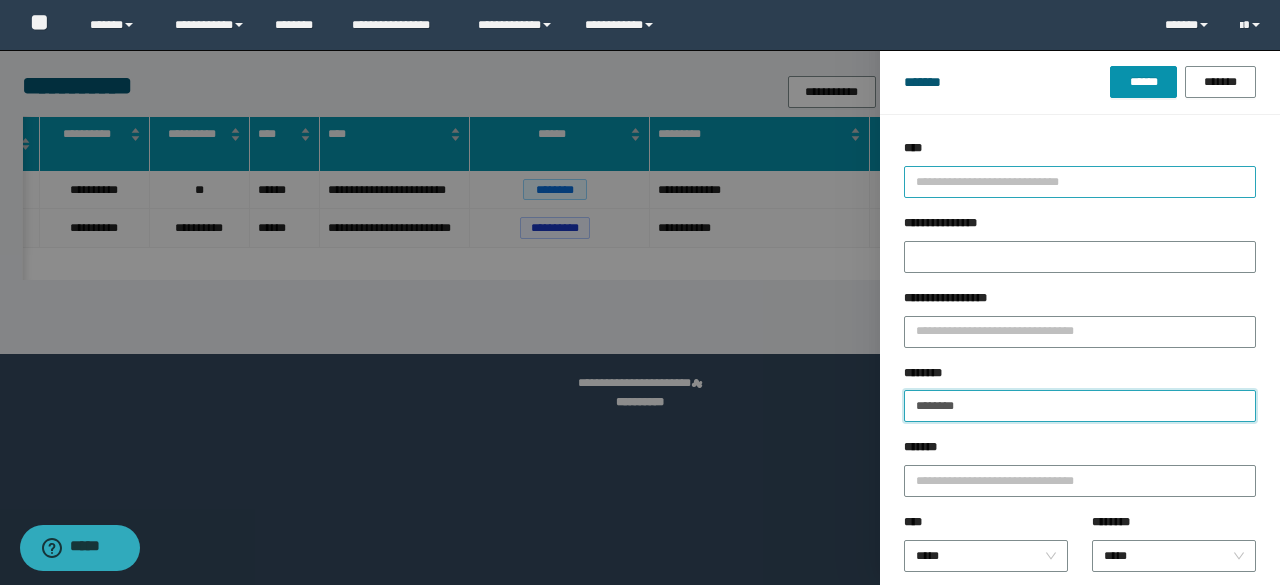 type on "********" 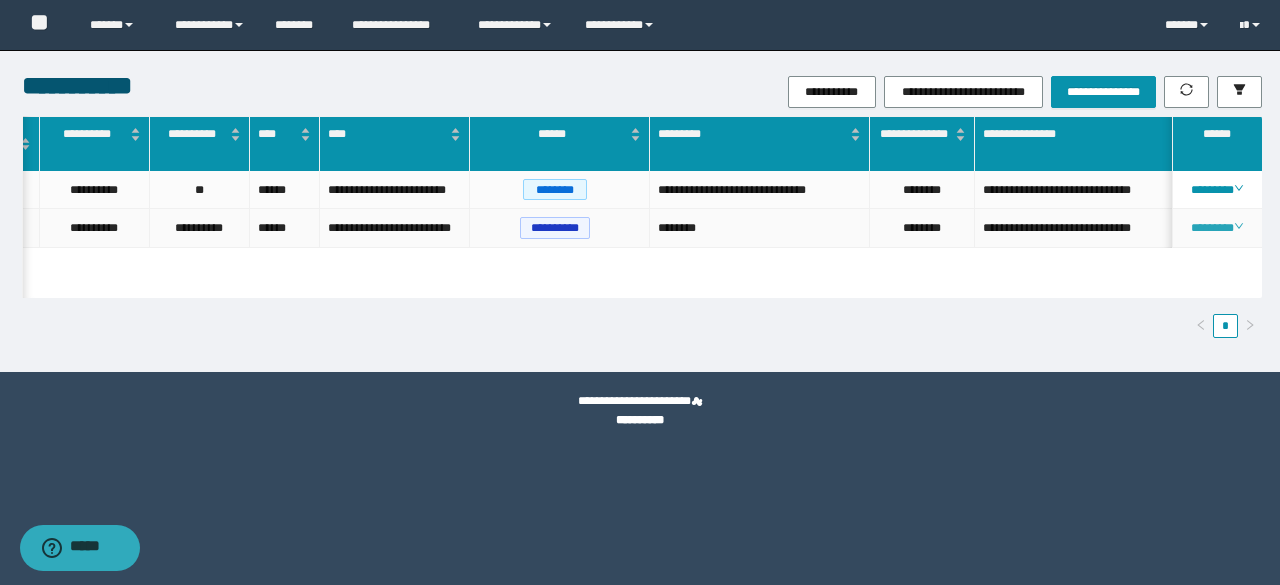 click on "********" at bounding box center [1216, 228] 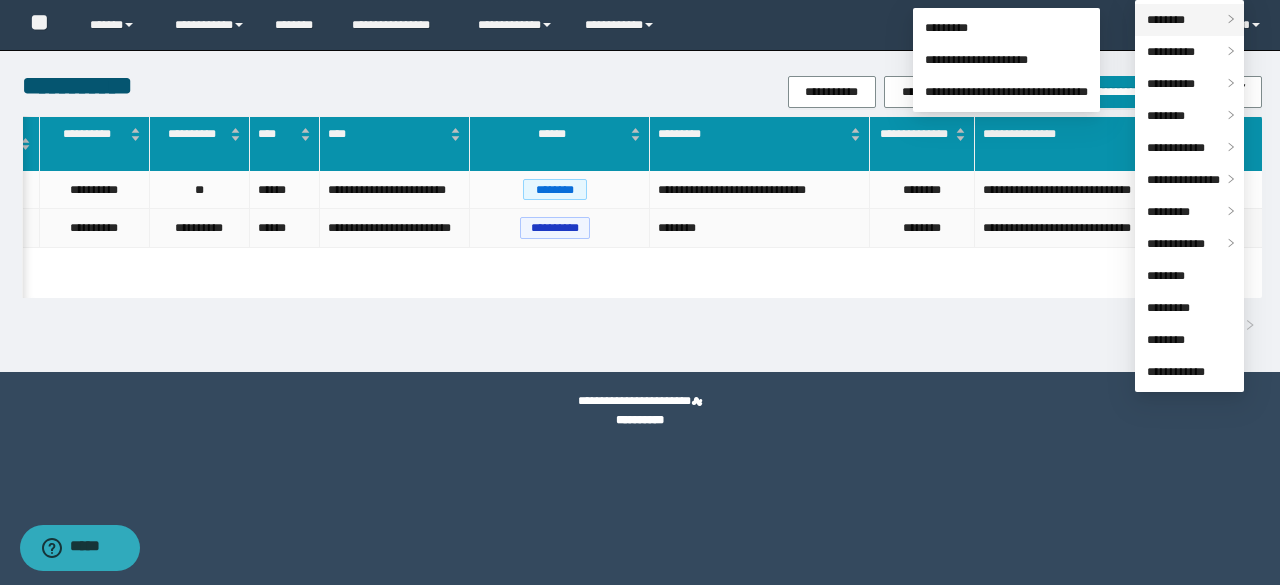 click on "********" at bounding box center (1189, 20) 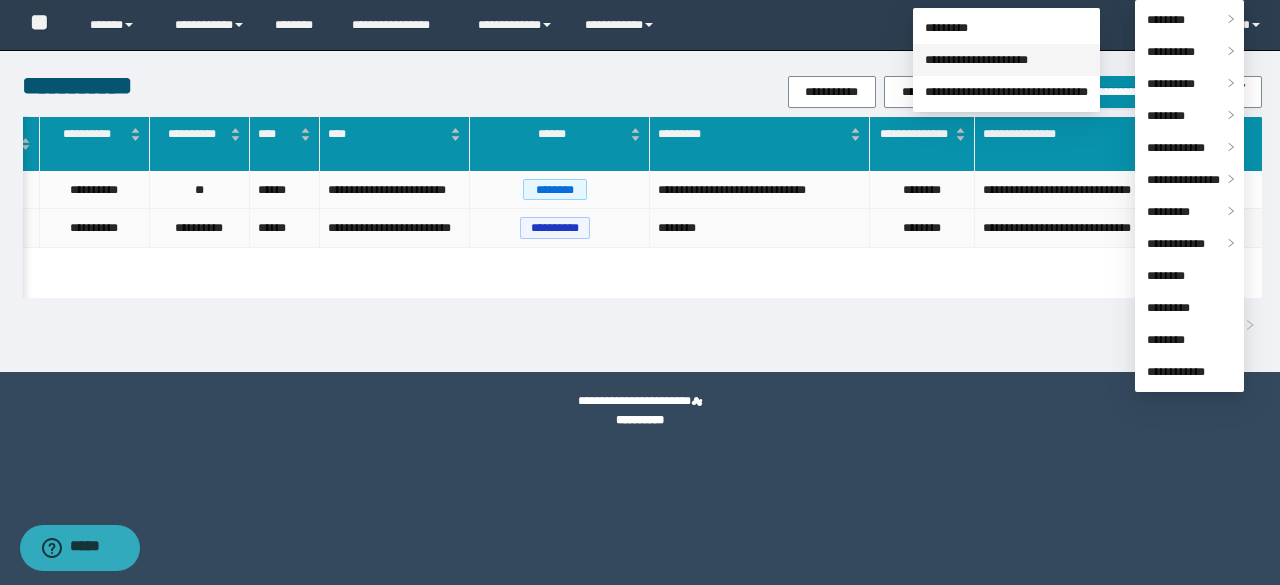 click on "**********" at bounding box center [976, 60] 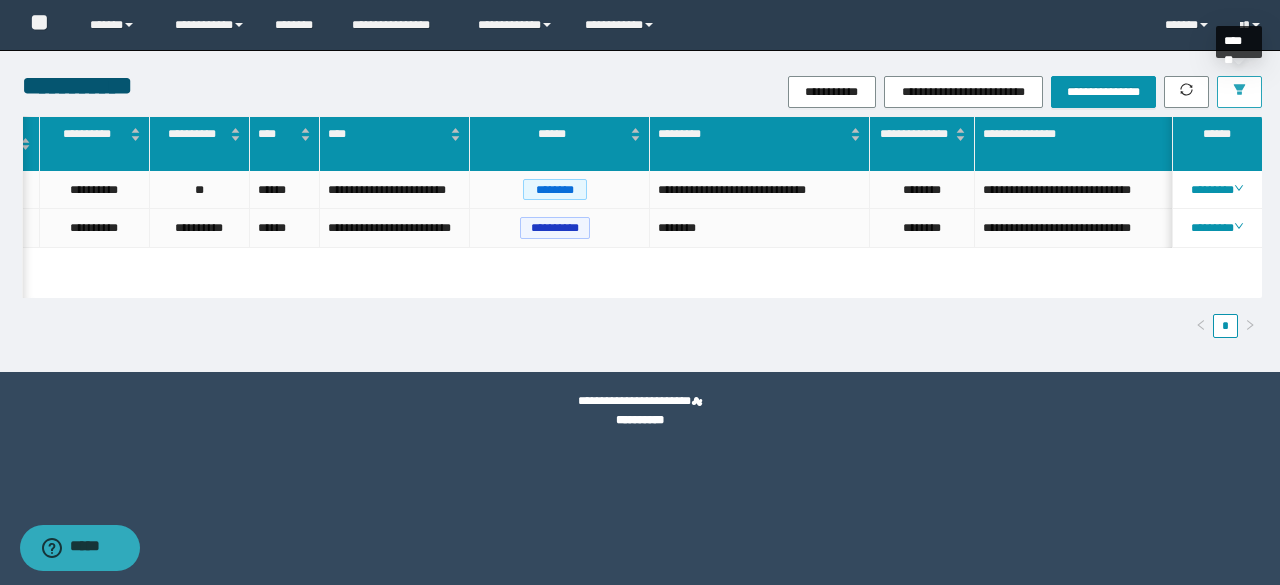 click 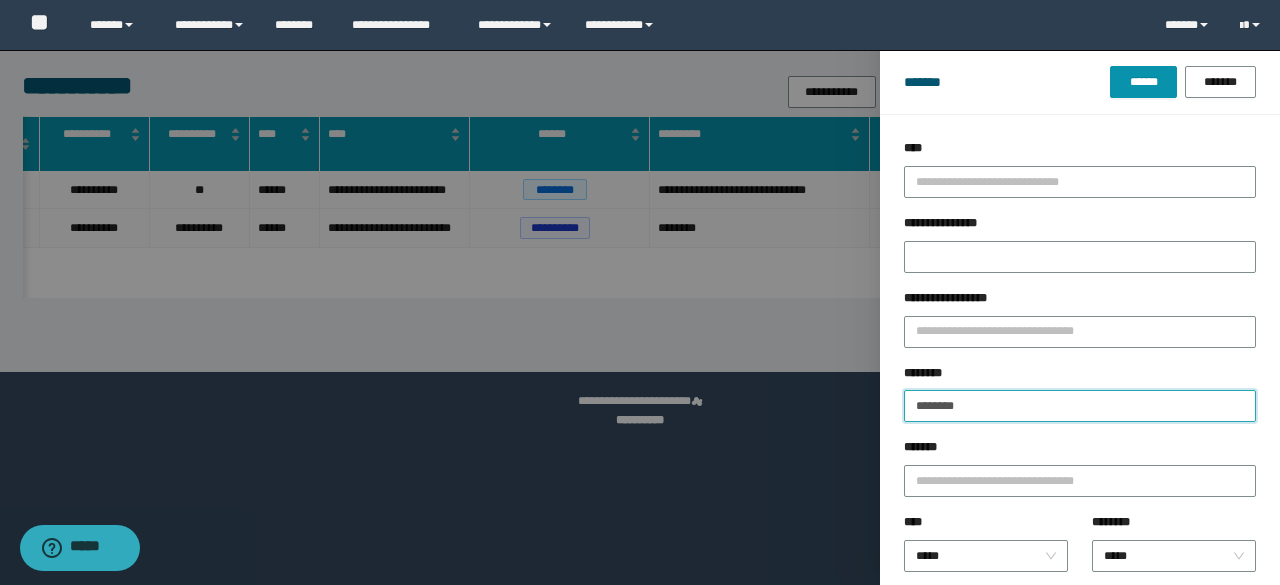 drag, startPoint x: 995, startPoint y: 405, endPoint x: 794, endPoint y: 381, distance: 202.42776 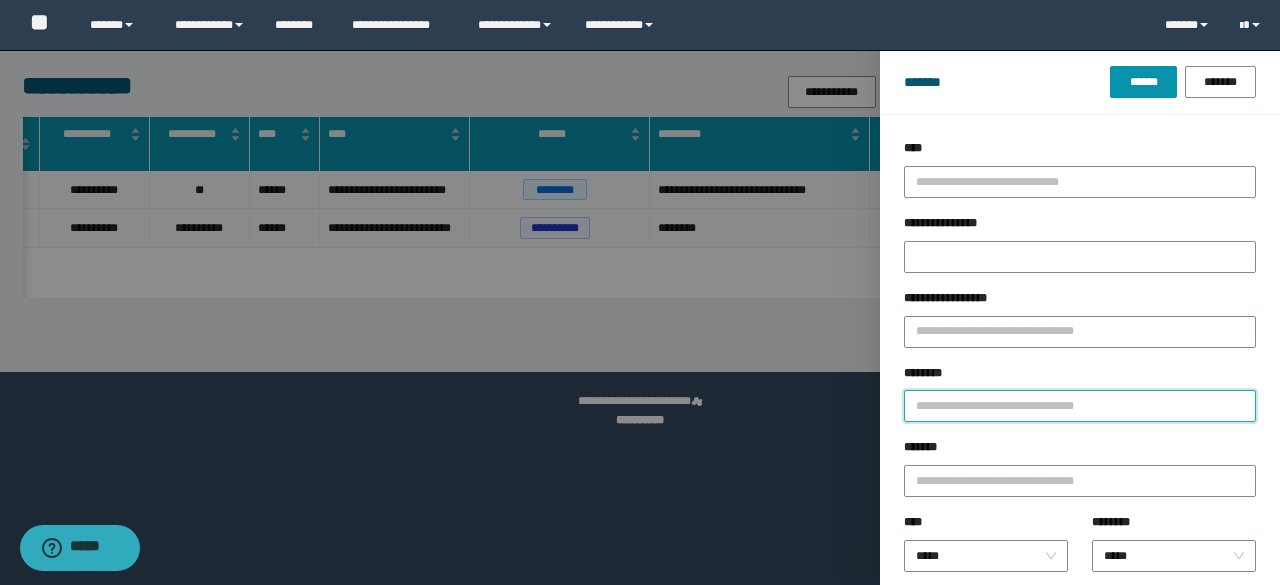 paste on "********" 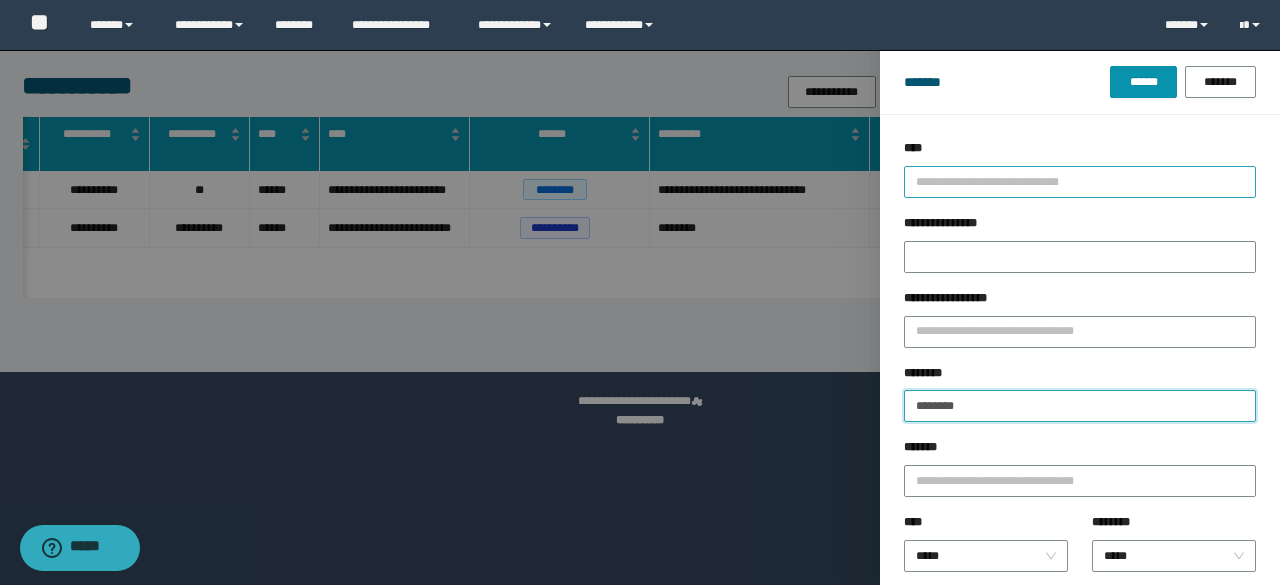 type on "********" 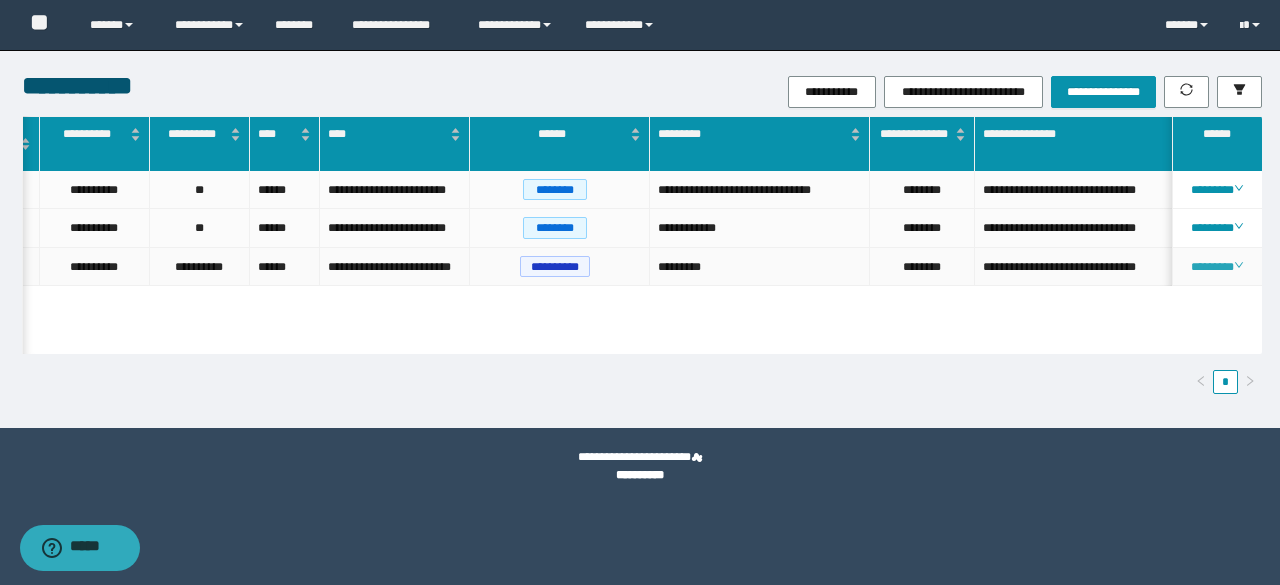 click on "********" at bounding box center (1216, 267) 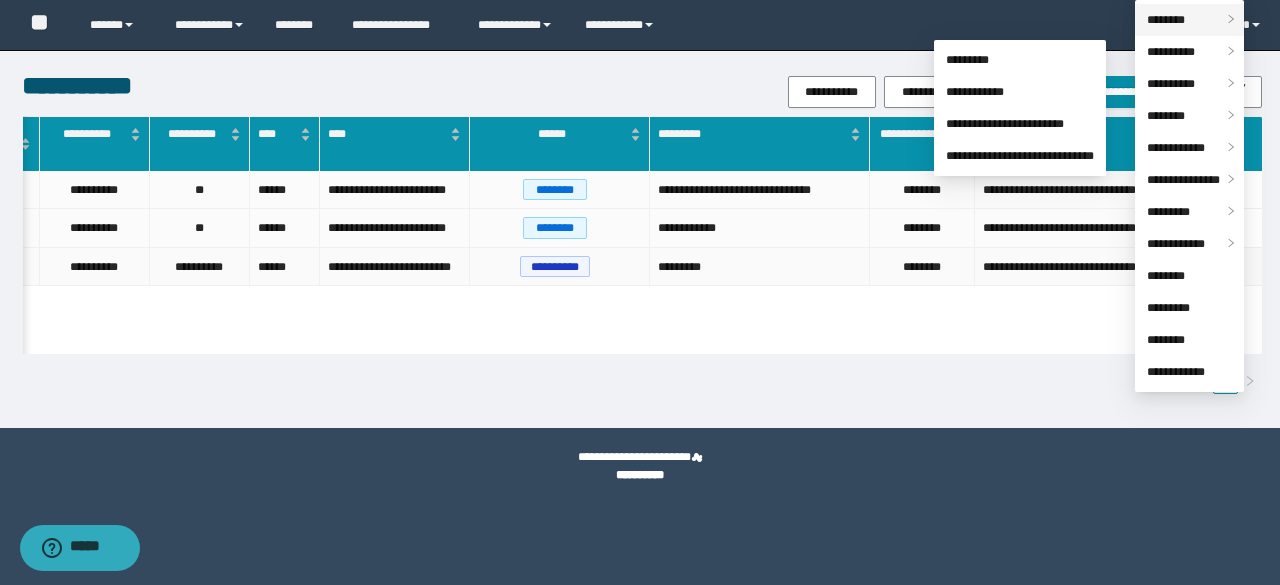click on "********" at bounding box center (1166, 20) 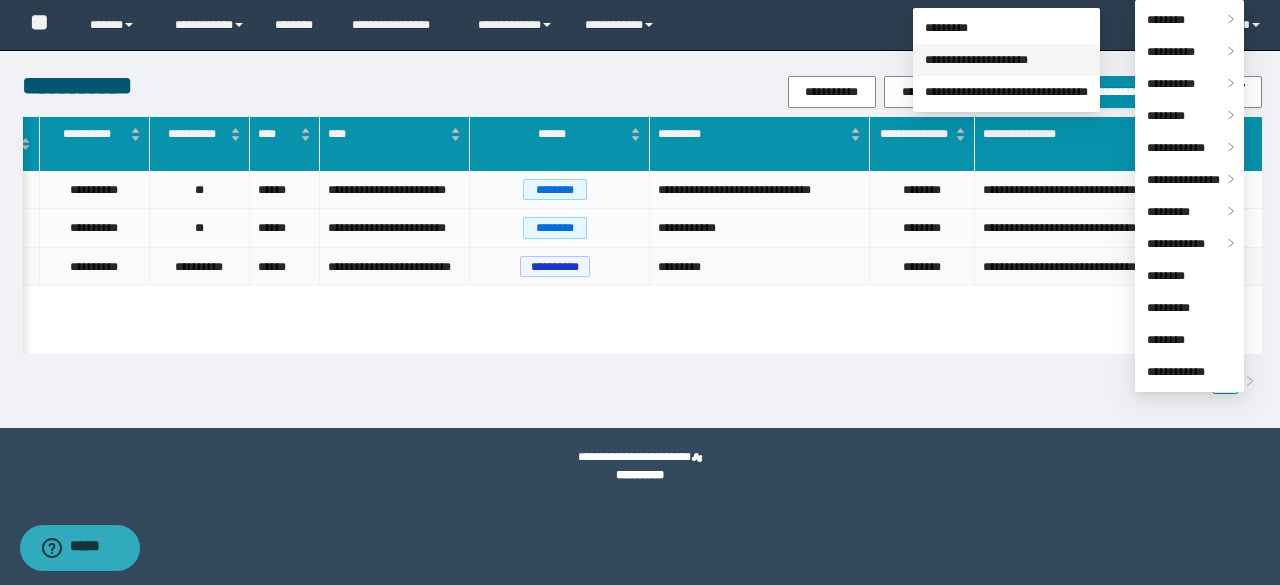 click on "**********" at bounding box center [976, 60] 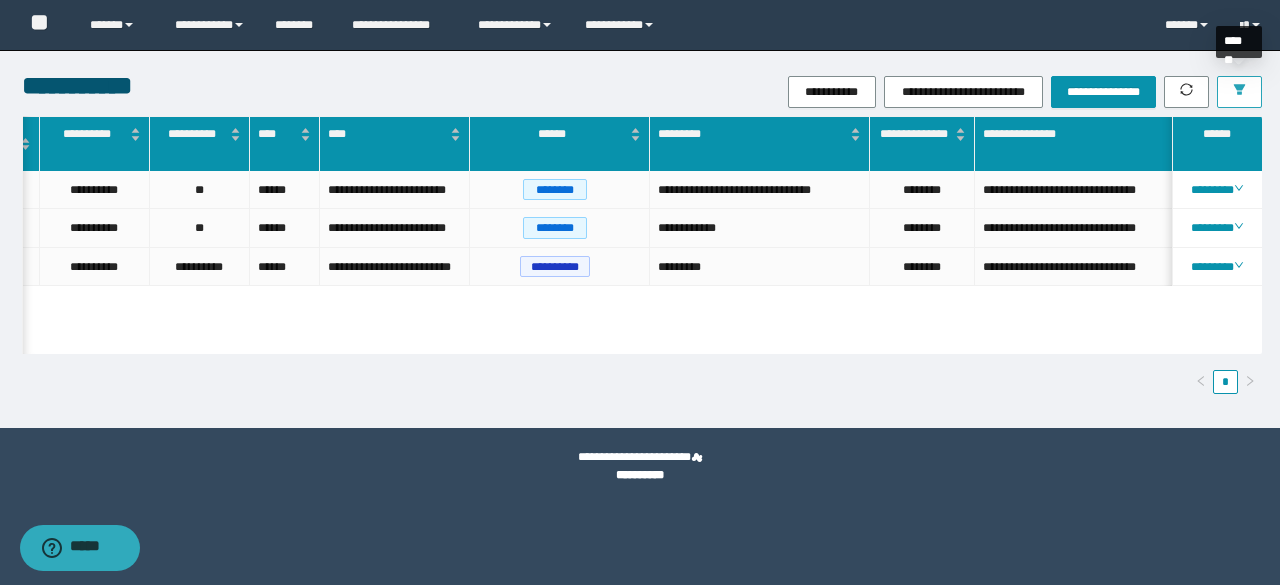 click 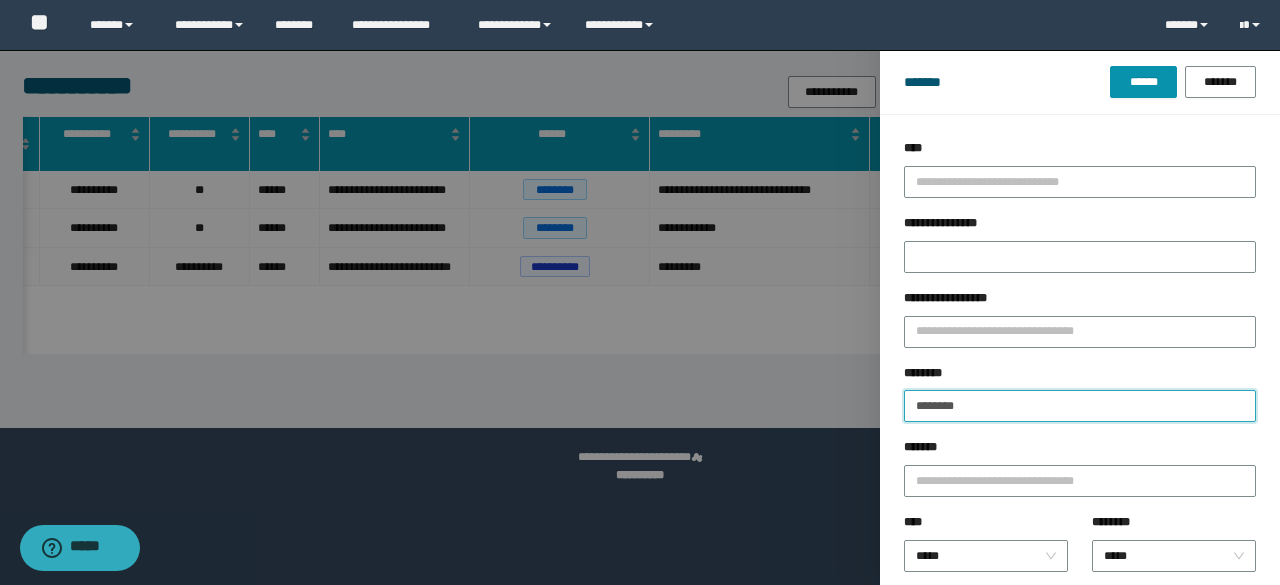 drag, startPoint x: 817, startPoint y: 407, endPoint x: 669, endPoint y: 383, distance: 149.93332 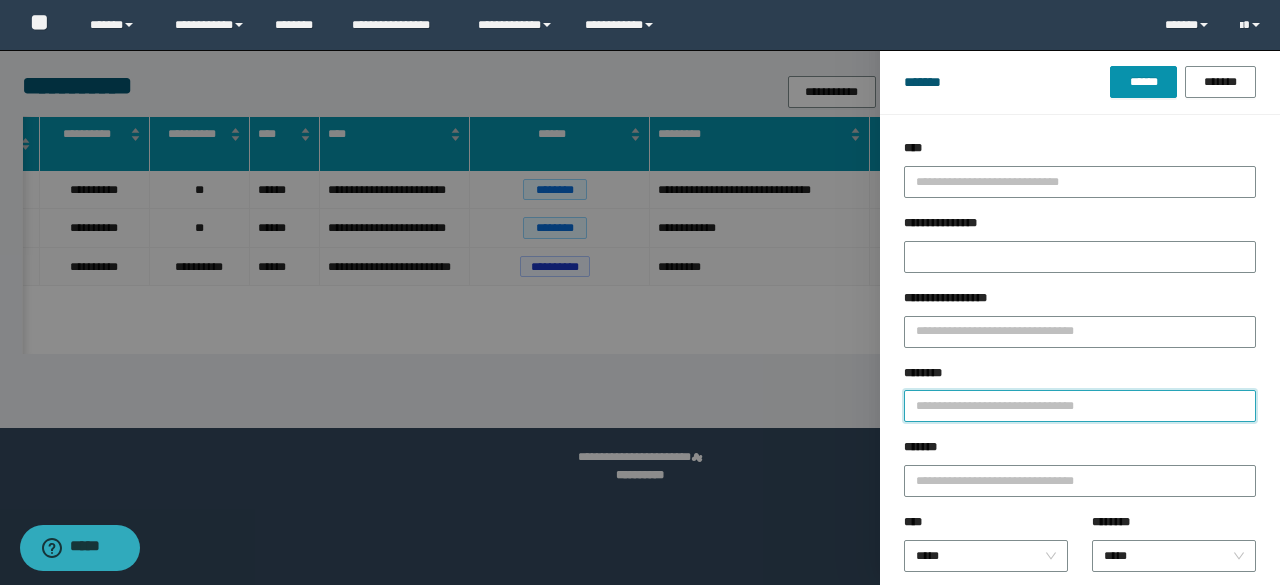 paste on "*******" 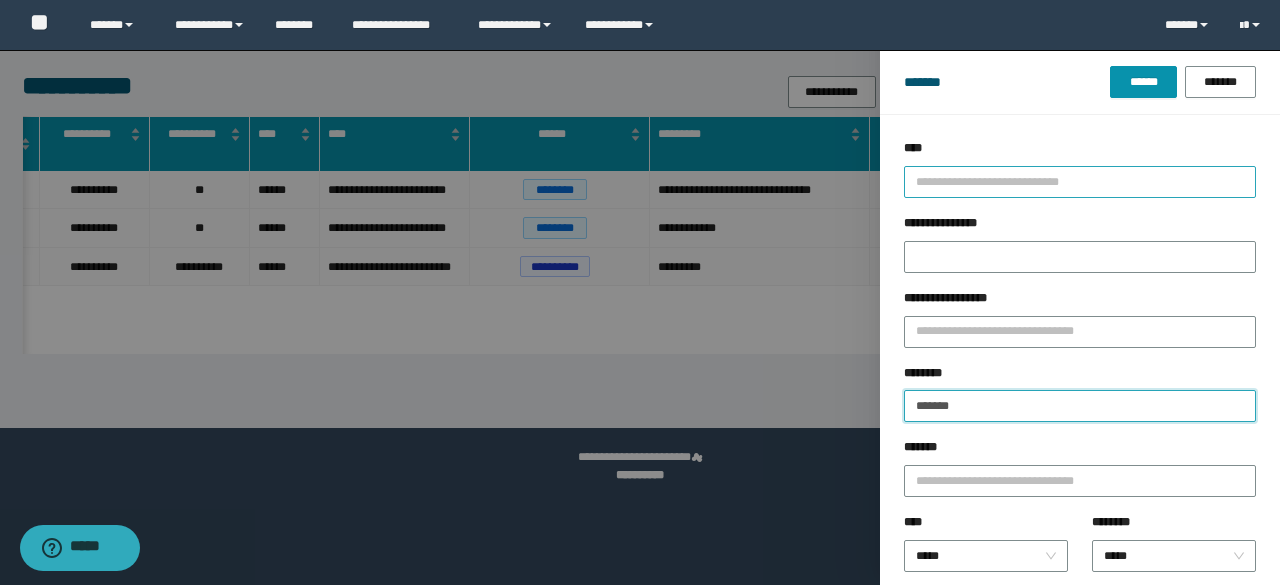 type on "*******" 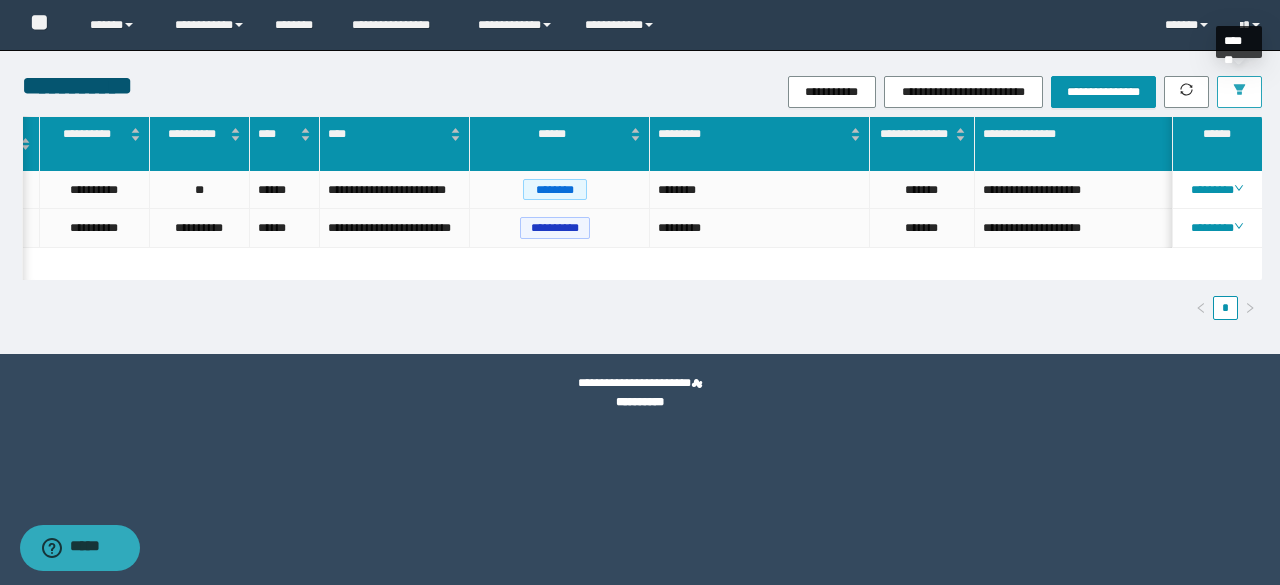 click at bounding box center [1239, 92] 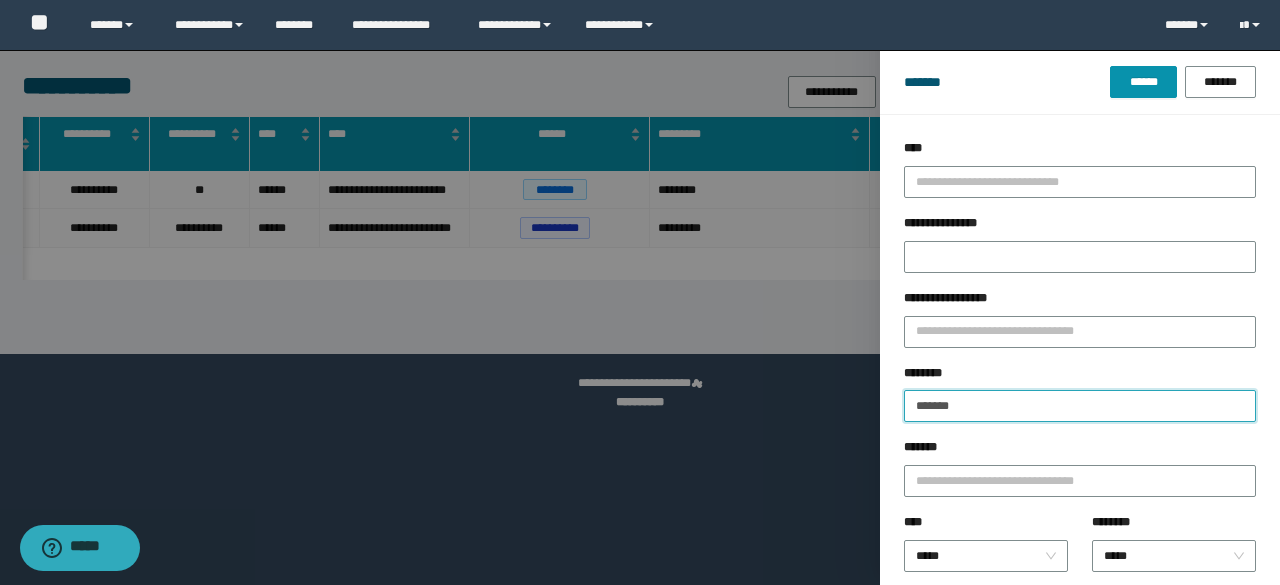 drag, startPoint x: 1010, startPoint y: 397, endPoint x: 821, endPoint y: 385, distance: 189.38057 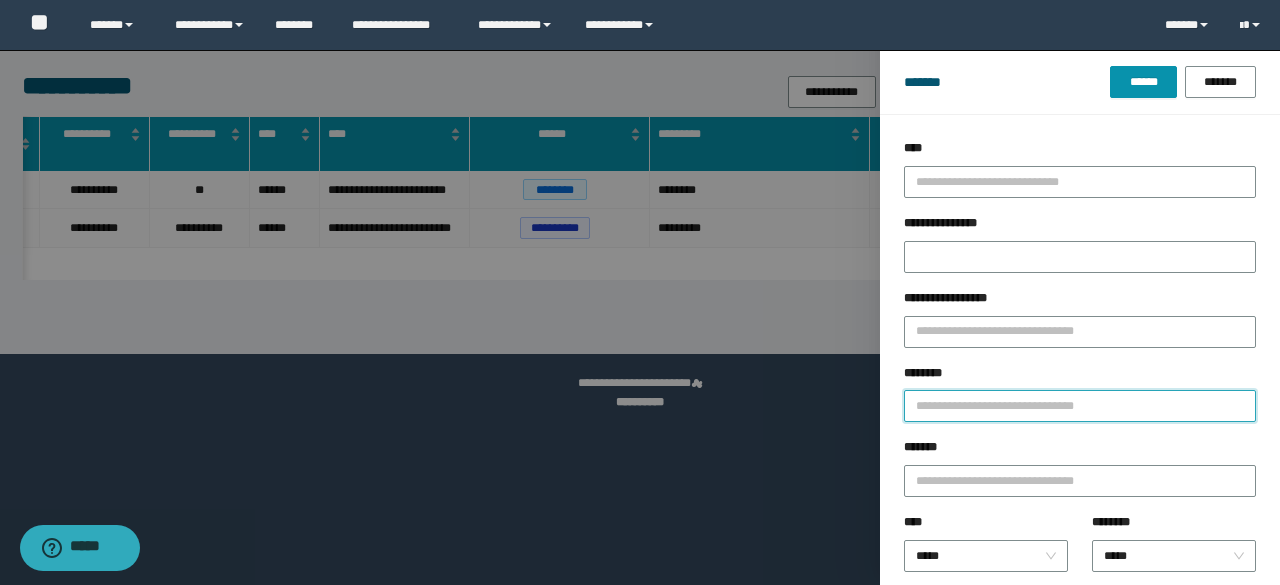 paste on "*******" 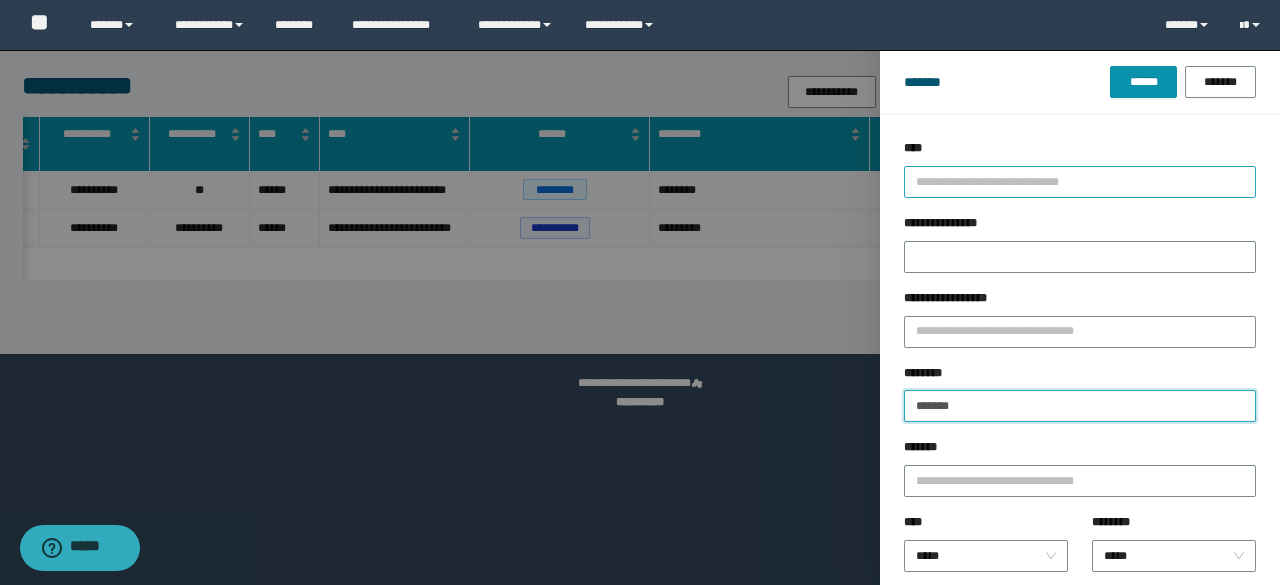 type on "*******" 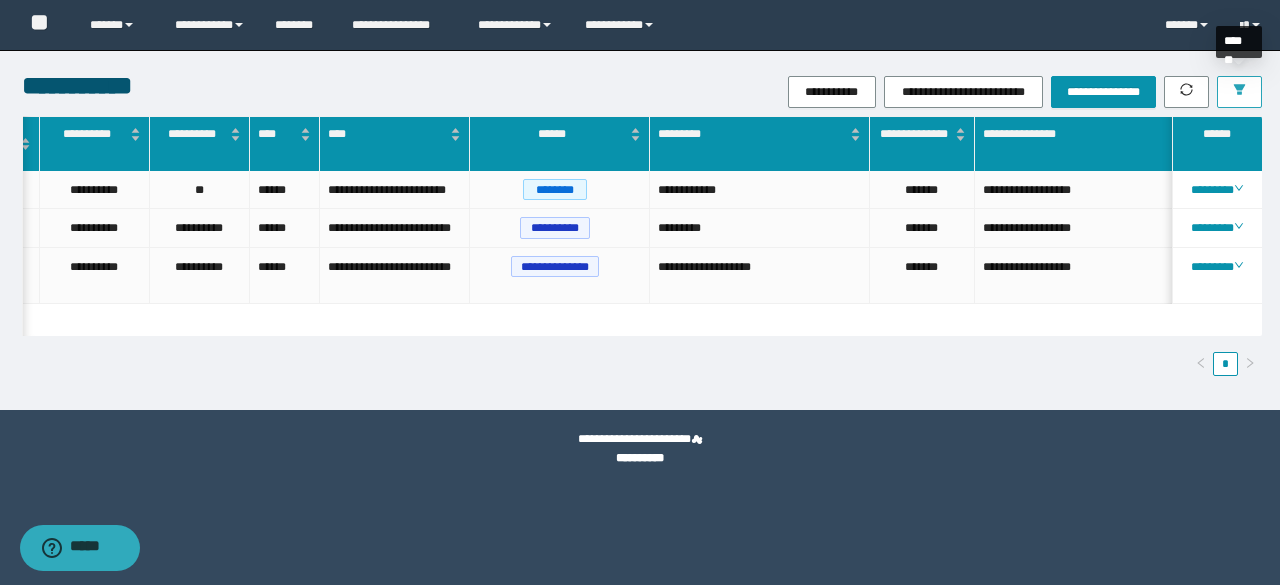 click at bounding box center (1239, 92) 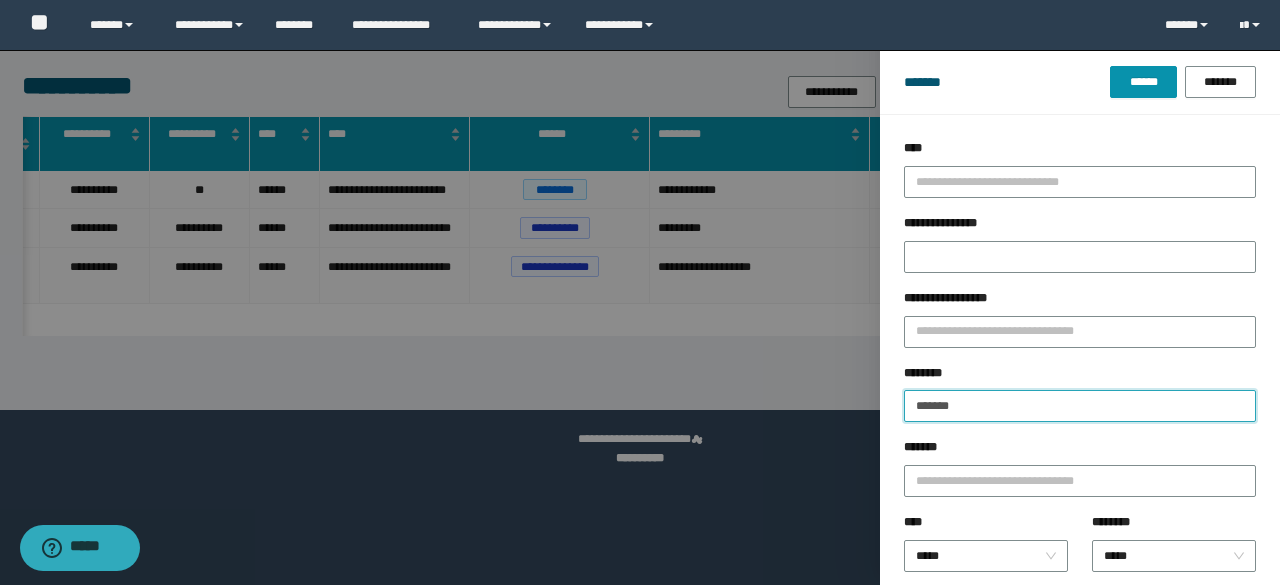 drag, startPoint x: 974, startPoint y: 404, endPoint x: 727, endPoint y: 376, distance: 248.58199 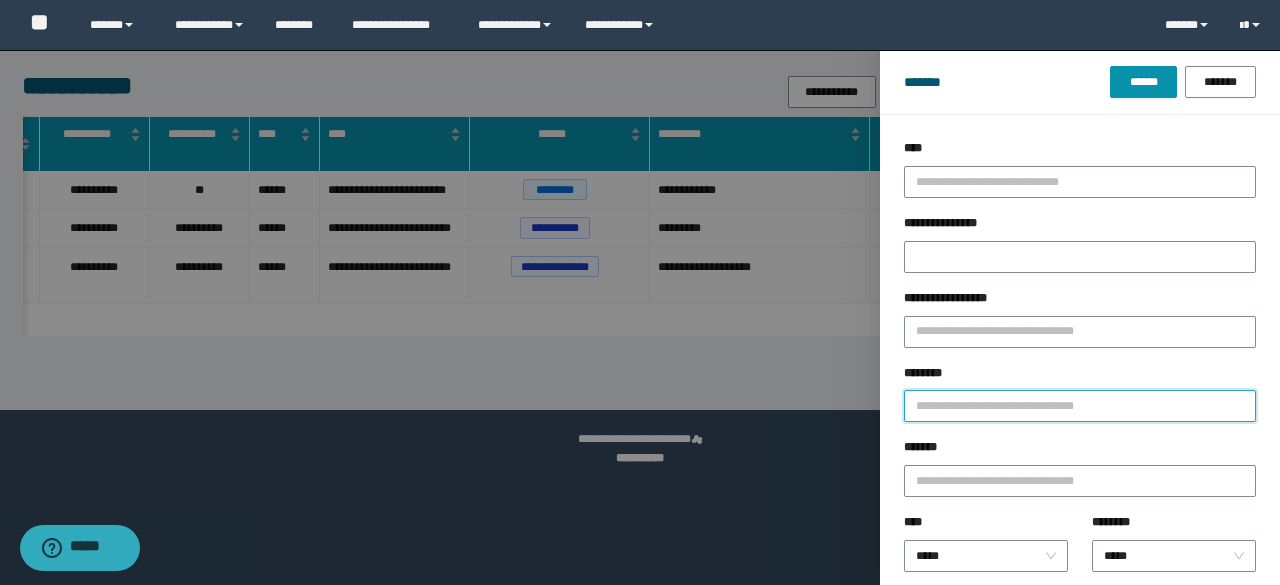 paste on "**********" 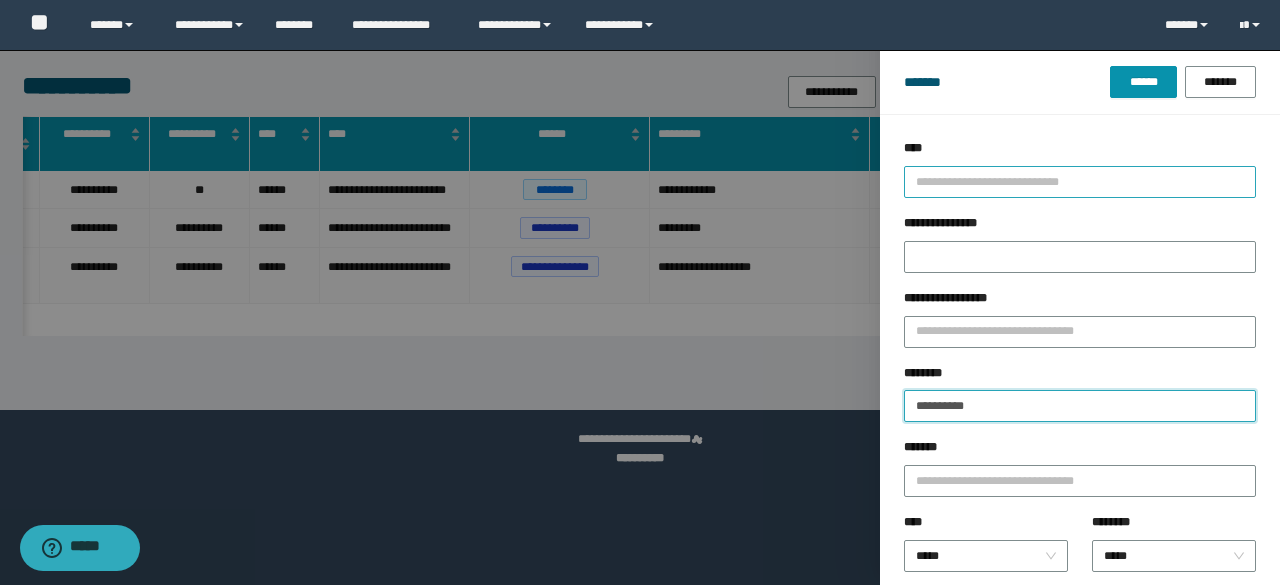 type on "**********" 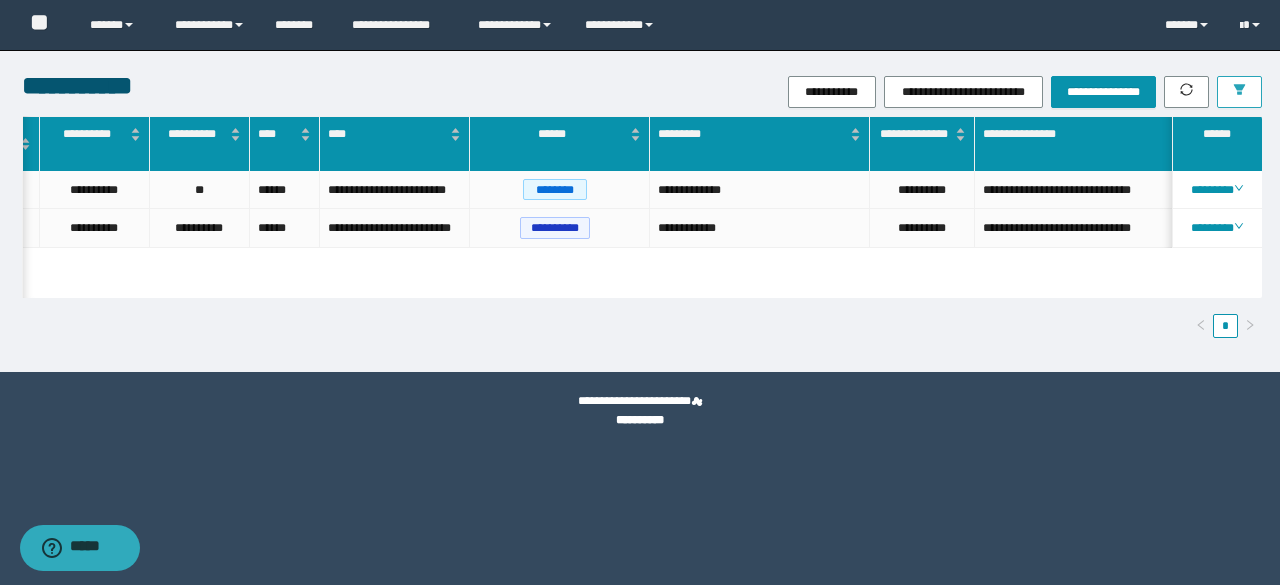 click 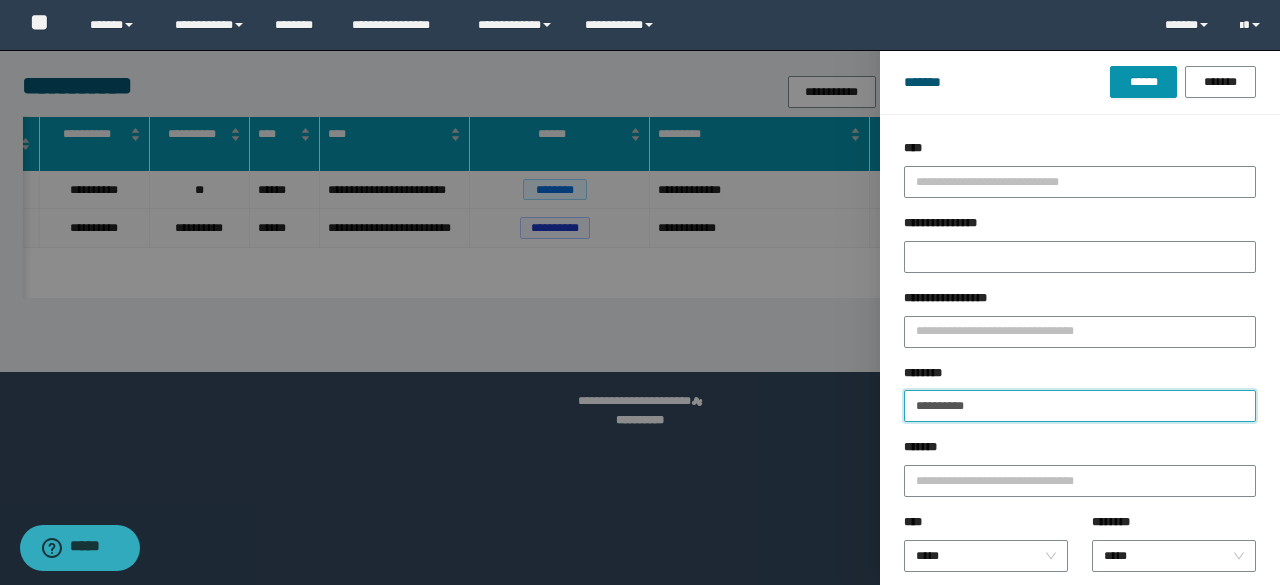 drag, startPoint x: 1018, startPoint y: 401, endPoint x: 794, endPoint y: 381, distance: 224.89108 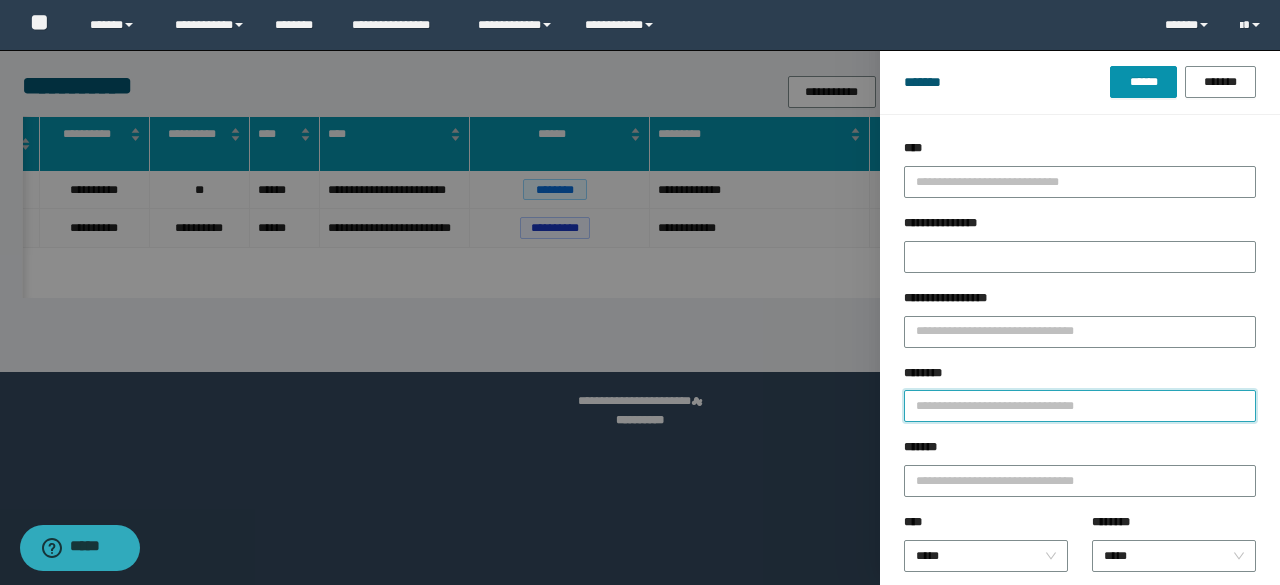 paste on "********" 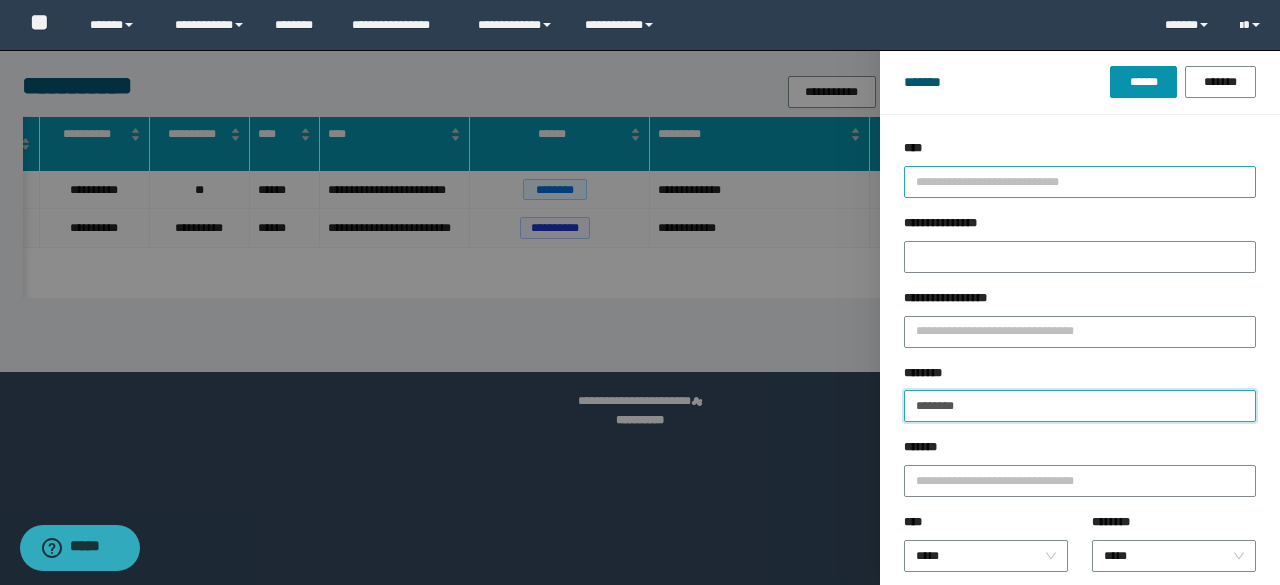 type on "********" 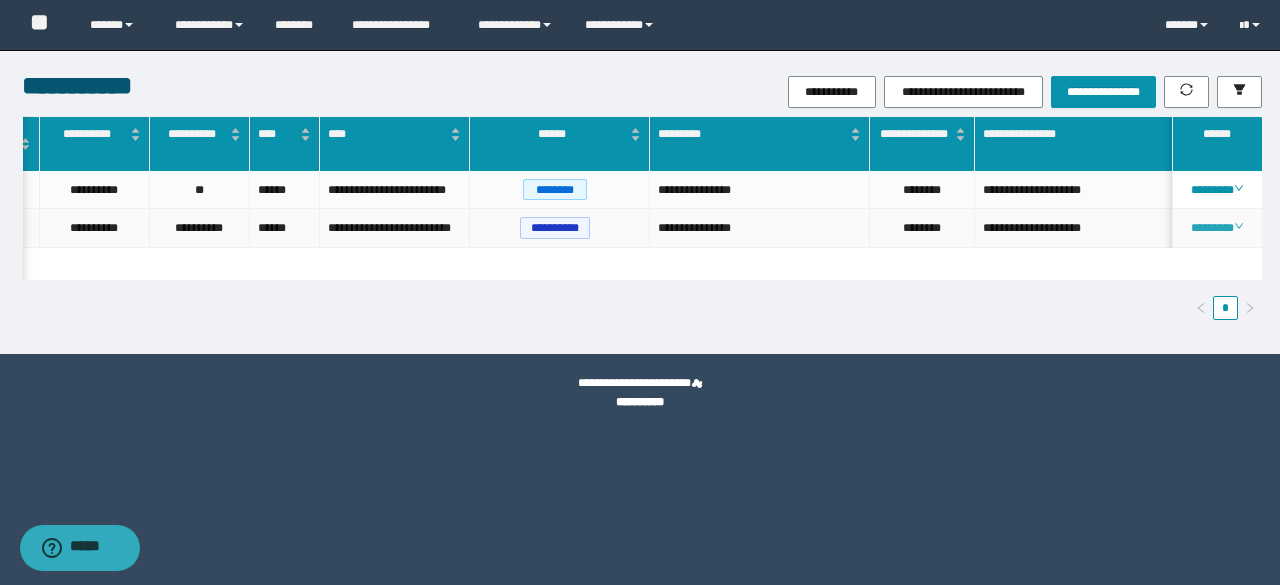 click on "********" at bounding box center (1216, 228) 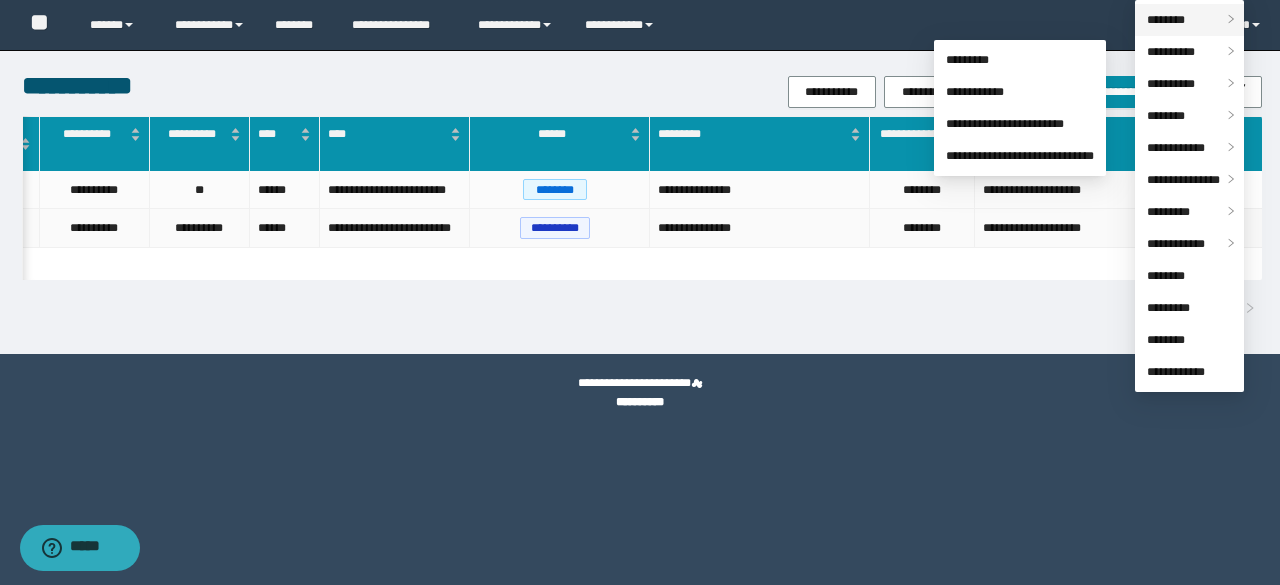 click on "********" at bounding box center (1166, 20) 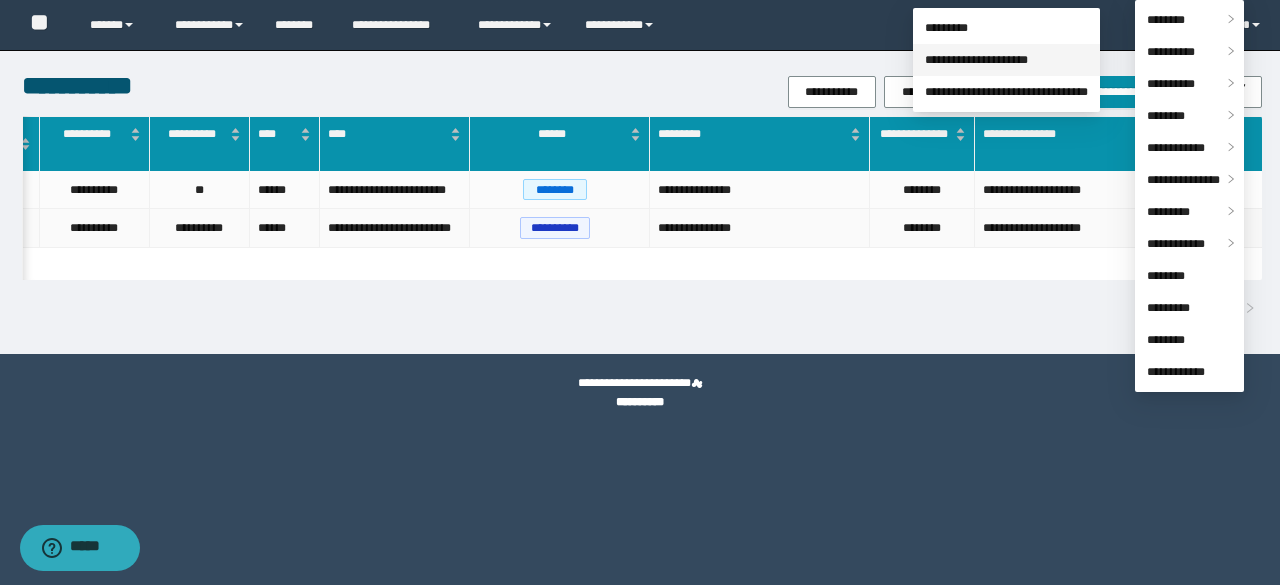 click on "**********" at bounding box center (976, 60) 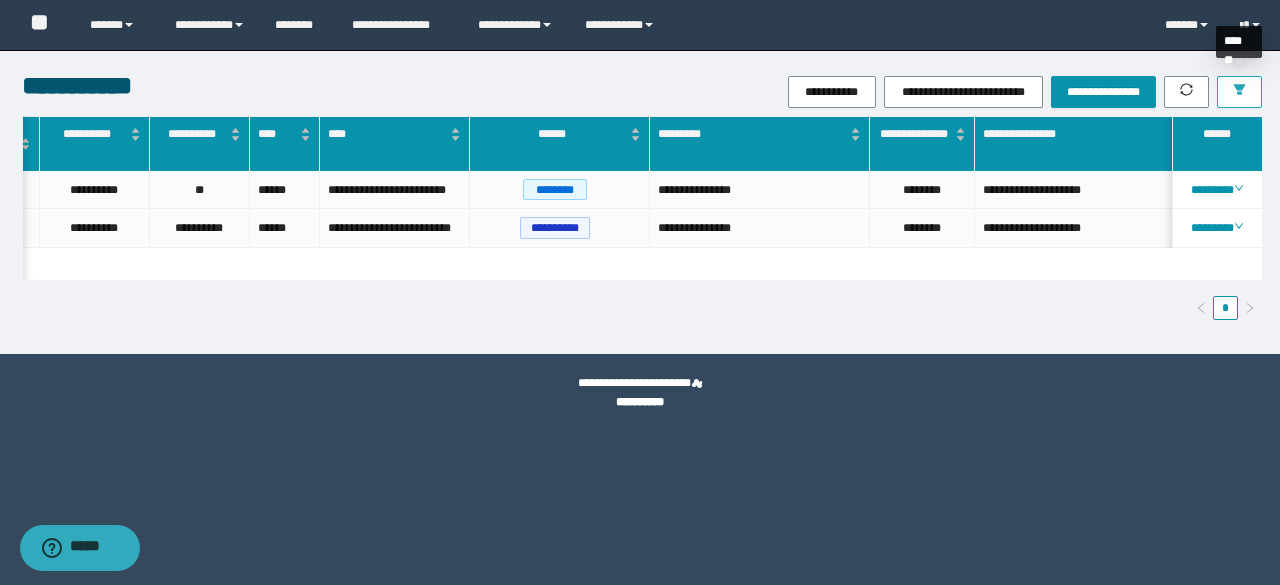 click 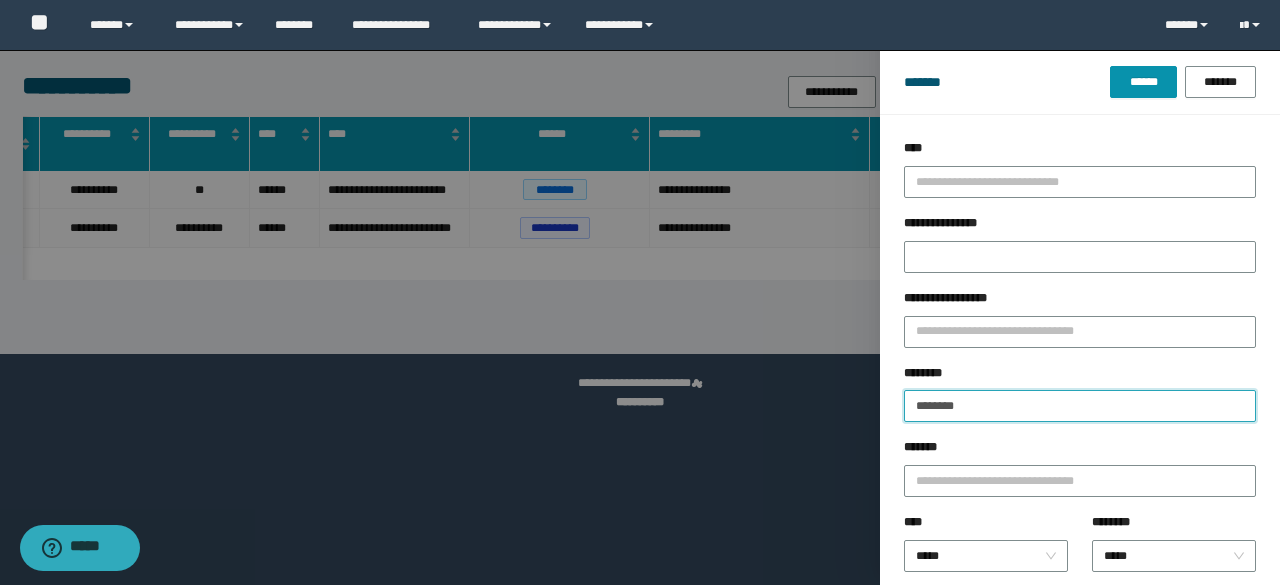 drag, startPoint x: 973, startPoint y: 412, endPoint x: 828, endPoint y: 399, distance: 145.58159 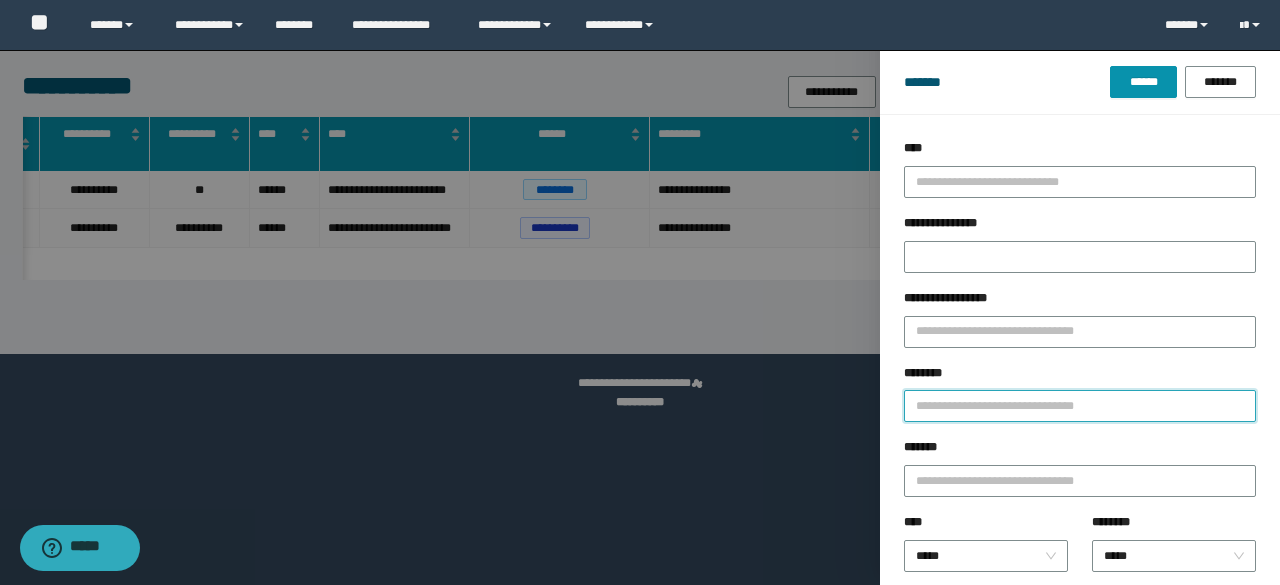 paste on "********" 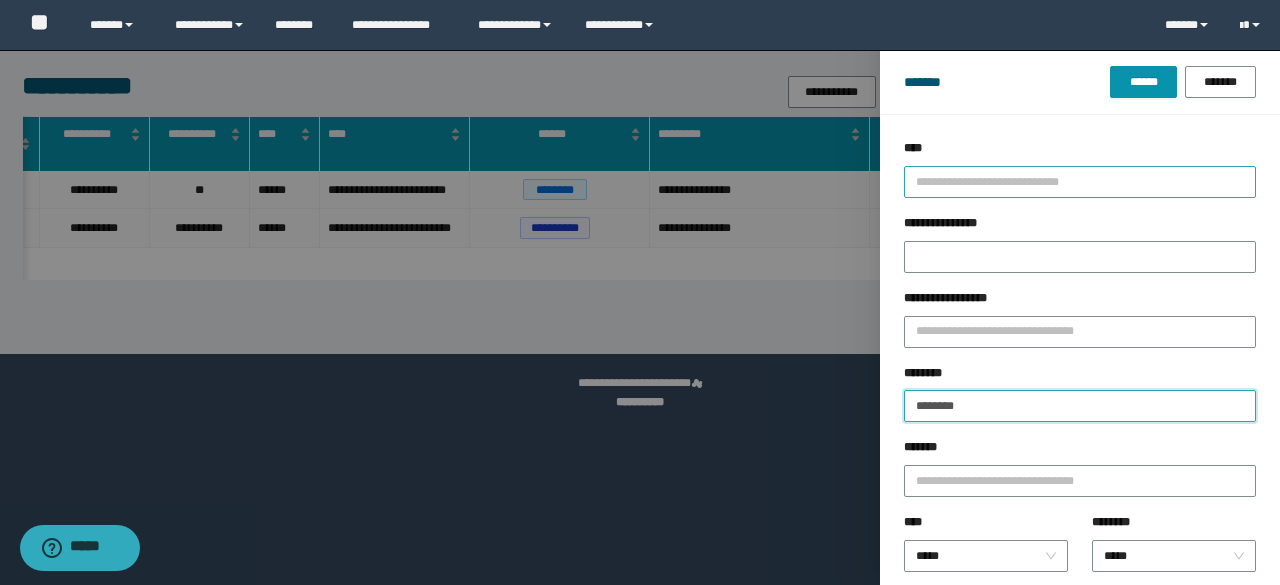 type on "********" 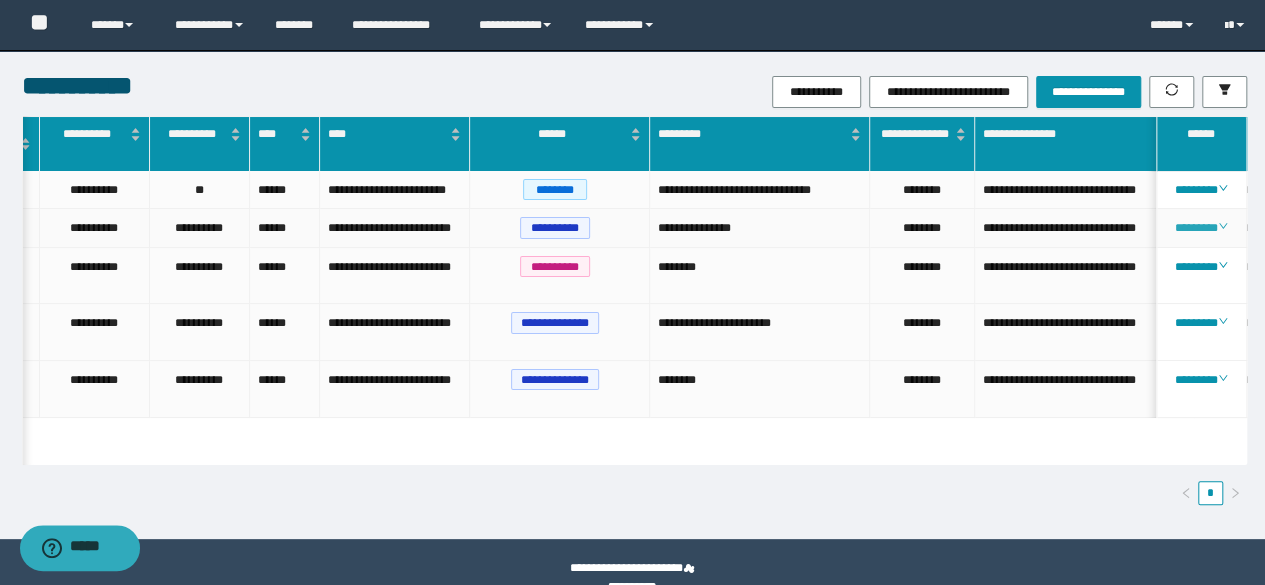 click 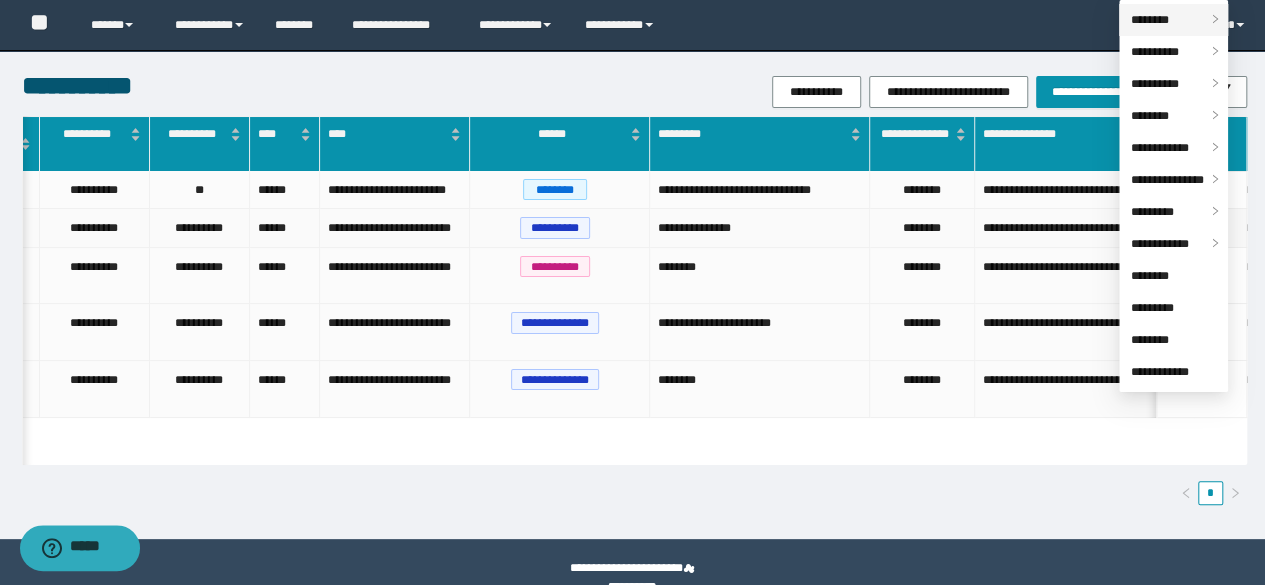 click on "********" at bounding box center (1173, 20) 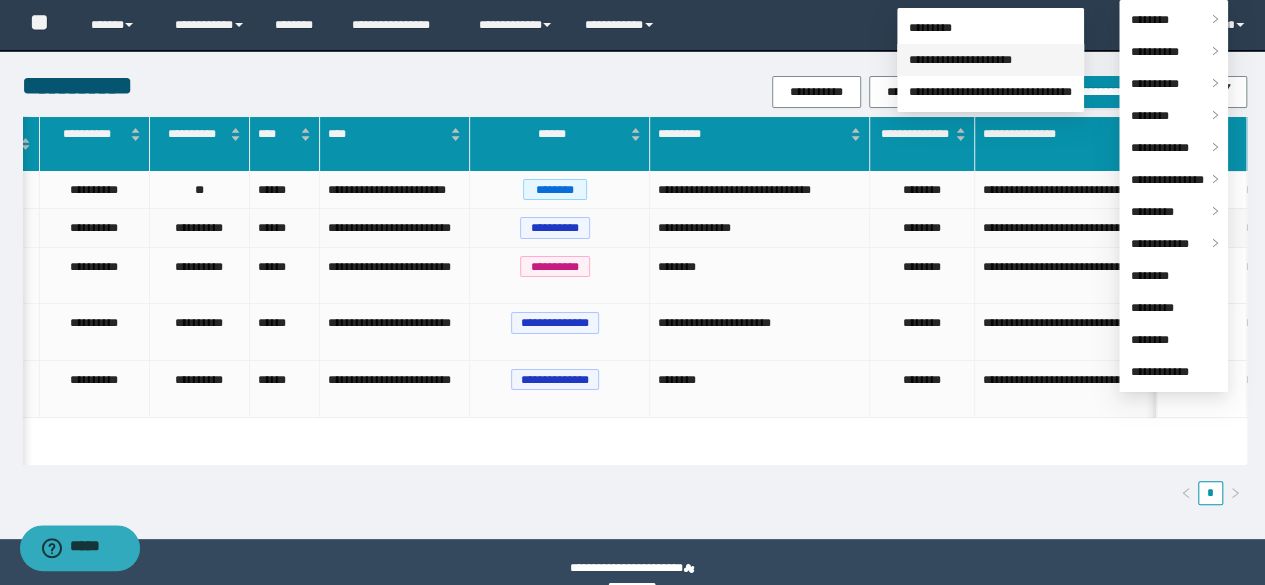 click on "**********" at bounding box center (960, 60) 